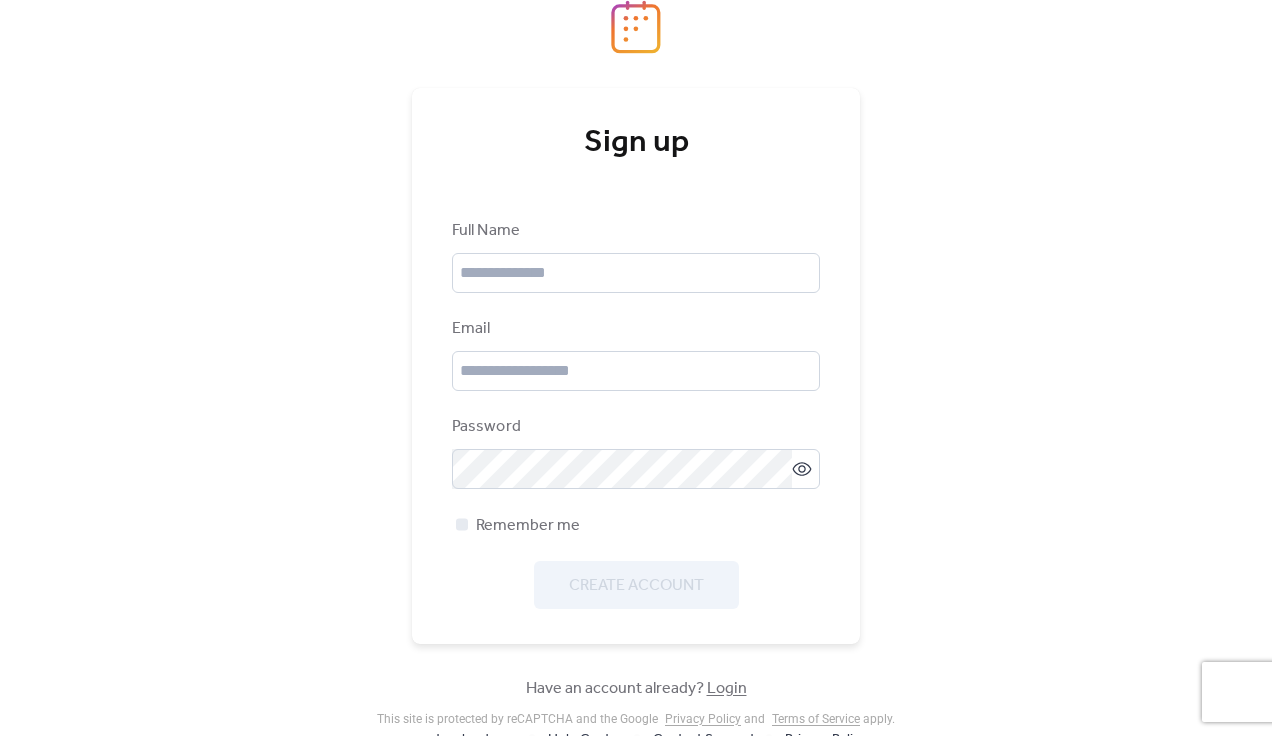 scroll, scrollTop: 0, scrollLeft: 0, axis: both 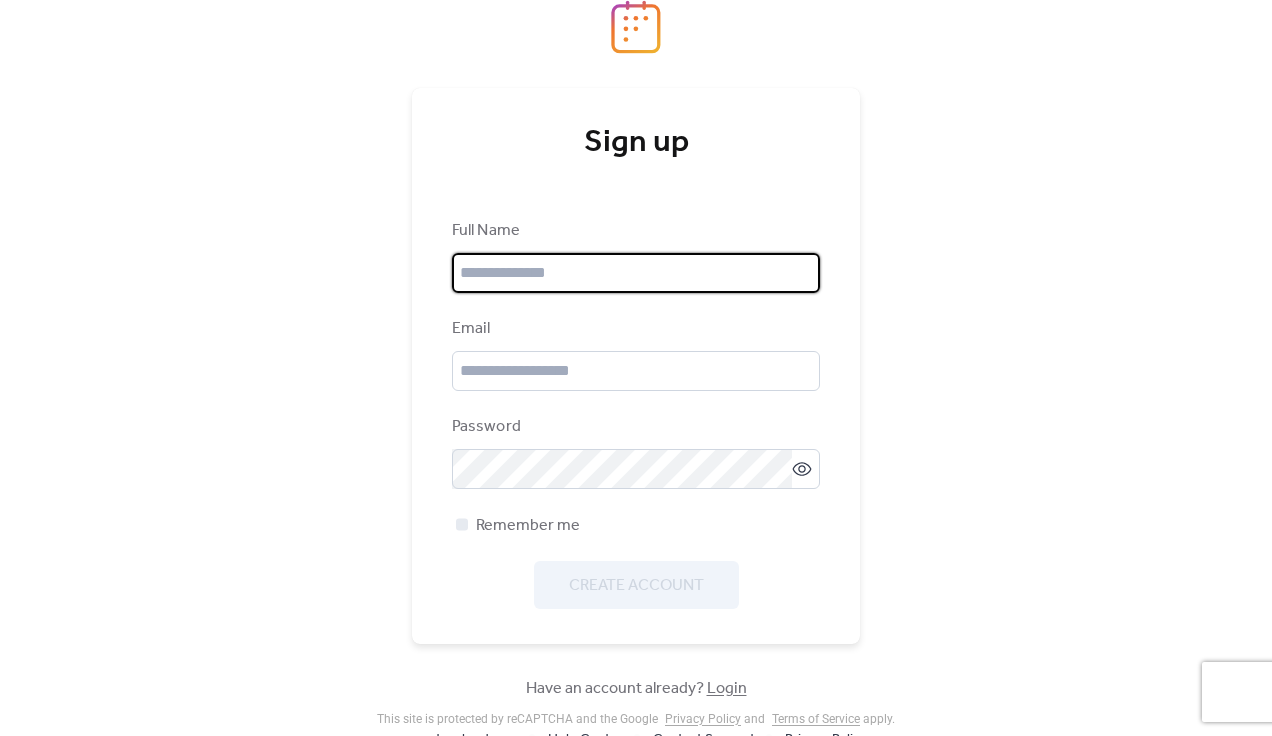 click at bounding box center (636, 273) 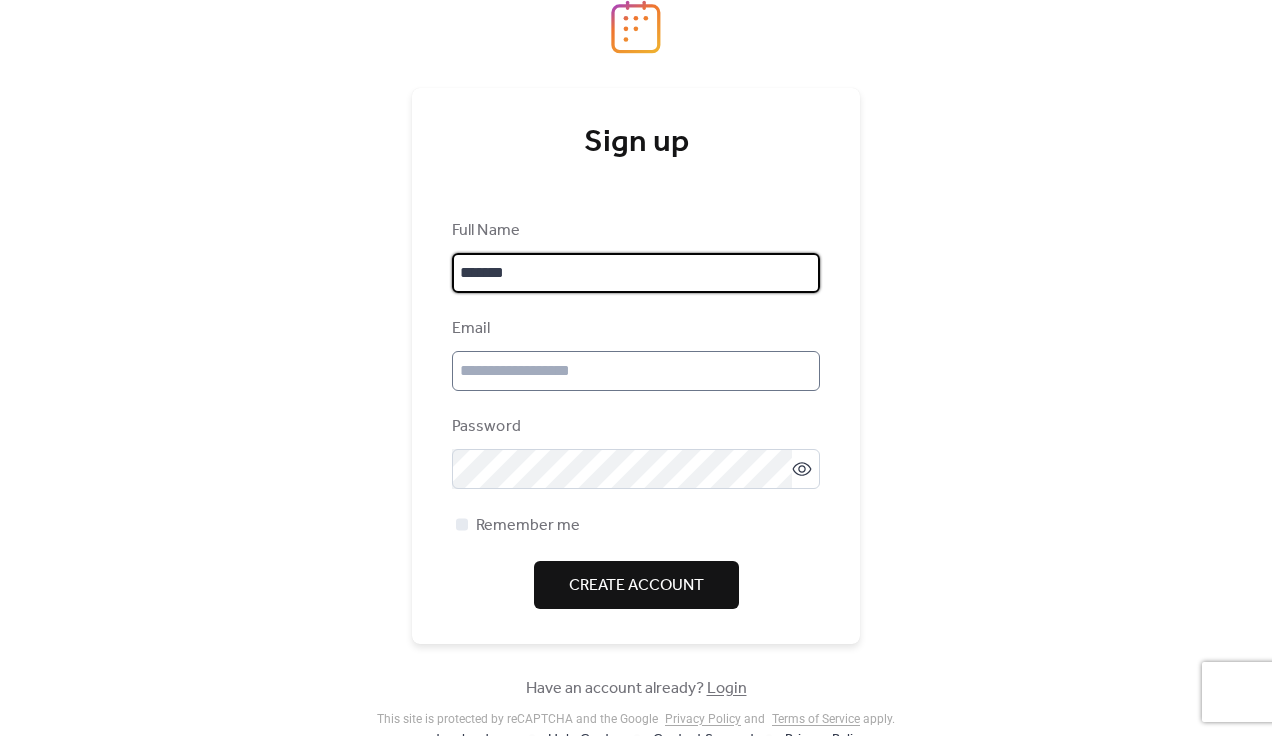 type on "*******" 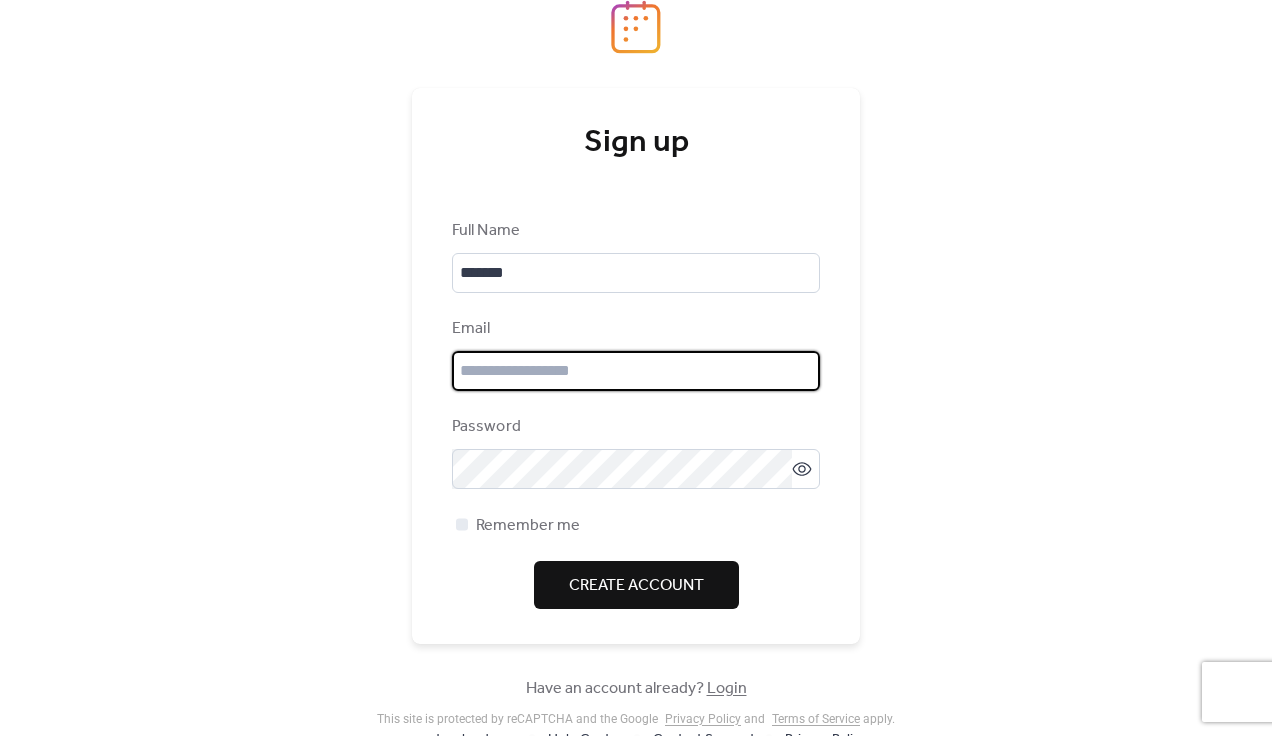 click at bounding box center [636, 371] 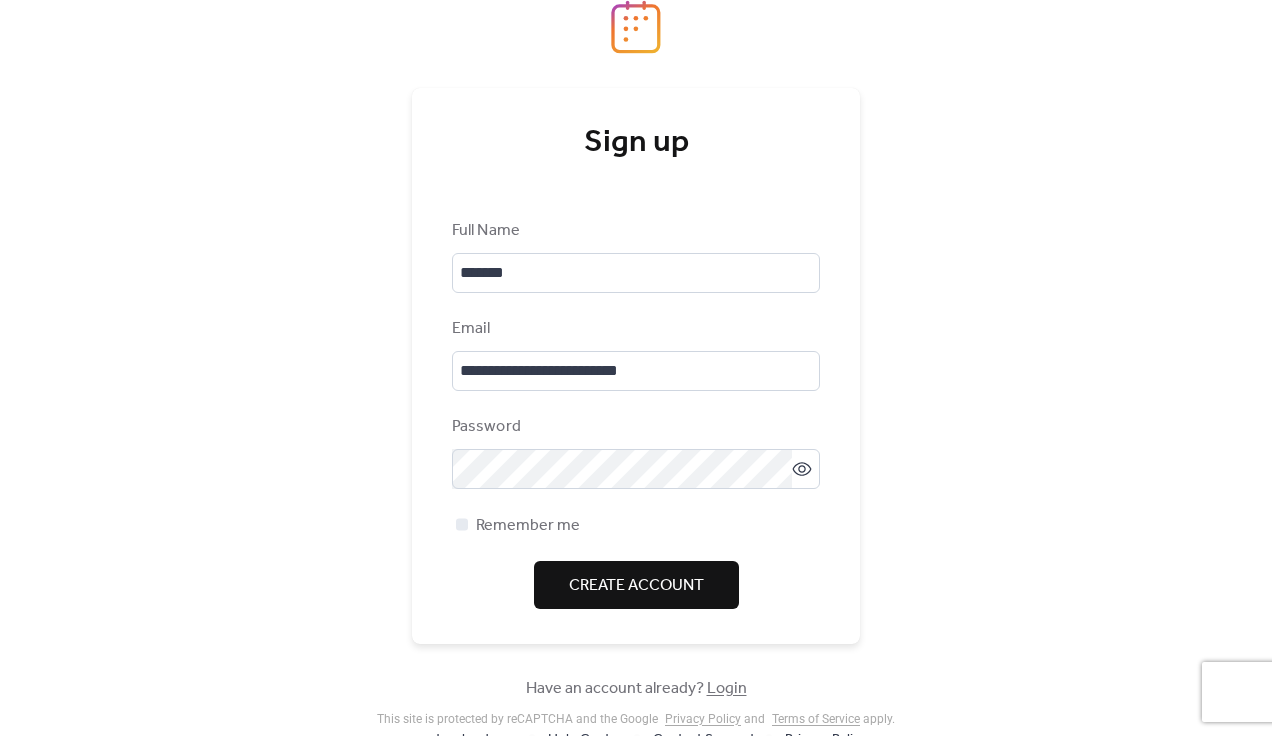 click on "Create Account" at bounding box center [636, 585] 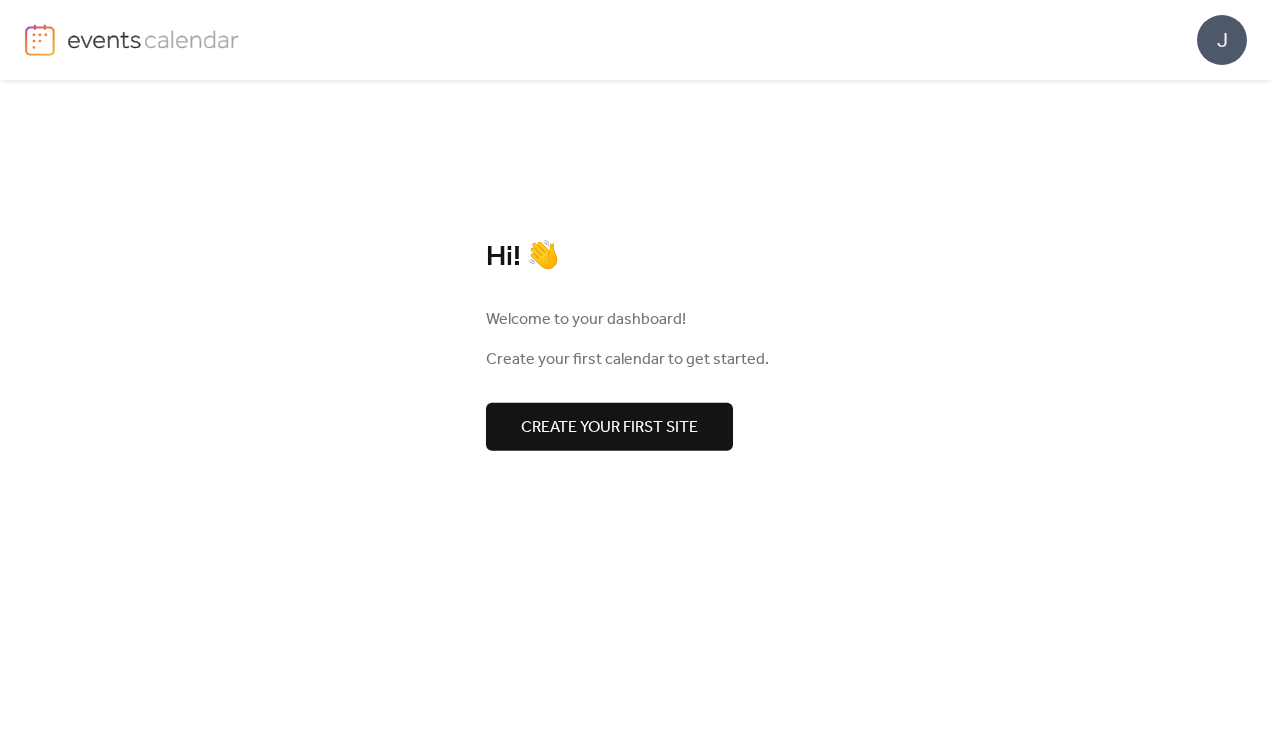 scroll, scrollTop: 0, scrollLeft: 0, axis: both 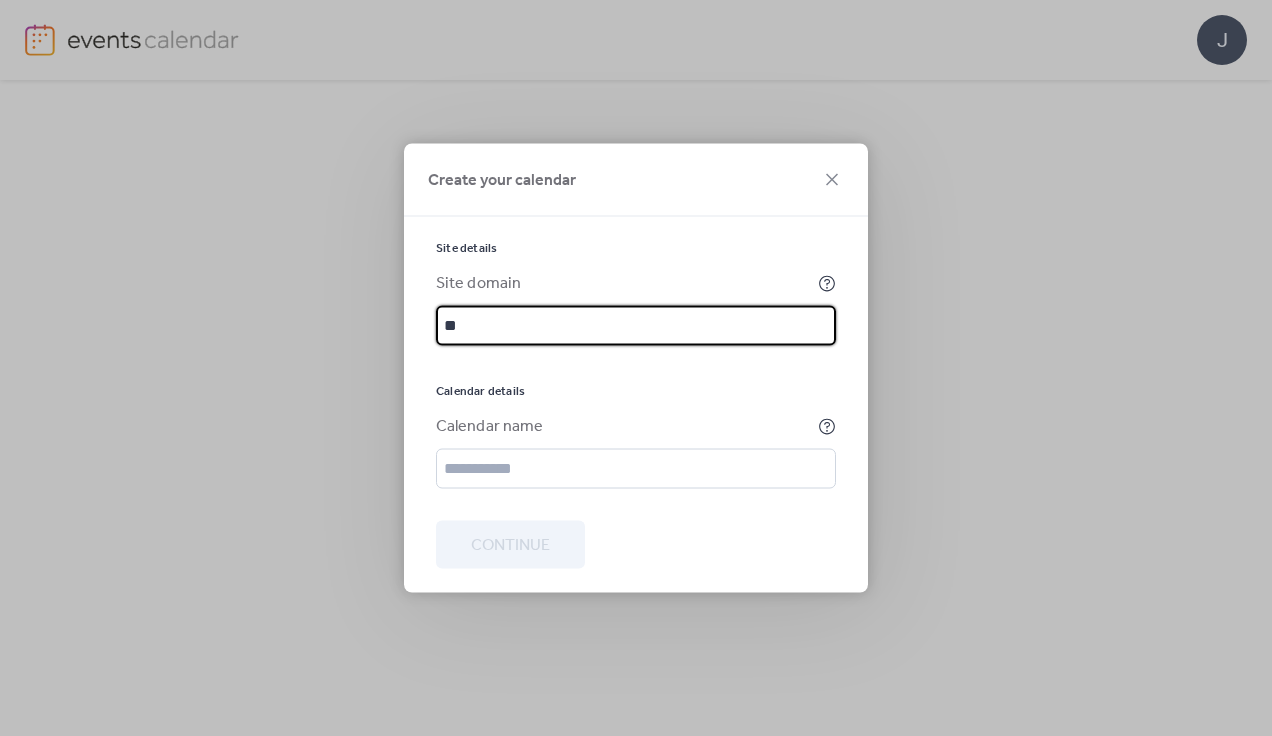 type on "*" 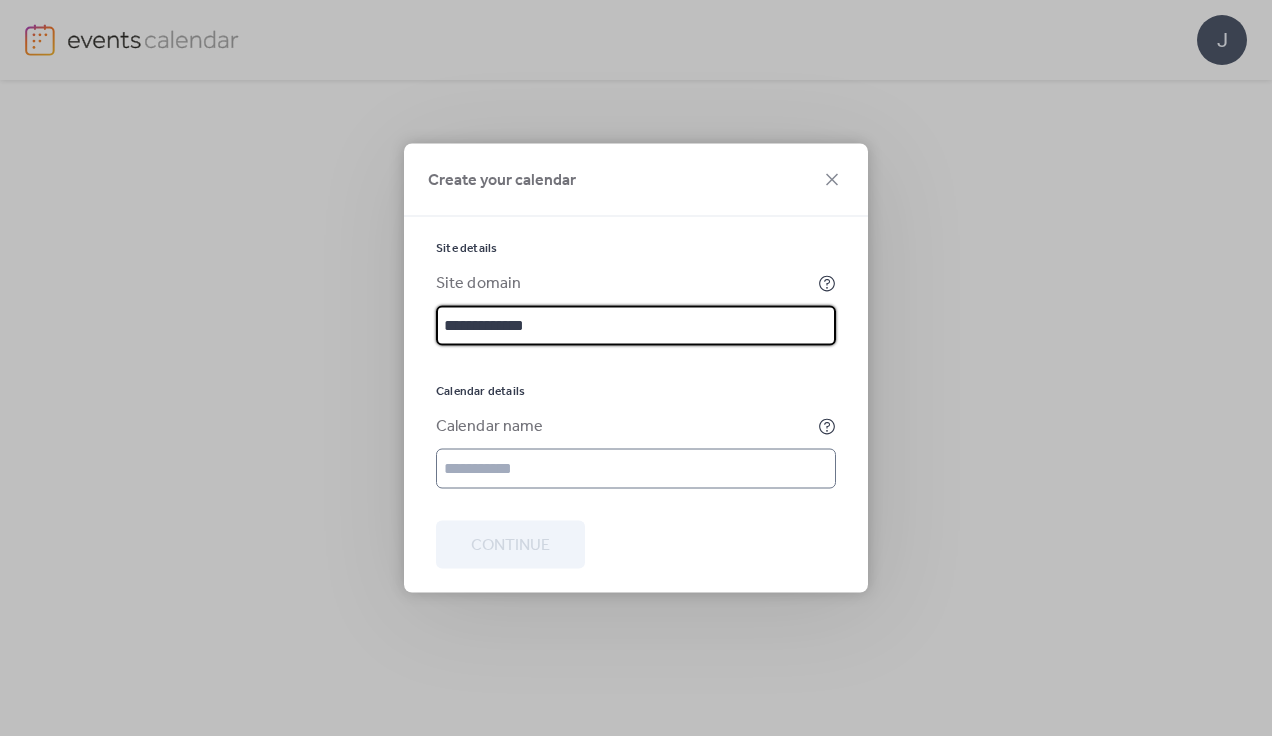 type on "**********" 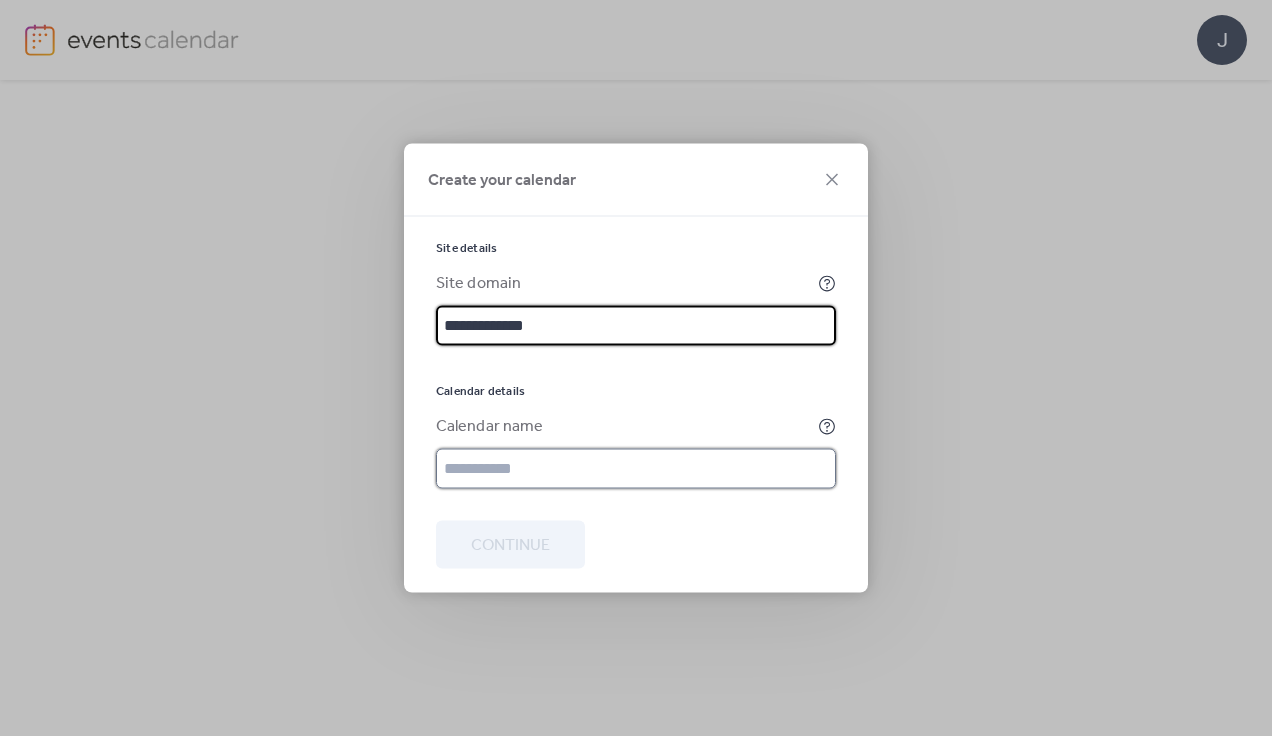 click at bounding box center (636, 469) 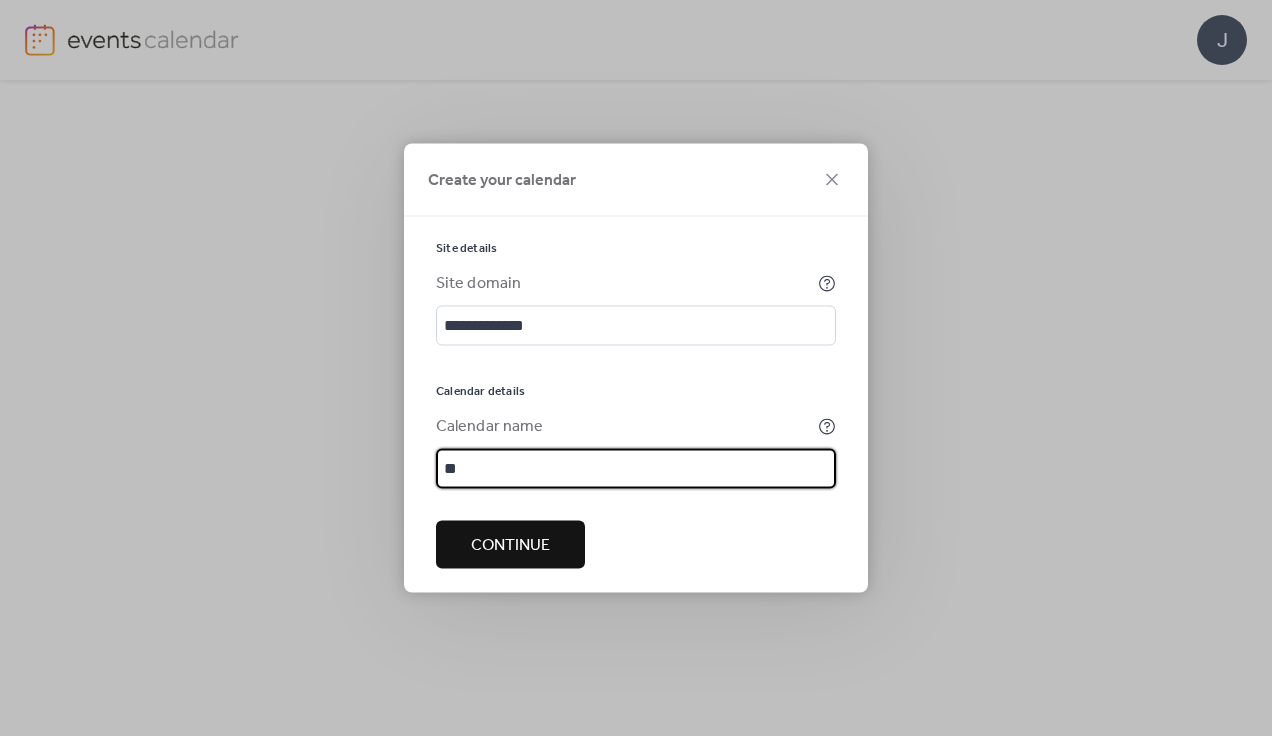 type on "*" 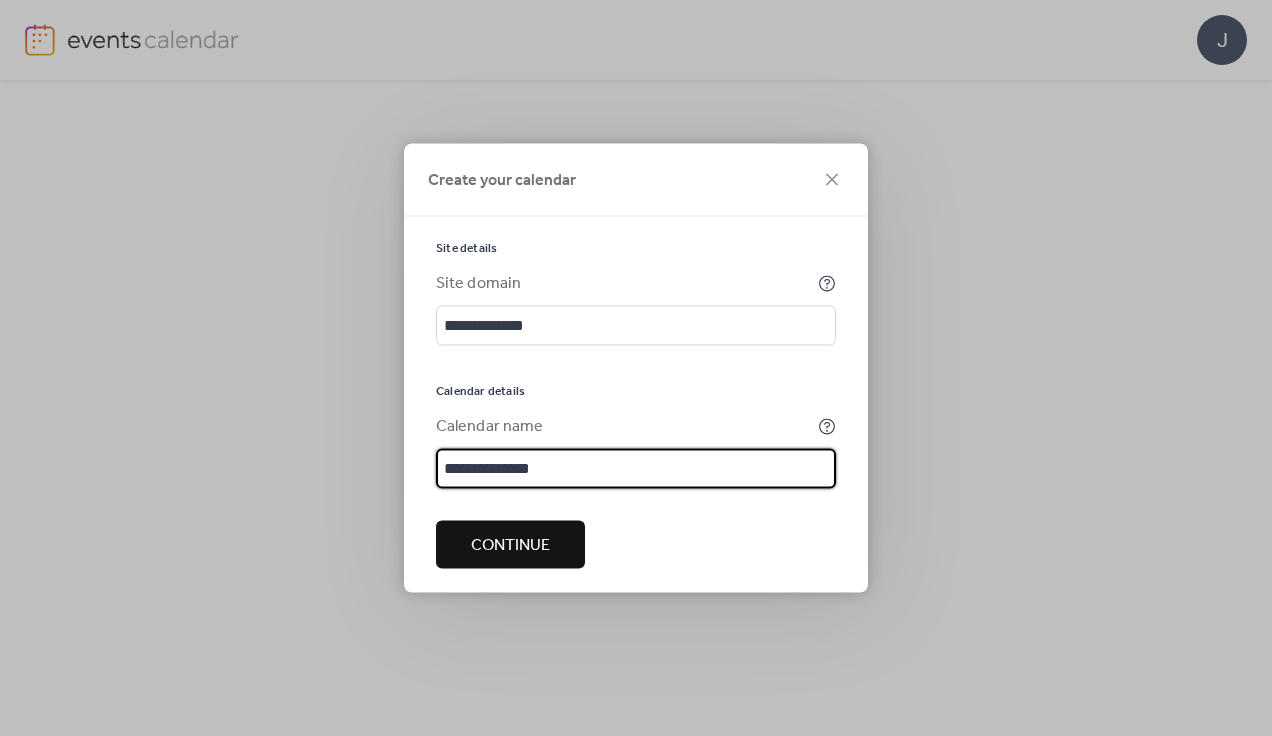 type on "**********" 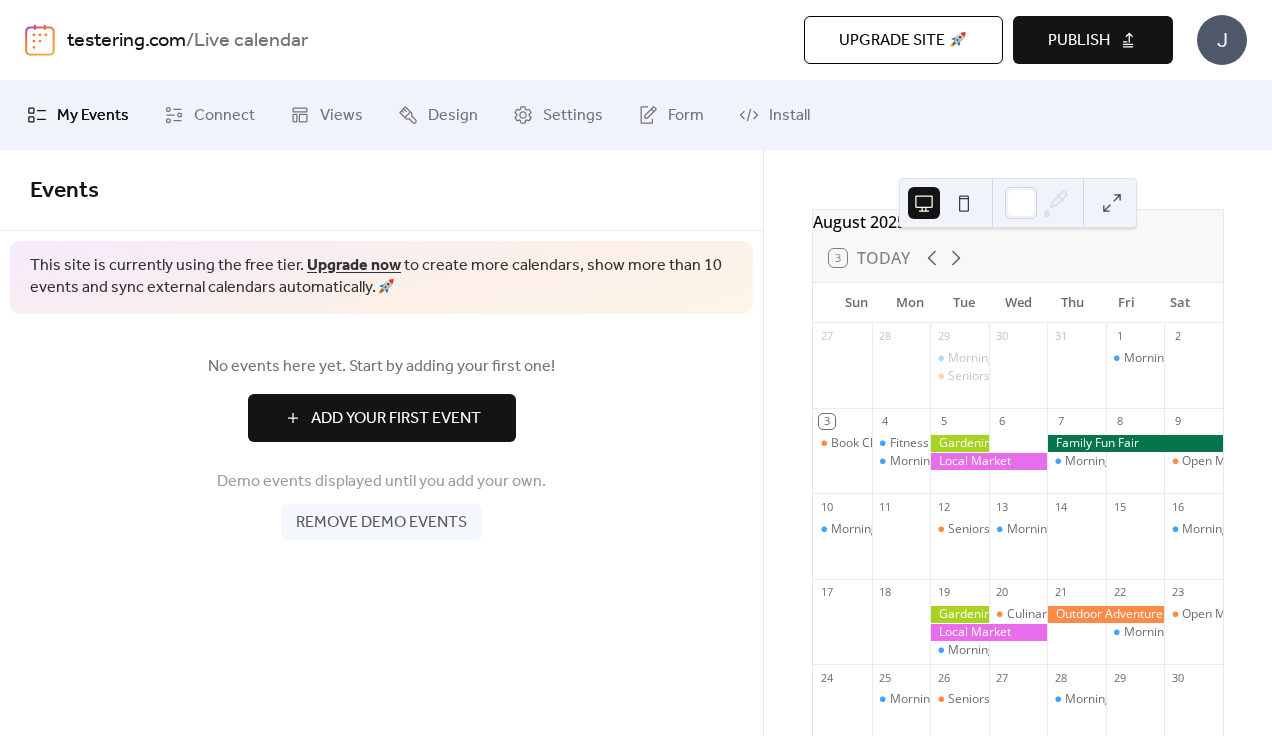scroll, scrollTop: 32, scrollLeft: 0, axis: vertical 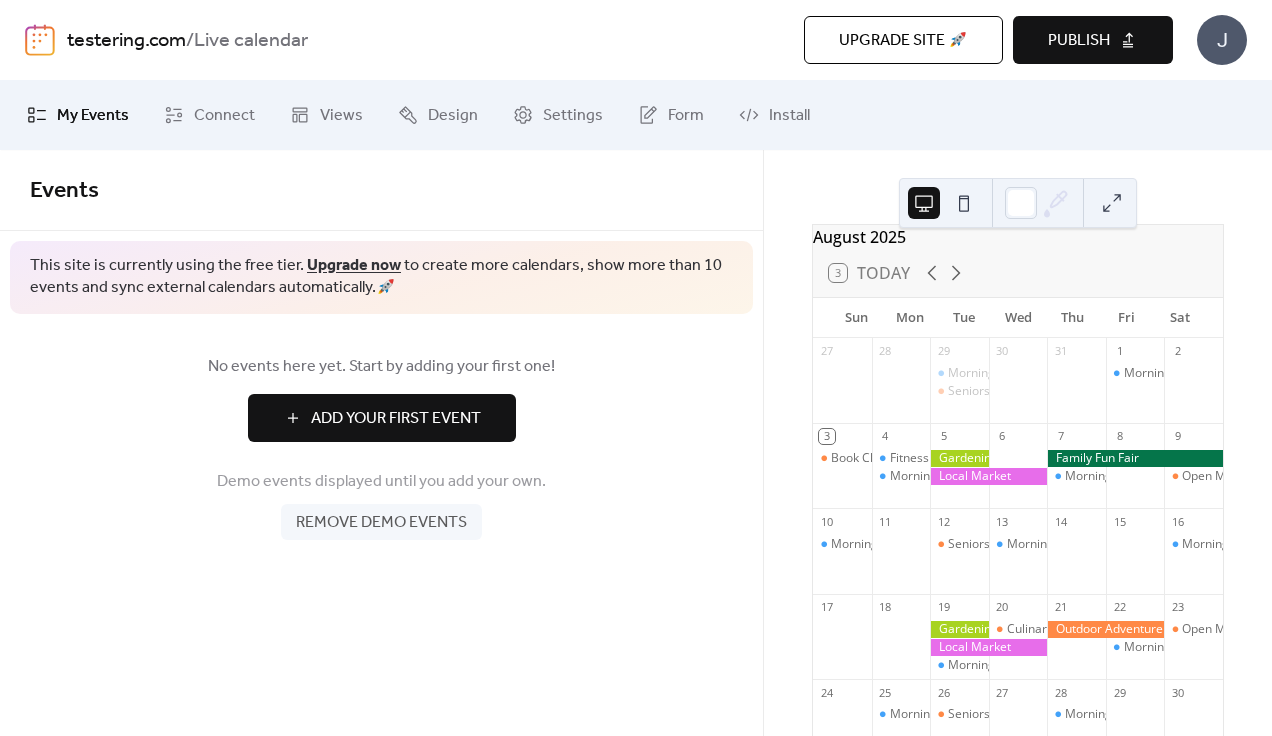 click at bounding box center [964, 203] 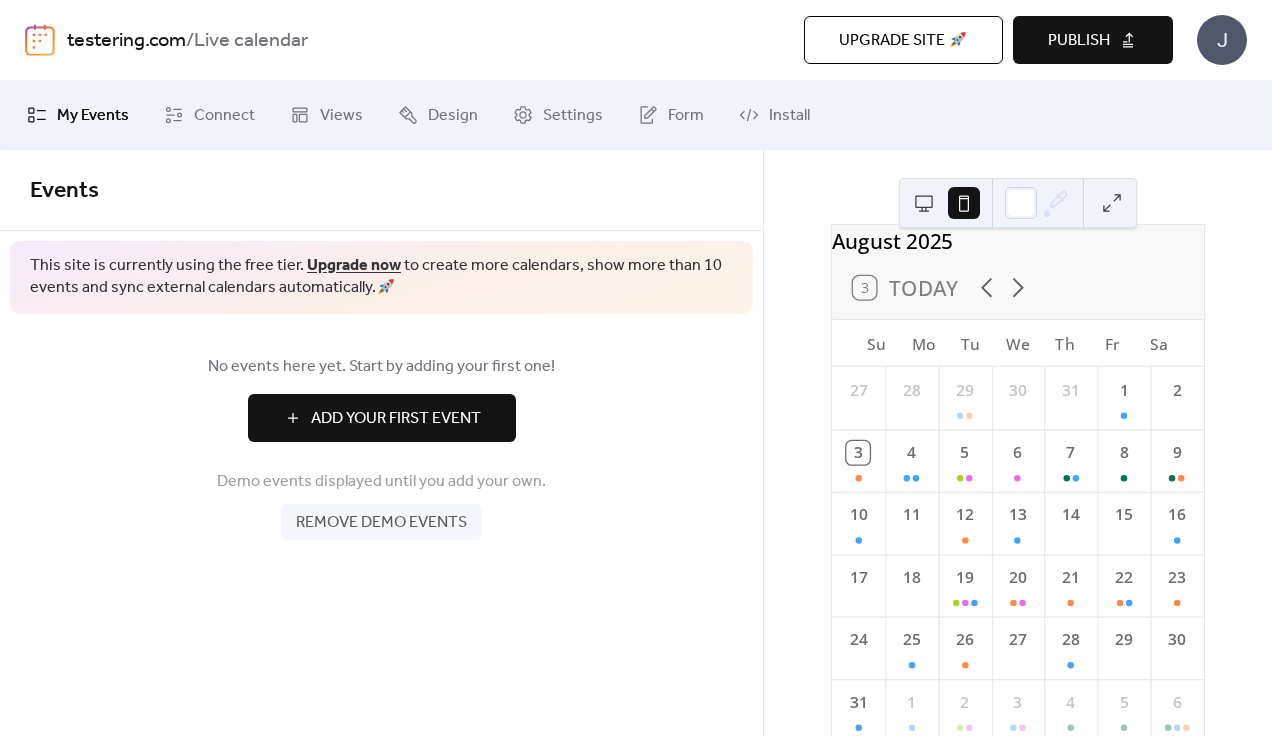 scroll, scrollTop: 131, scrollLeft: 0, axis: vertical 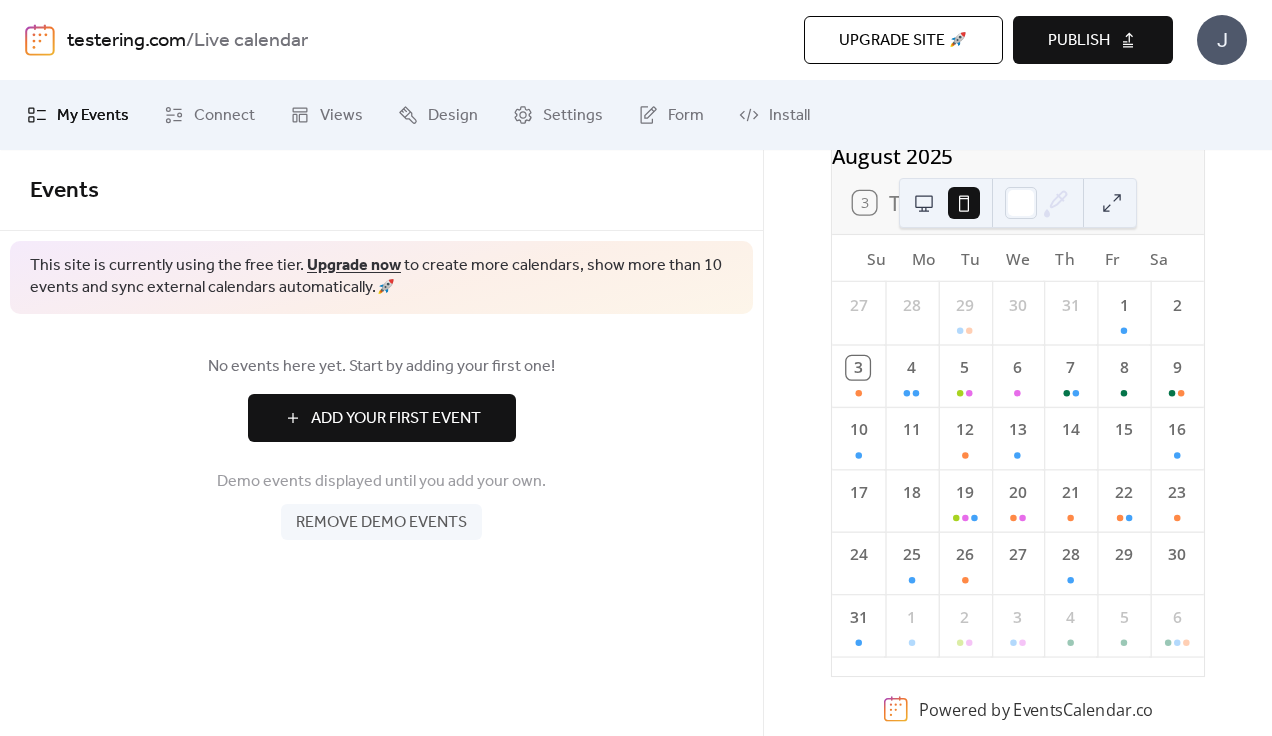 click at bounding box center (924, 203) 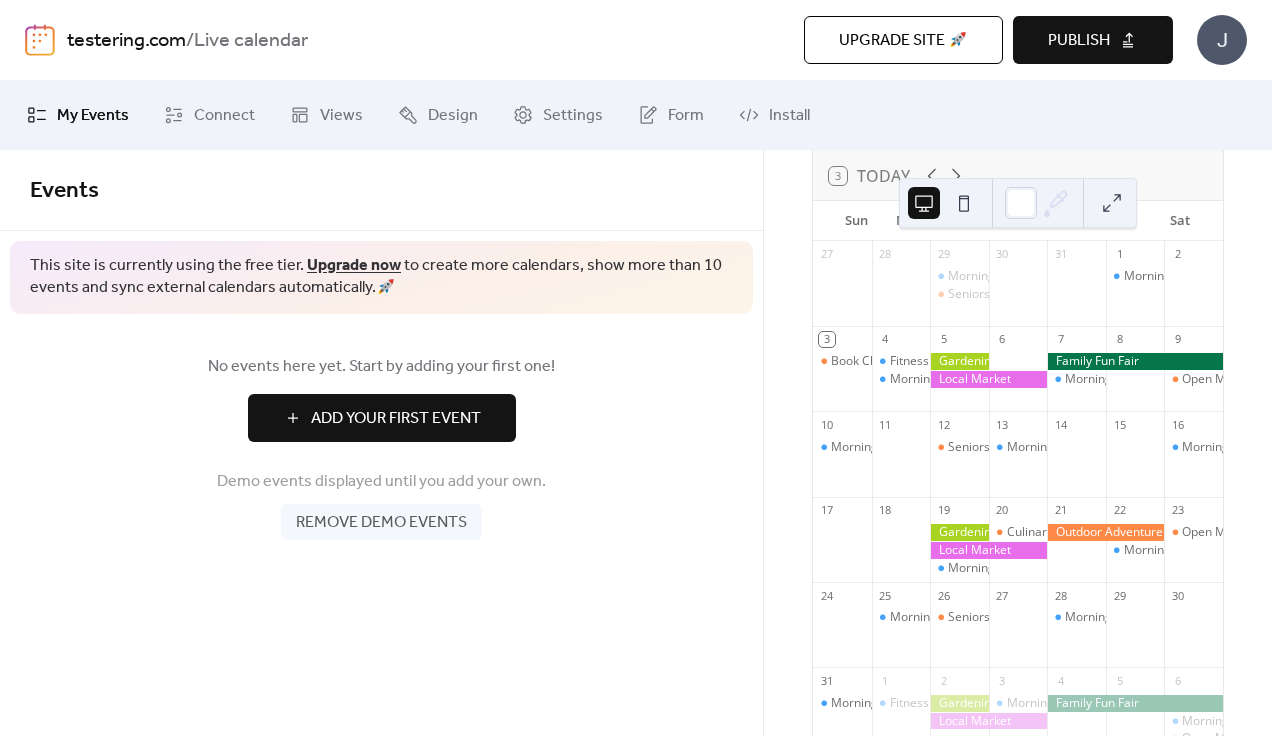 scroll, scrollTop: 0, scrollLeft: 0, axis: both 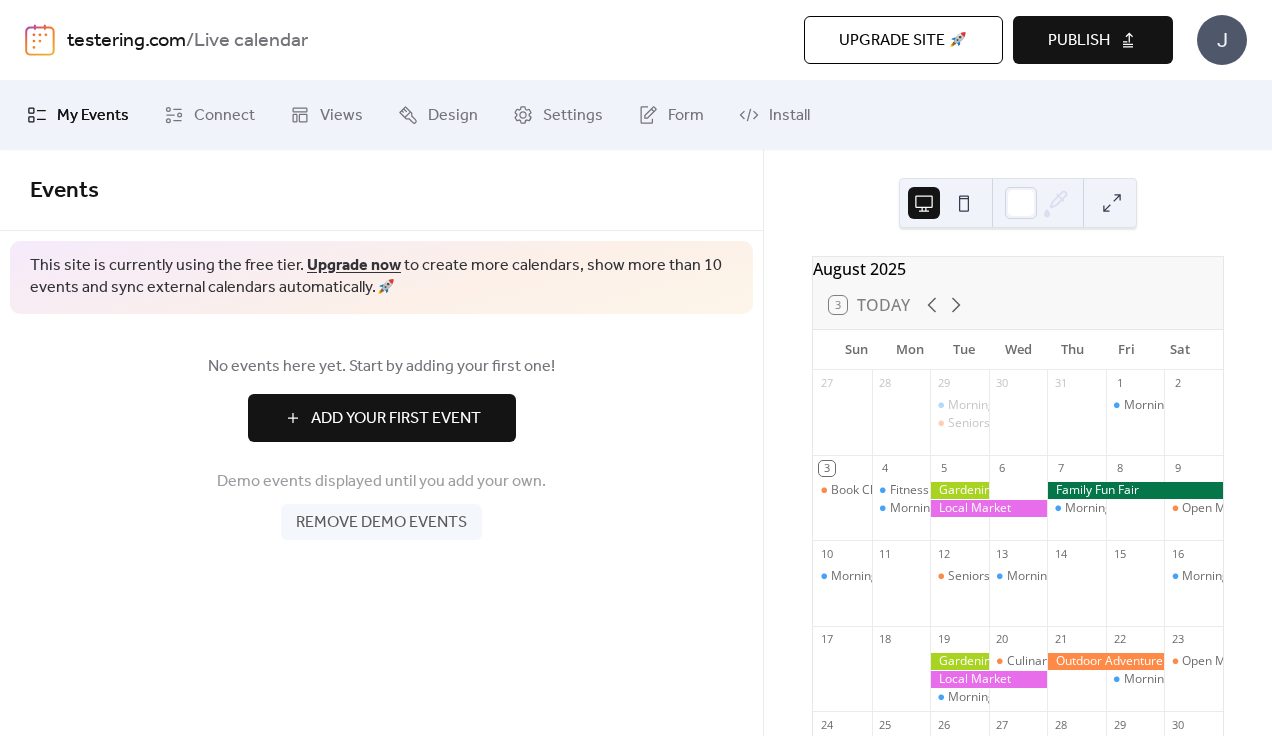 click at bounding box center [1112, 203] 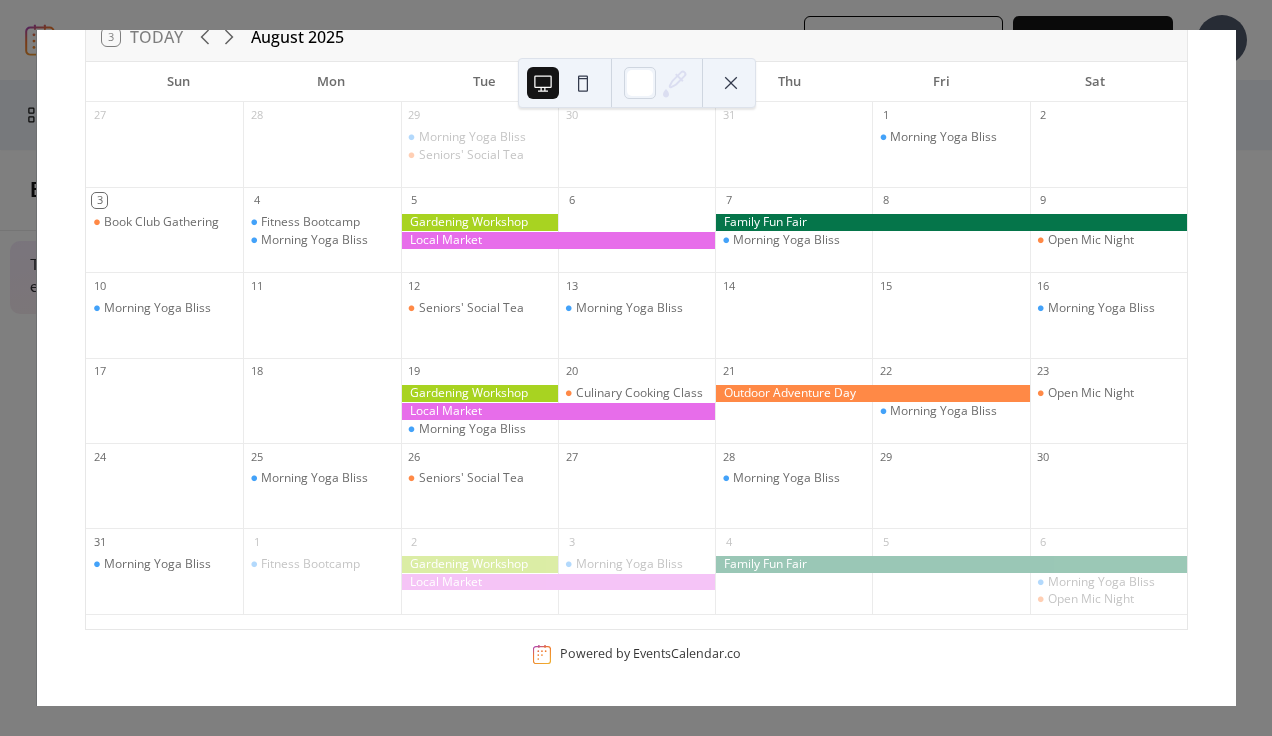 scroll, scrollTop: 0, scrollLeft: 0, axis: both 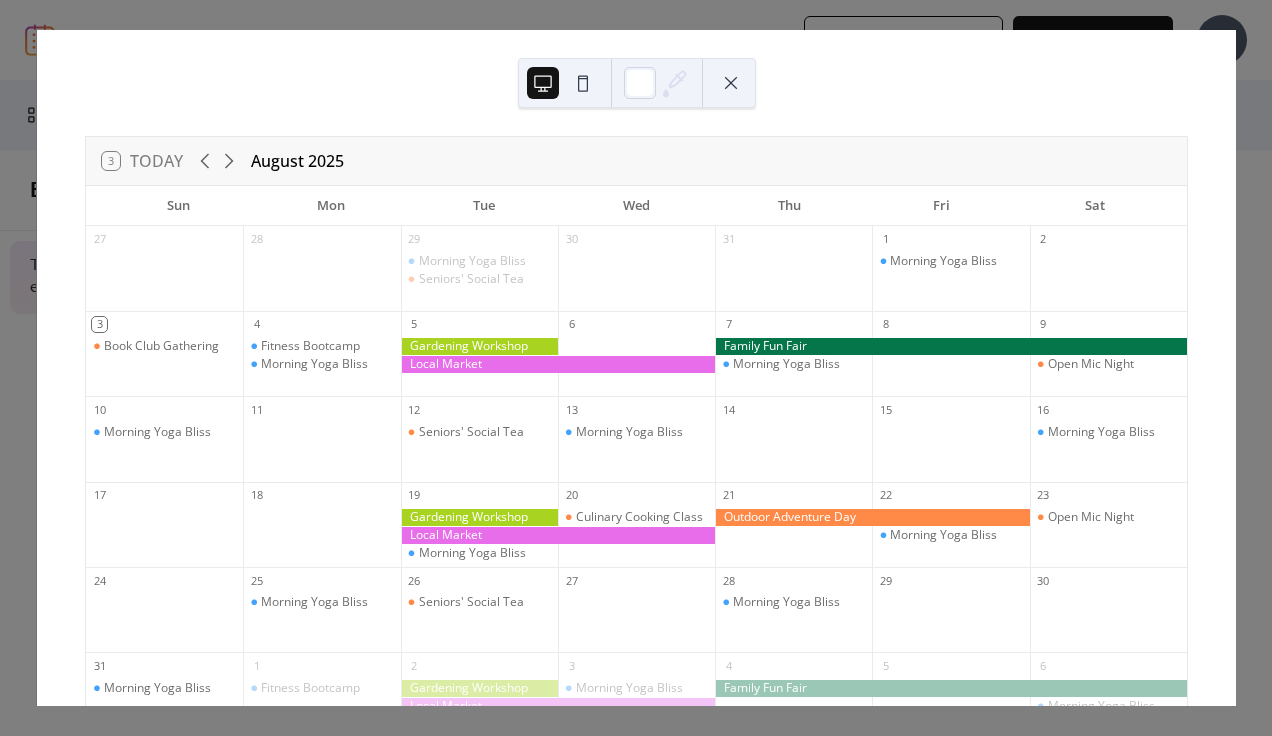 click on "3 Today August 2025 Sun Mon Tue Wed Thu Fri Sat 27 28 29 Morning Yoga Bliss Seniors' Social Tea 30 31 1 Morning Yoga Bliss 2 3 Book Club Gathering 4 Fitness Bootcamp Morning Yoga Bliss 5 6 7 Morning Yoga Bliss 8 9 Open Mic Night 10 Morning Yoga Bliss 11 12 Seniors' Social Tea 13 Morning Yoga Bliss 14 15 16 Morning Yoga Bliss 17 18 19 Morning Yoga Bliss 20 Culinary Cooking Class 21 22 Morning Yoga Bliss 23 Open Mic Night 24 25 Morning Yoga Bliss 26 Seniors' Social Tea 27 28 Morning Yoga Bliss 29 30 31 Morning Yoga Bliss 1 Fitness Bootcamp 2 3 Morning Yoga Bliss 4 5 6 Morning Yoga Bliss Open Mic Night Powered by   EventsCalendar.co" at bounding box center (636, 368) 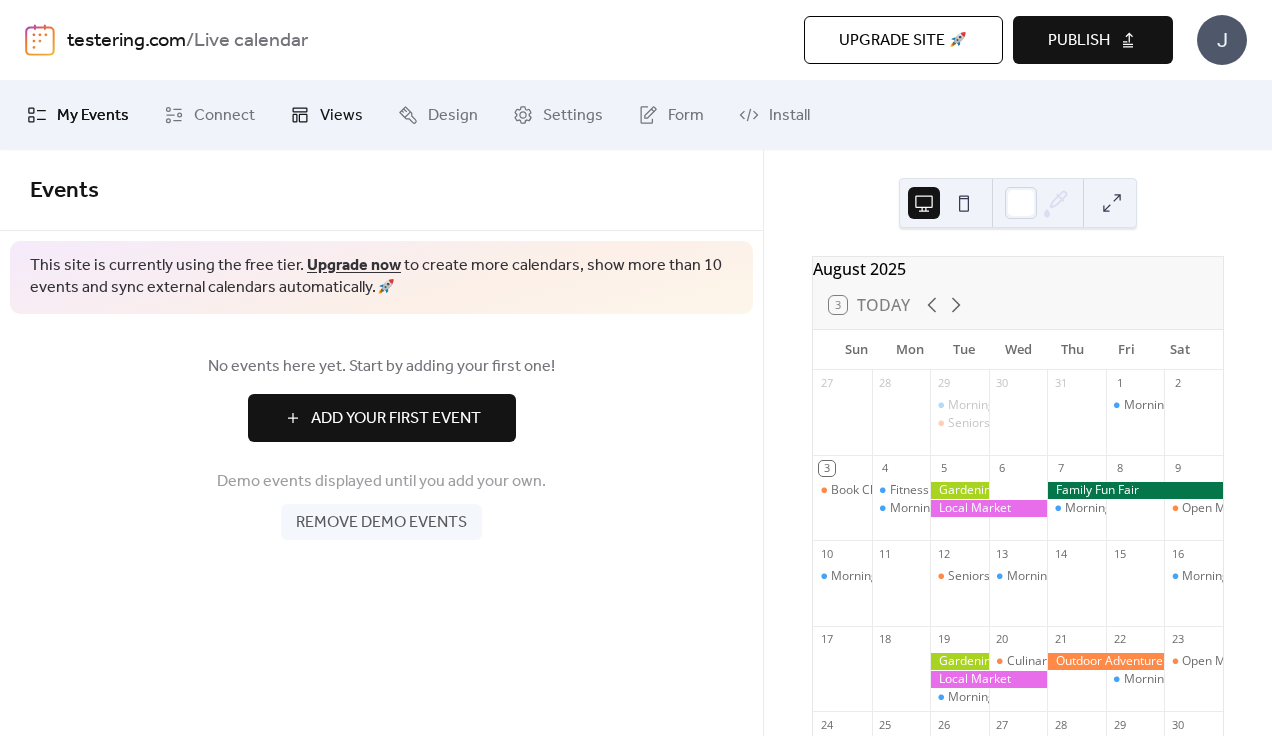 click on "Views" at bounding box center [326, 115] 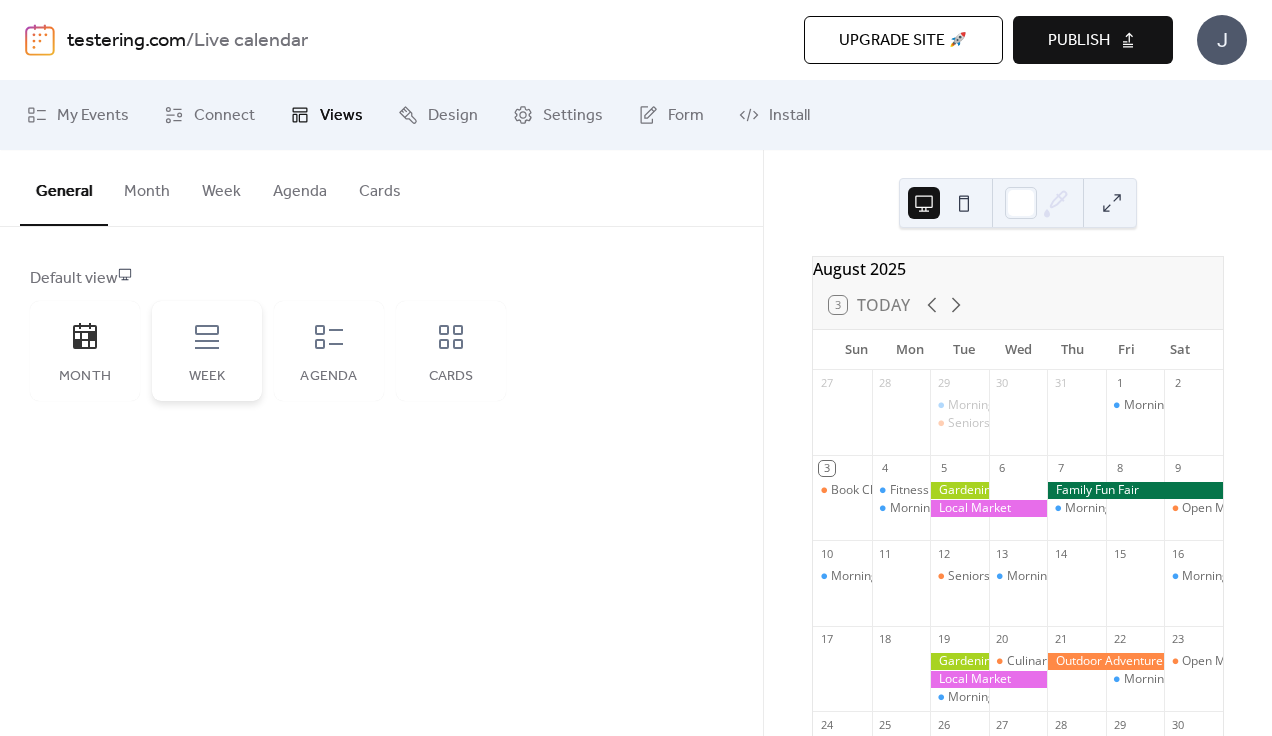 click on "Week" at bounding box center [207, 377] 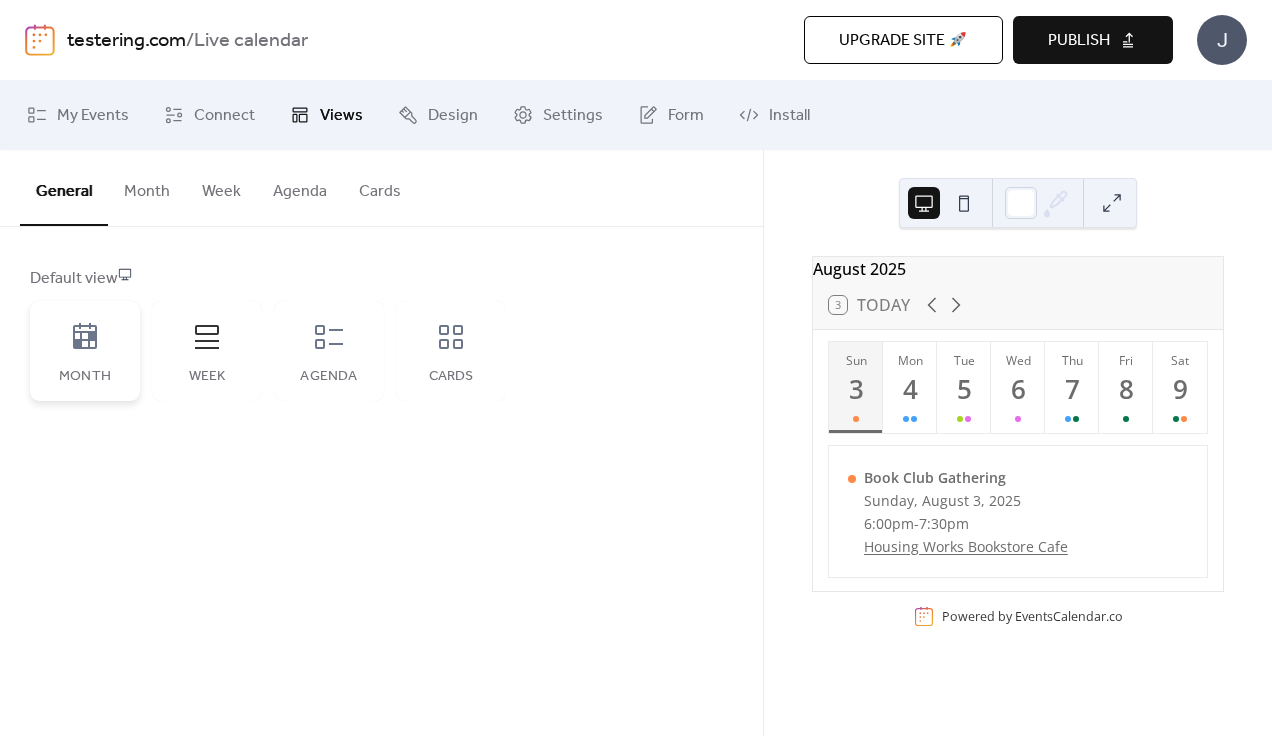 click 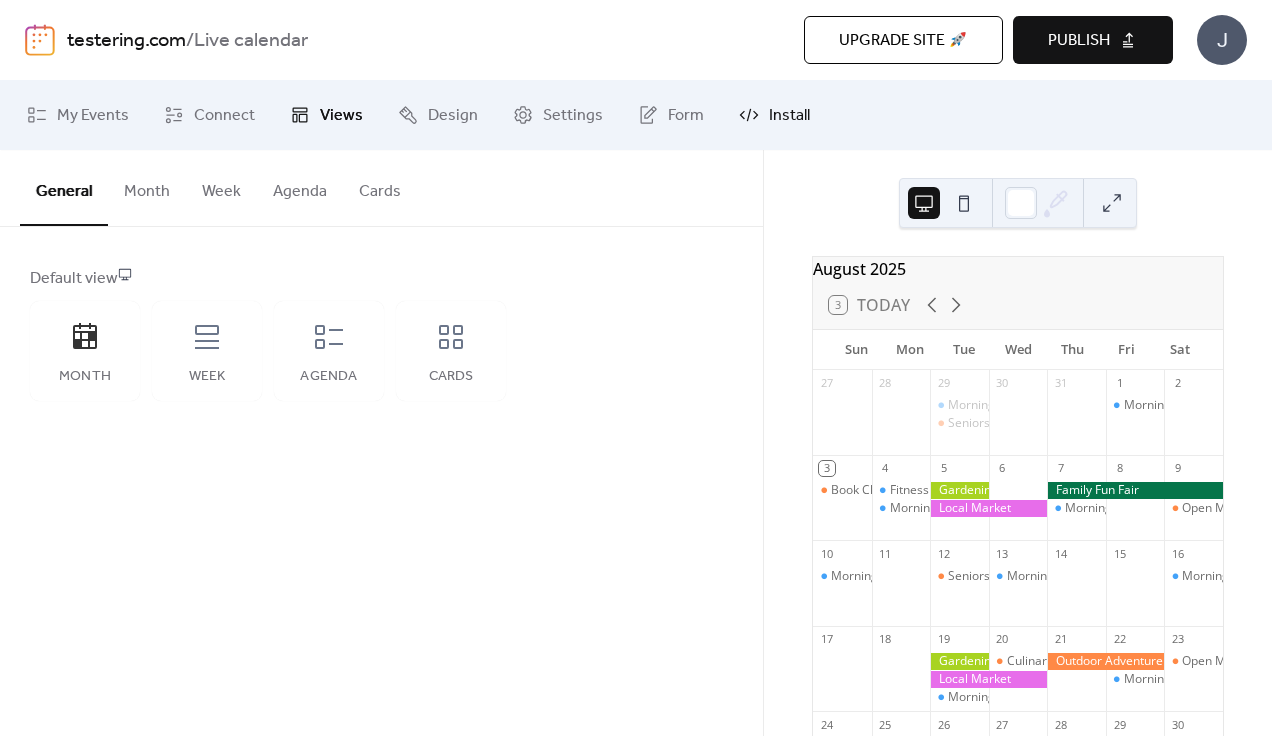 click on "Install" at bounding box center [774, 115] 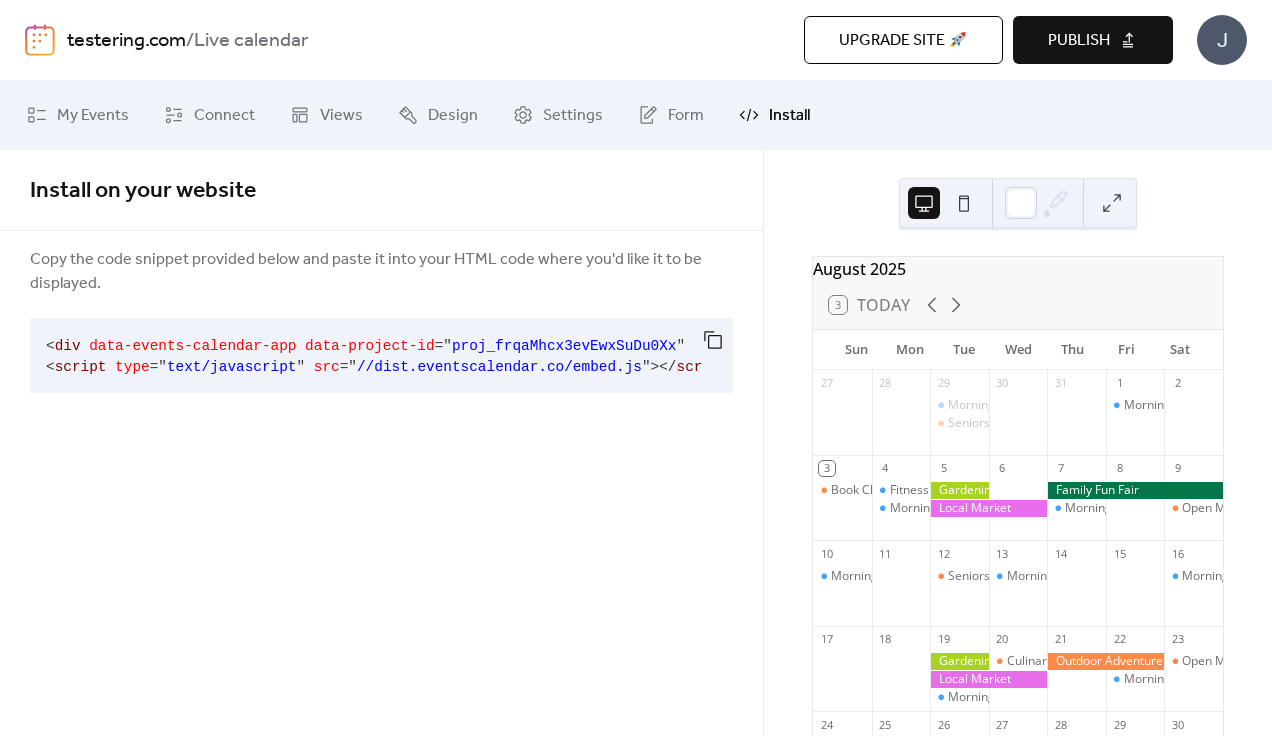 scroll, scrollTop: 0, scrollLeft: 9, axis: horizontal 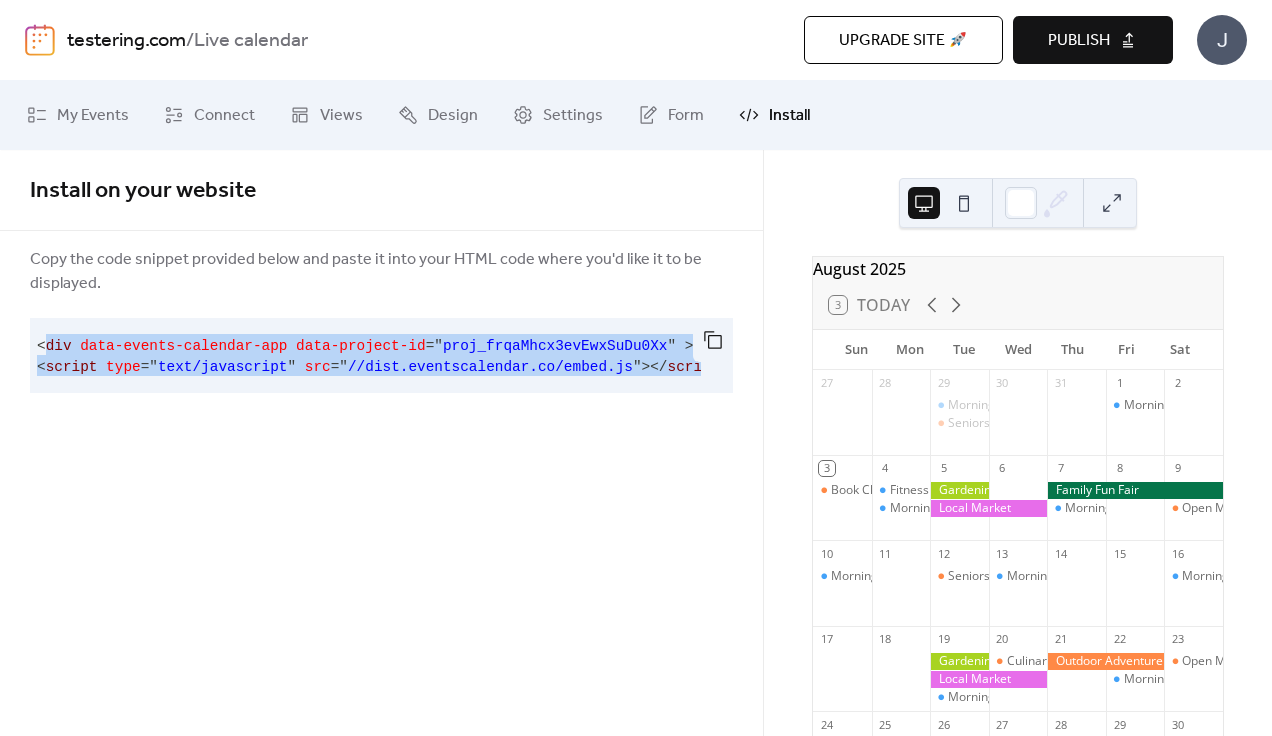 drag, startPoint x: 43, startPoint y: 345, endPoint x: 747, endPoint y: 396, distance: 705.8449 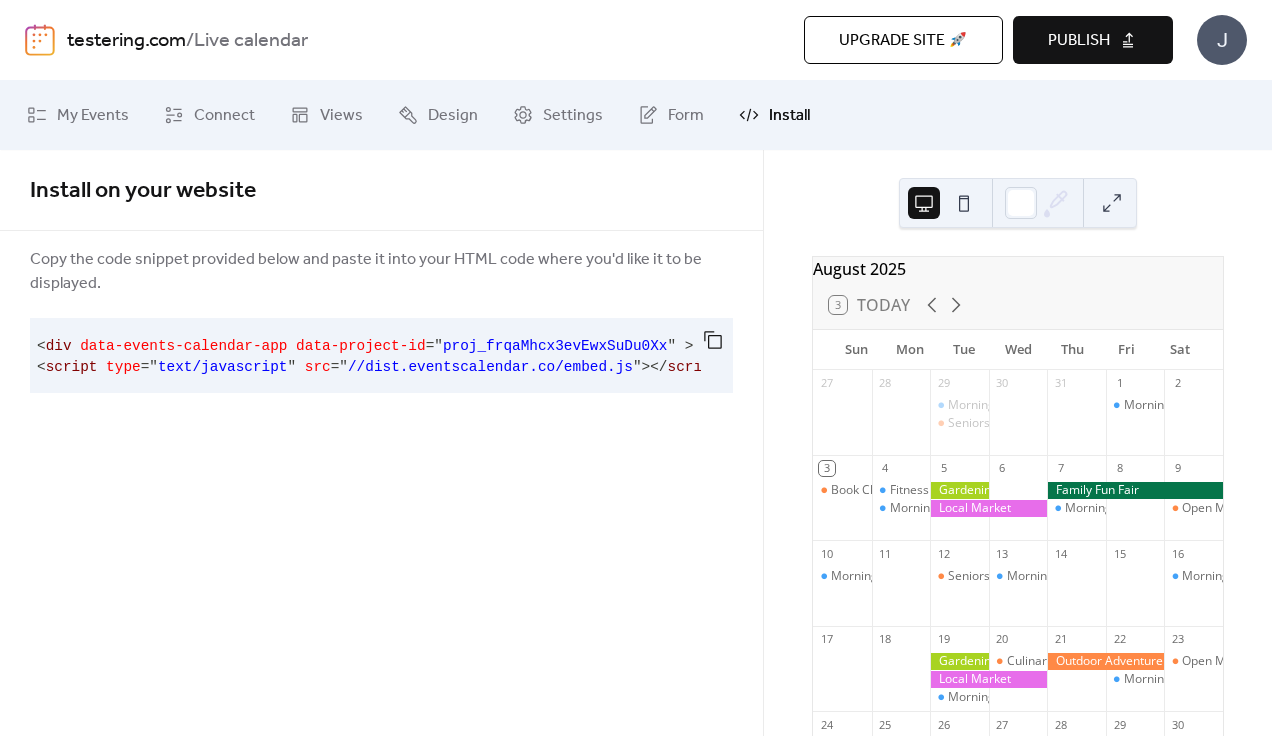 click on "< div   data-events-calendar-app   data-project-id = " proj_frqaMhcx3evEwxSuDu0Xx "   > </ div >
< script   type = " text/javascript "   src = " //dist.eventscalendar.co/embed.js " > </ script >" at bounding box center (365, 355) 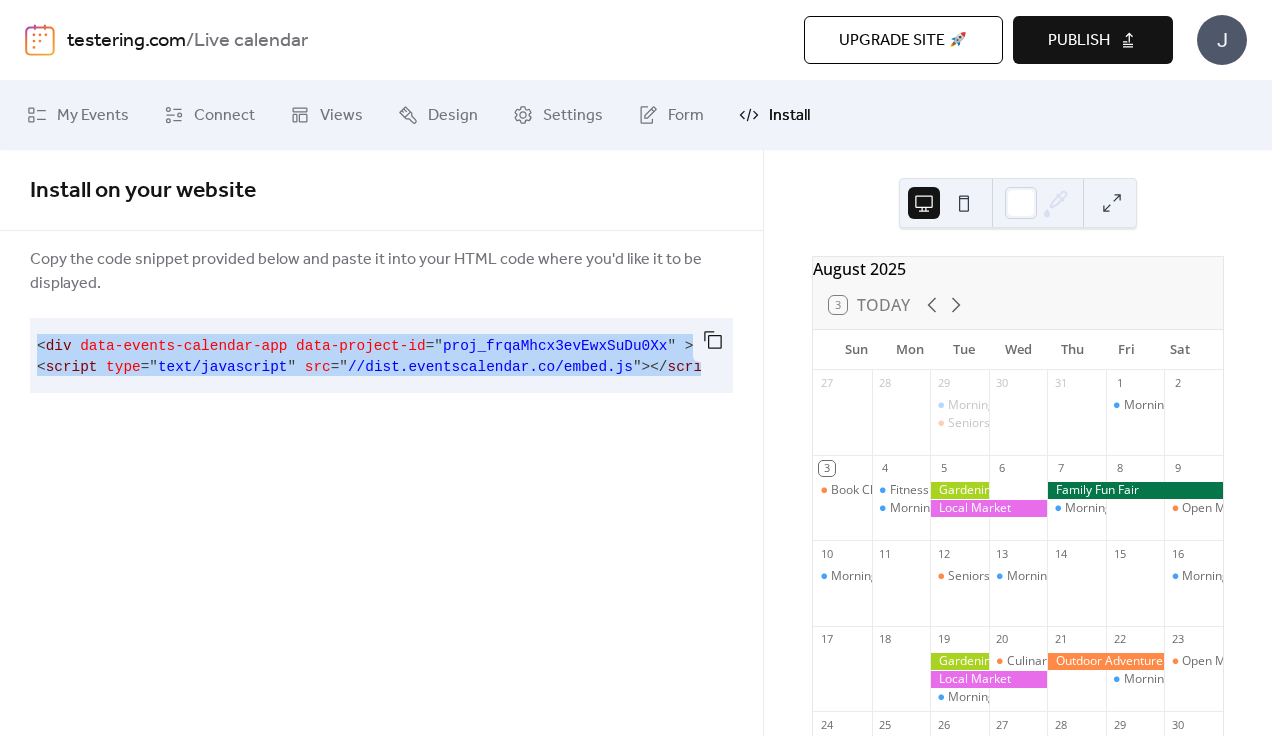 drag, startPoint x: 40, startPoint y: 342, endPoint x: 692, endPoint y: 370, distance: 652.60095 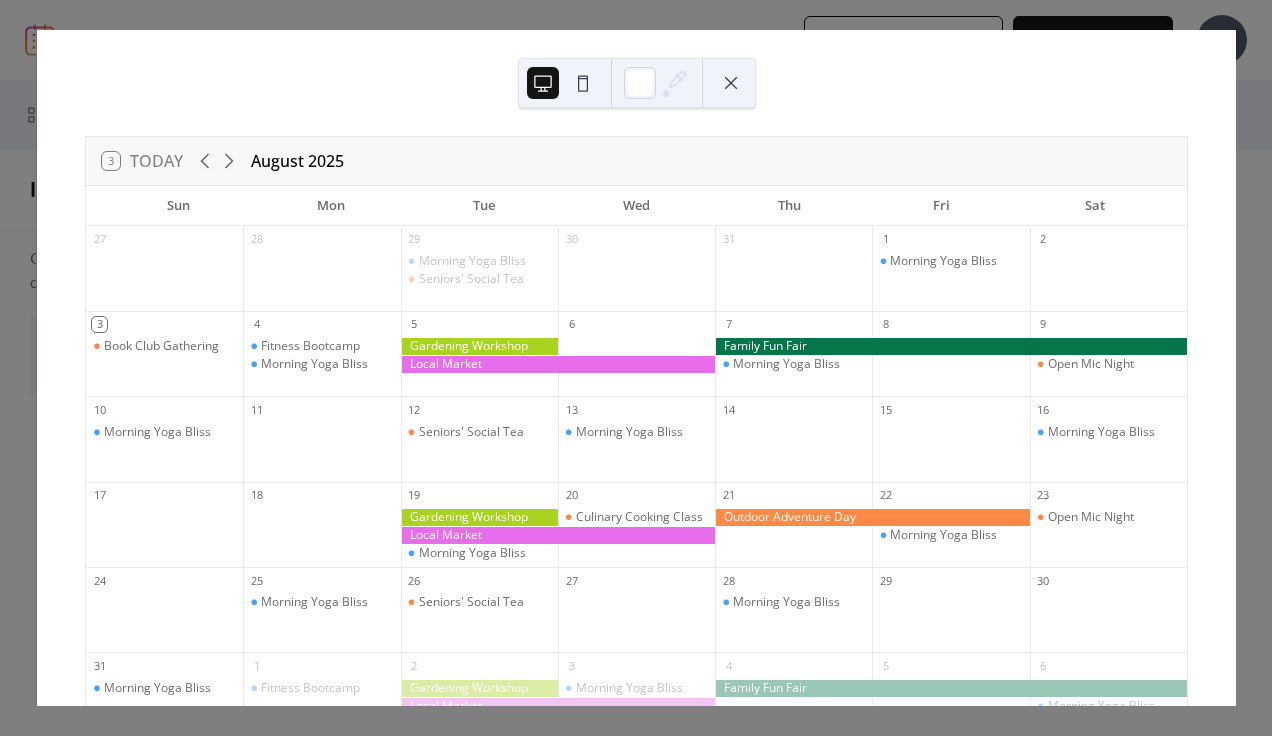 click at bounding box center (558, 364) 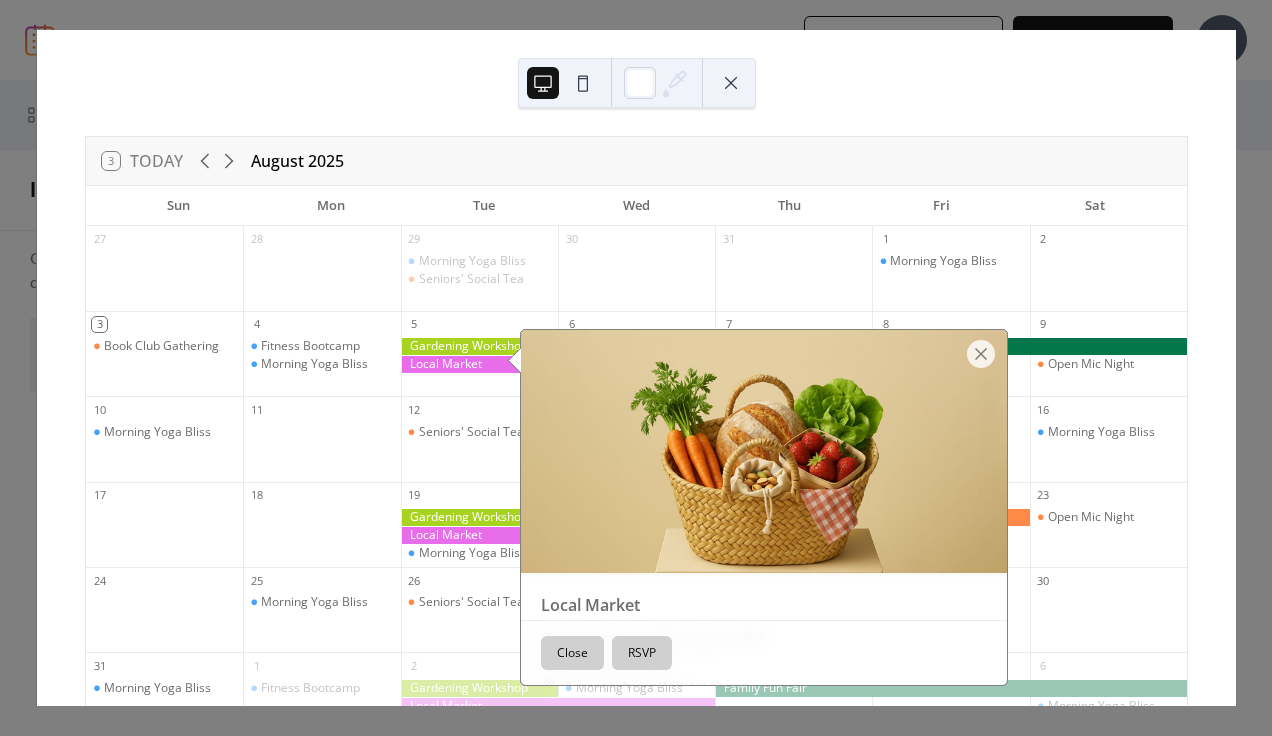click at bounding box center (558, 364) 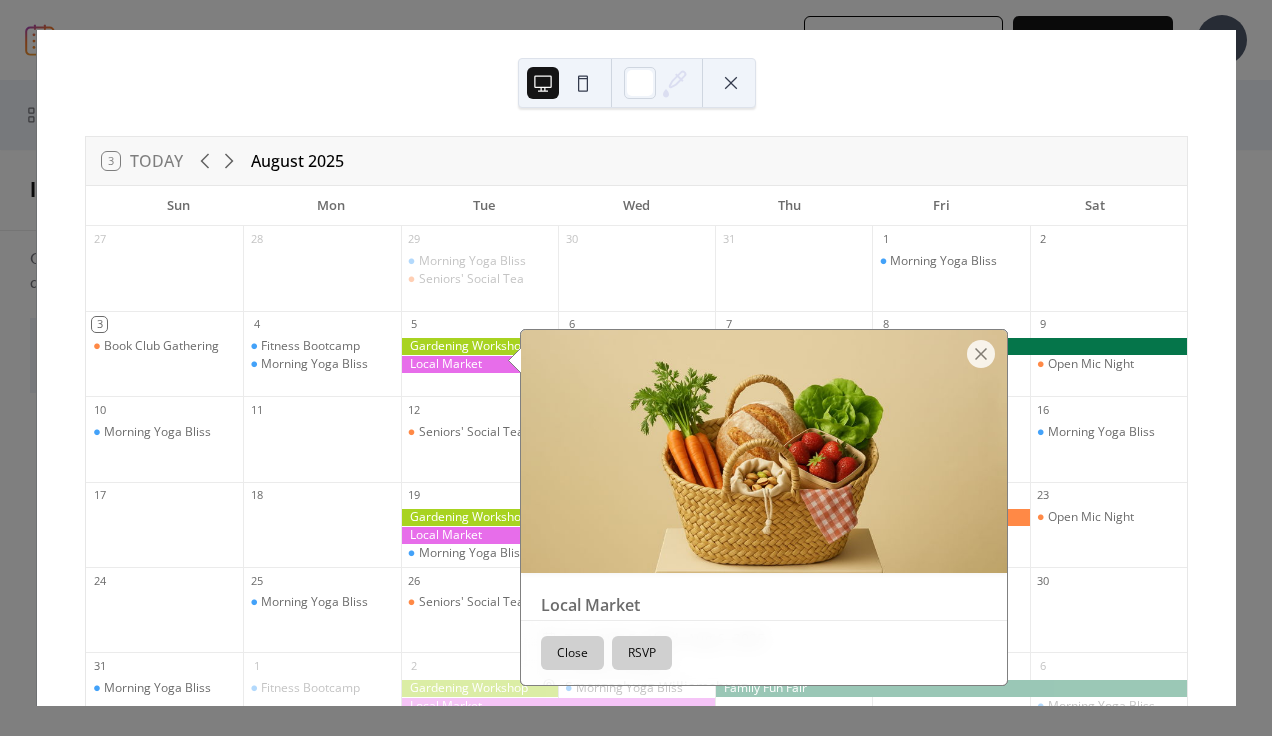 click at bounding box center (558, 364) 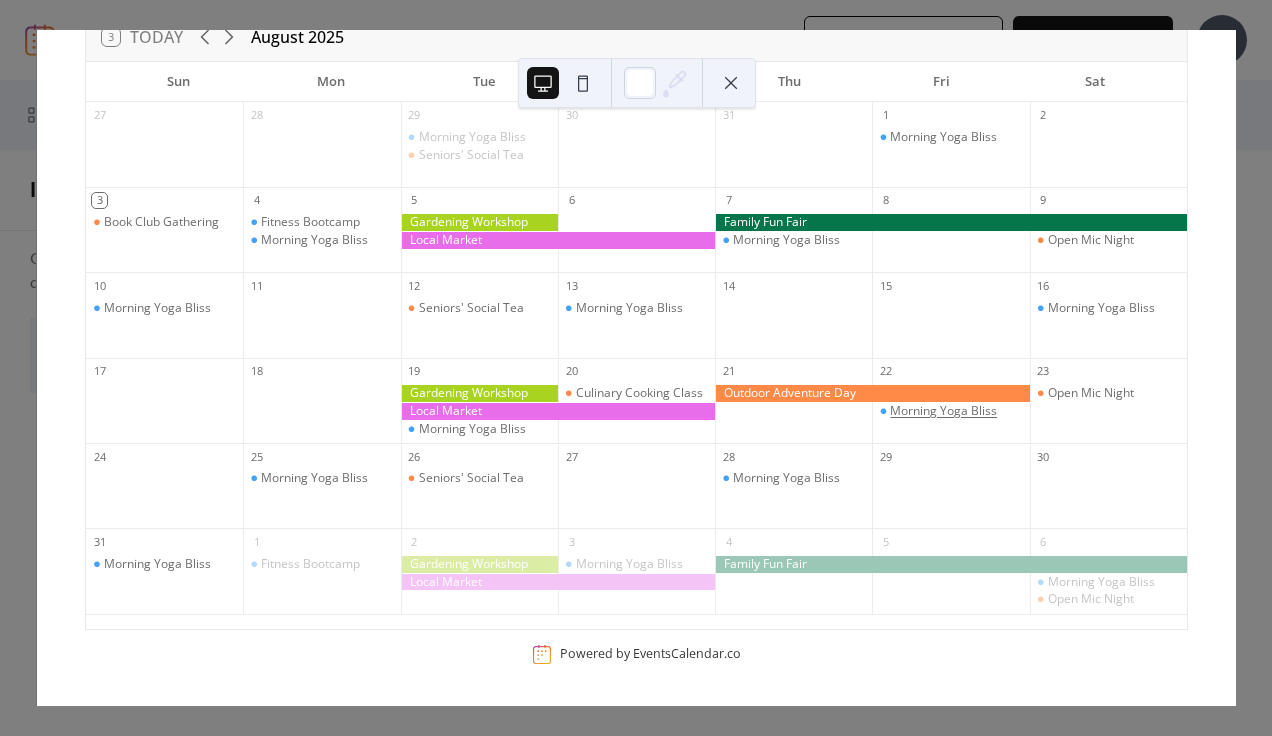 scroll, scrollTop: 0, scrollLeft: 0, axis: both 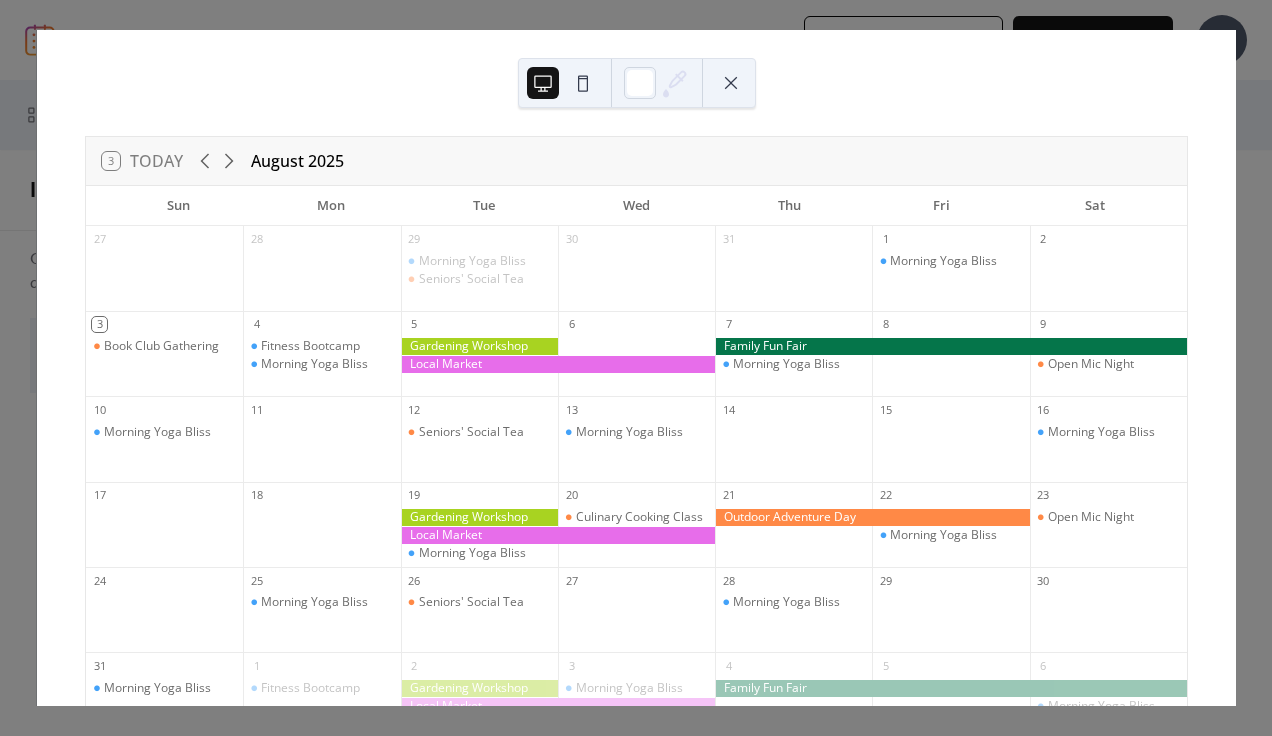 click on "3 Today August 2025 Sun Mon Tue Wed Thu Fri Sat 27 28 29 Morning Yoga Bliss Seniors' Social Tea 30 31 1 Morning Yoga Bliss 2 3 Book Club Gathering 4 Fitness Bootcamp Morning Yoga Bliss 5 6 7 Morning Yoga Bliss 8 9 Open Mic Night 10 Morning Yoga Bliss 11 12 Seniors' Social Tea 13 Morning Yoga Bliss 14 15 16 Morning Yoga Bliss 17 18 19 Morning Yoga Bliss 20 Culinary Cooking Class 21 22 Morning Yoga Bliss 23 Open Mic Night 24 25 Morning Yoga Bliss 26 Seniors' Social Tea 27 28 Morning Yoga Bliss 29 30 31 Morning Yoga Bliss 1 Fitness Bootcamp 2 3 Morning Yoga Bliss 4 5 6 Morning Yoga Bliss Open Mic Night Powered by   EventsCalendar.co" at bounding box center [636, 368] 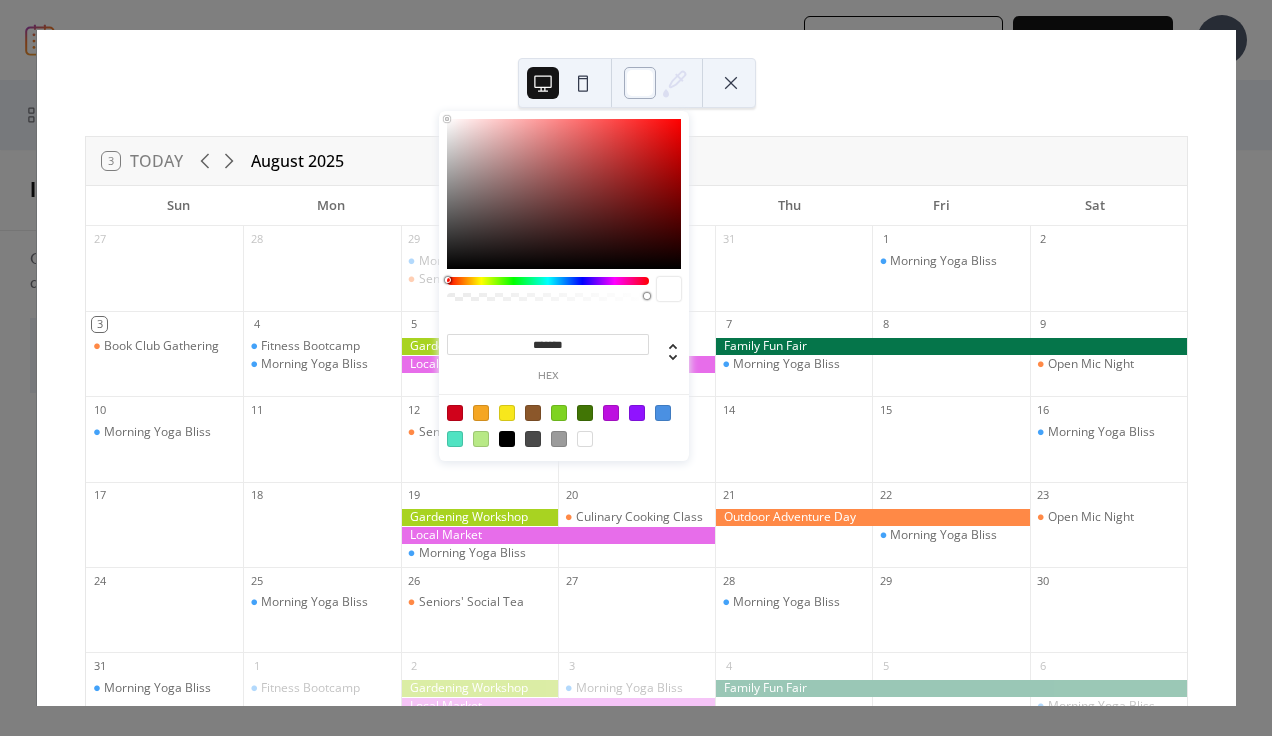 click at bounding box center (640, 83) 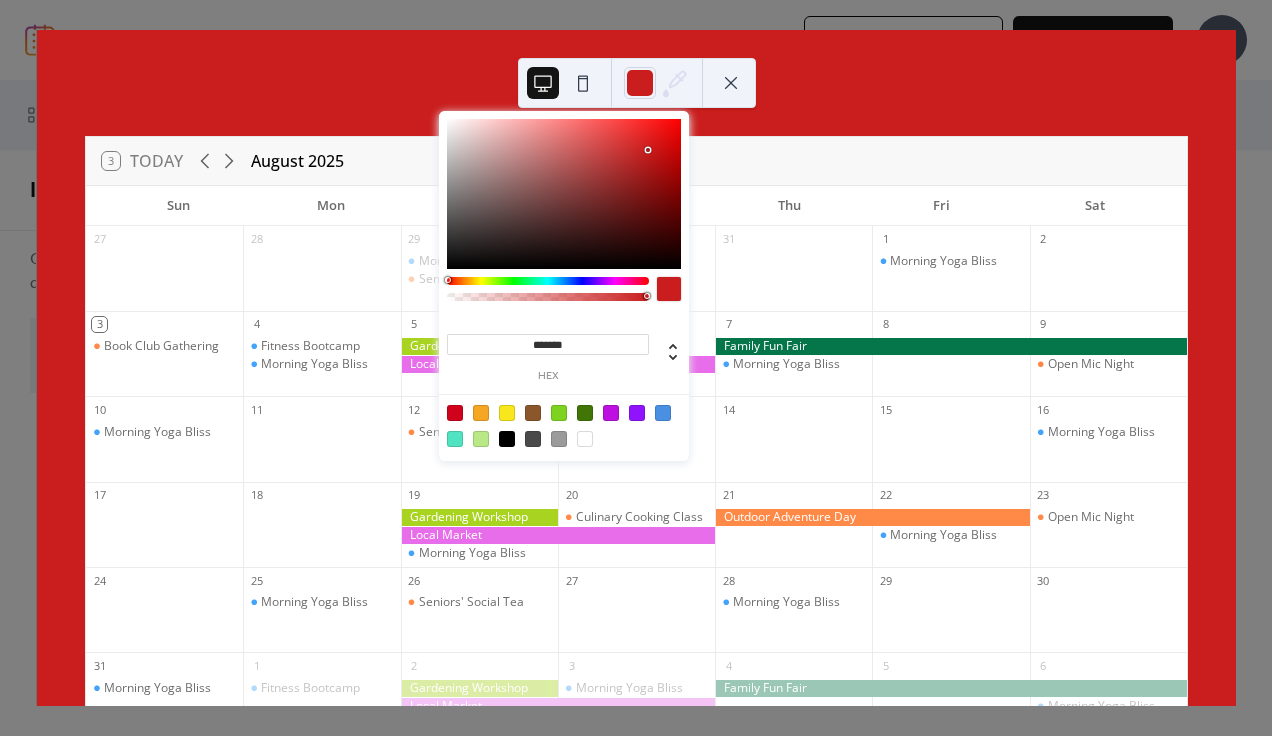 click at bounding box center (564, 194) 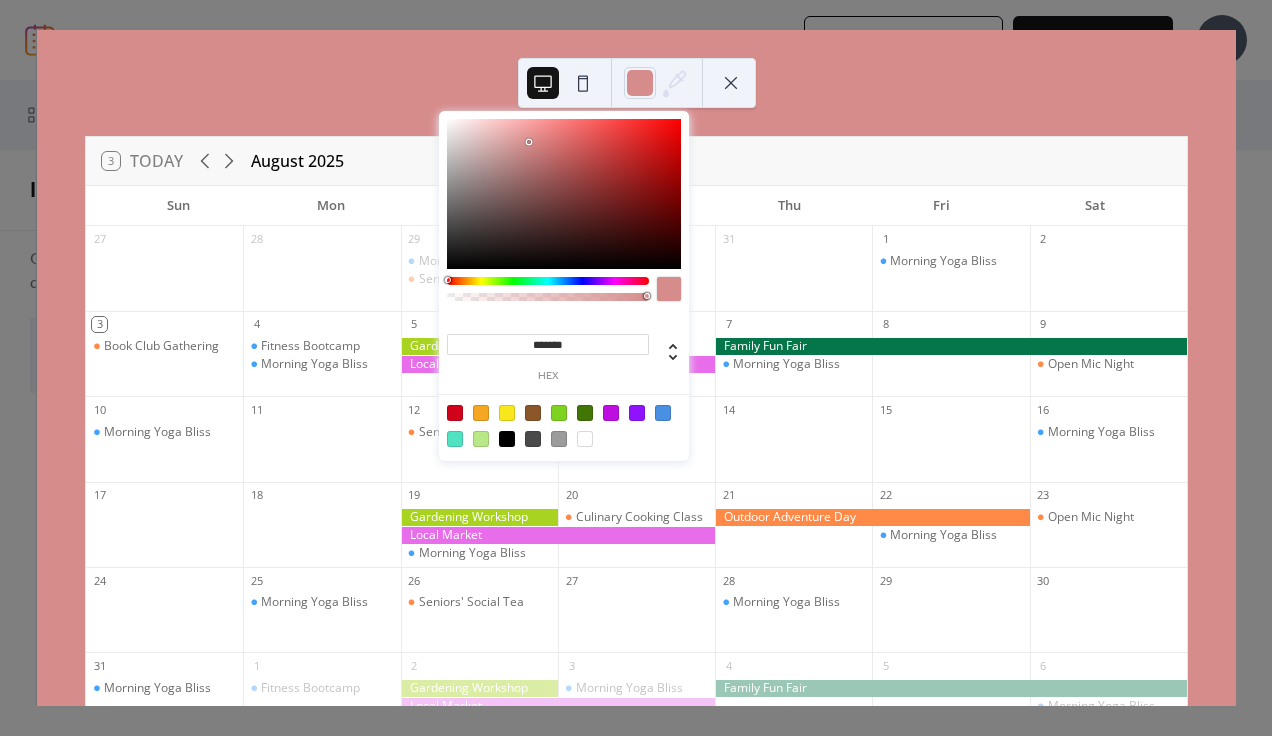 type on "*******" 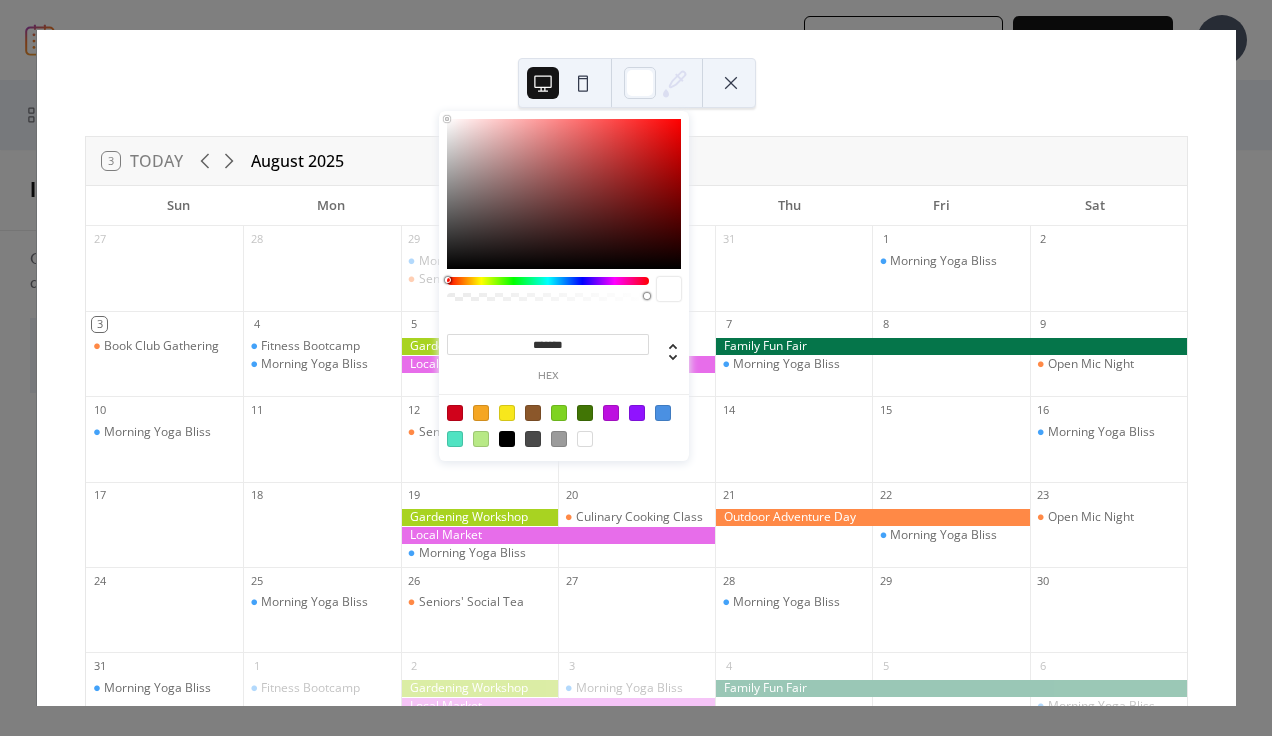 drag, startPoint x: 640, startPoint y: 149, endPoint x: 418, endPoint y: 110, distance: 225.39964 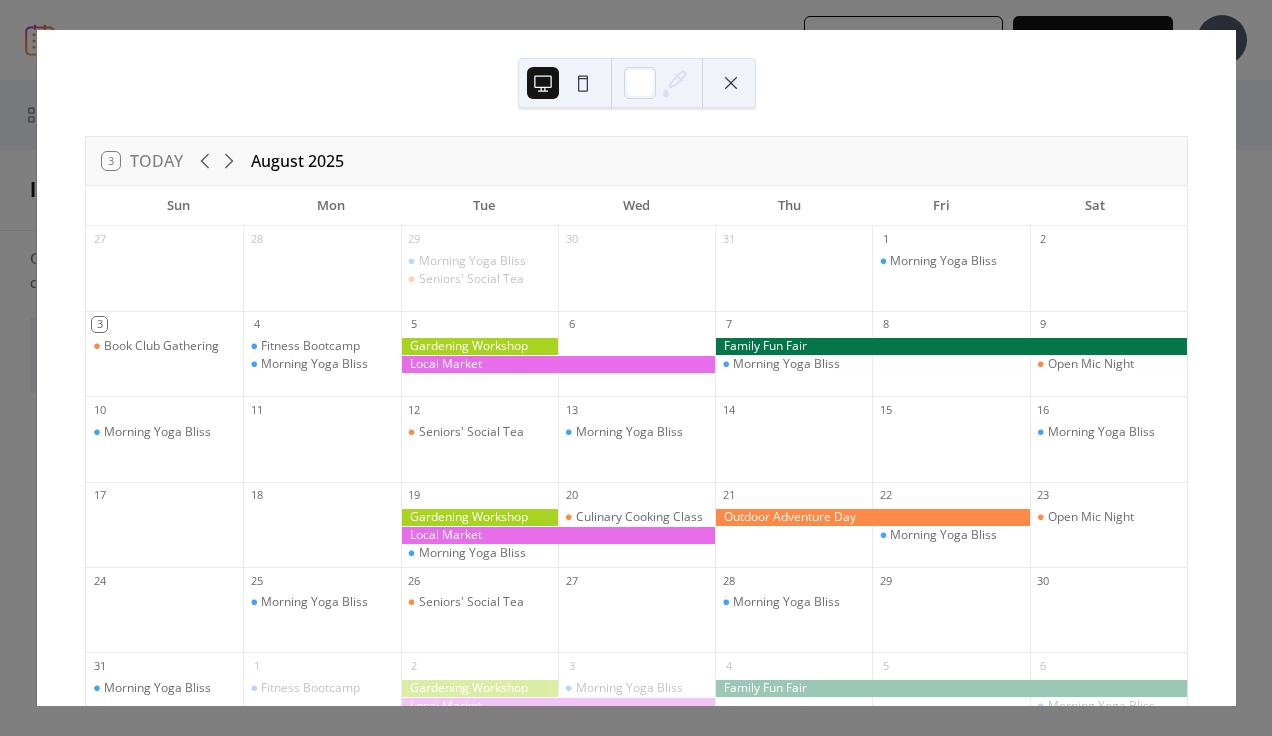 click at bounding box center [731, 83] 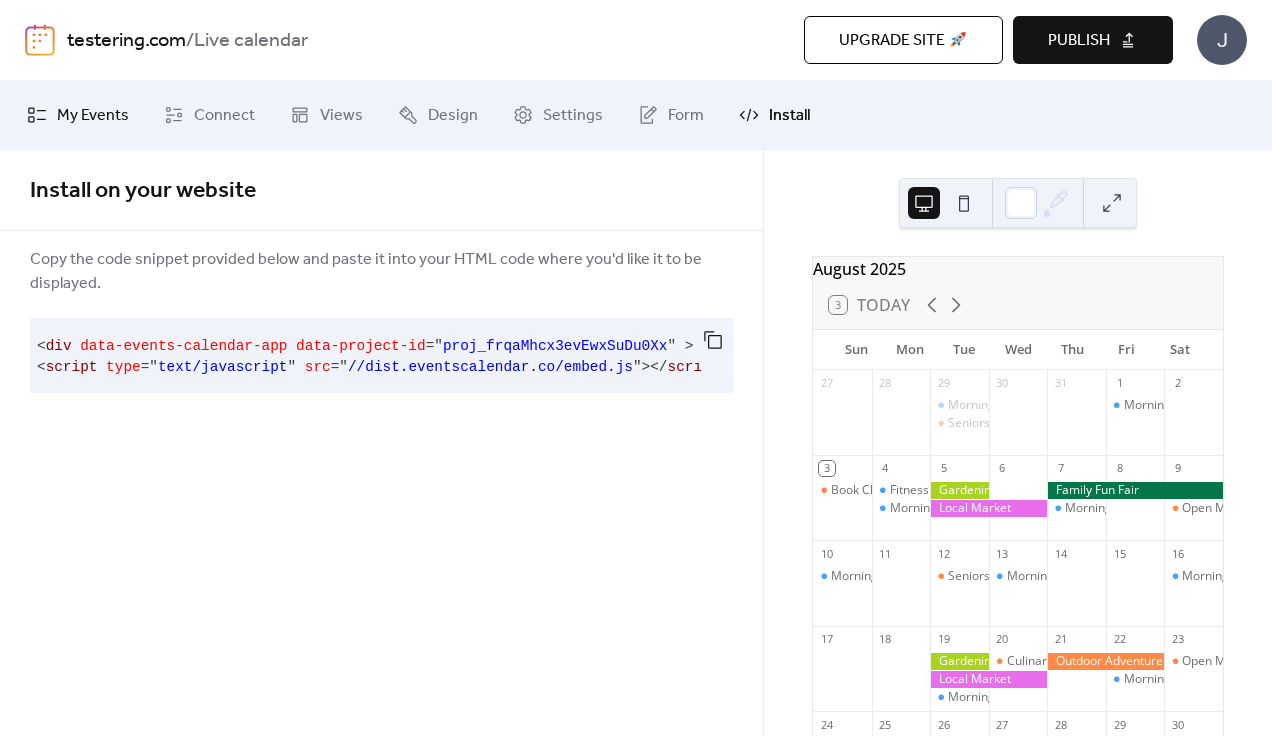 click on "My Events" at bounding box center [93, 116] 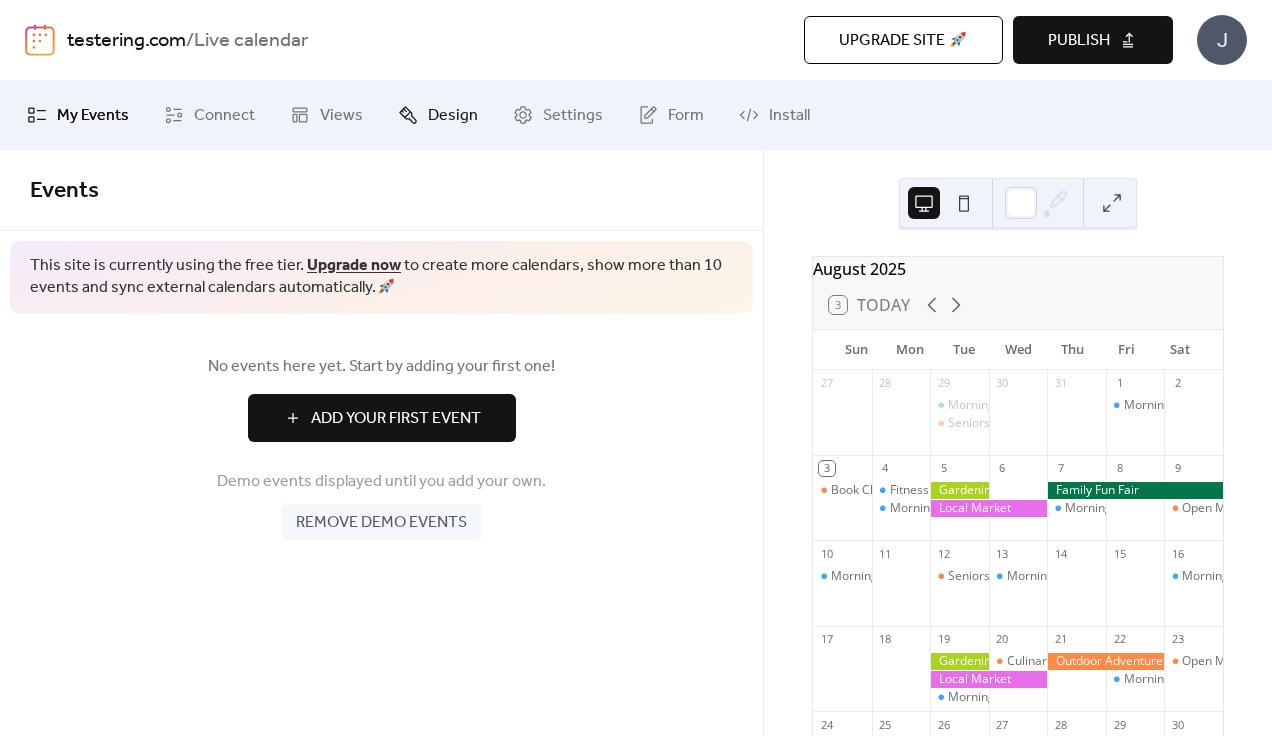 click on "Design" at bounding box center (438, 115) 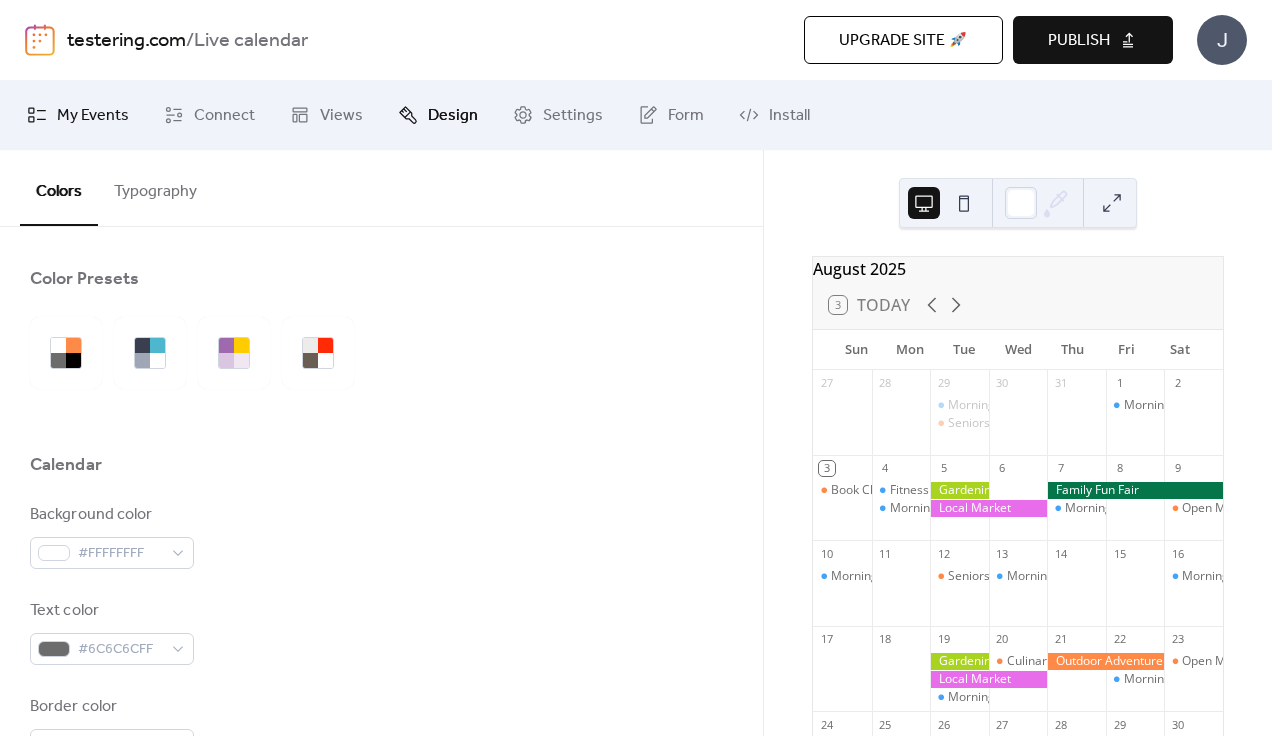 click on "My Events" at bounding box center [93, 116] 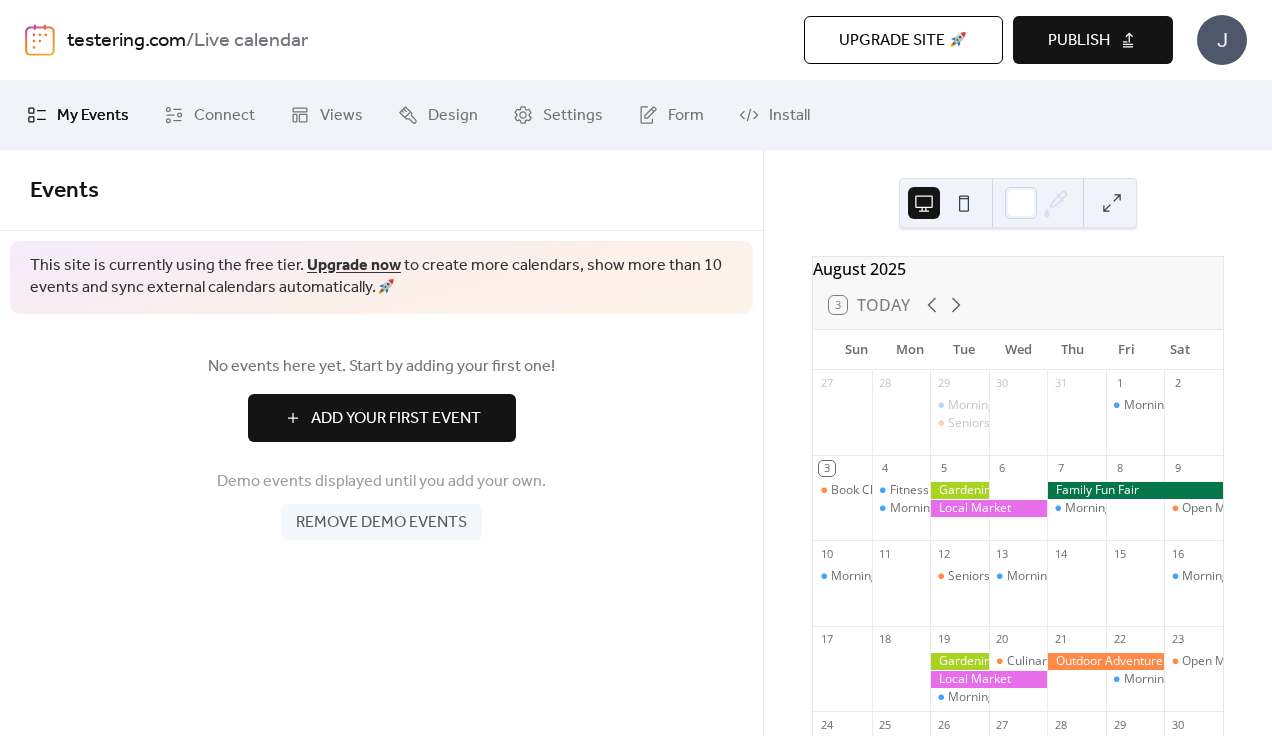 click on "Add Your First Event" at bounding box center (396, 419) 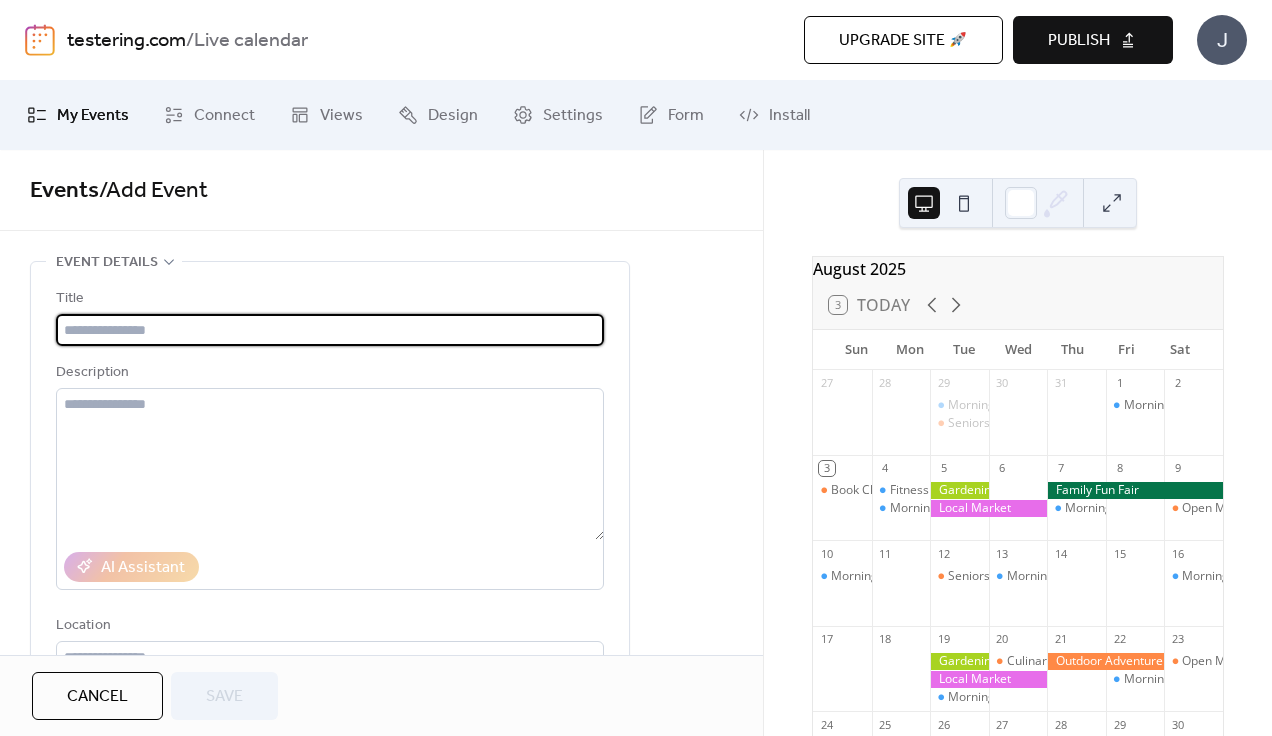 click on "My Events" at bounding box center (93, 116) 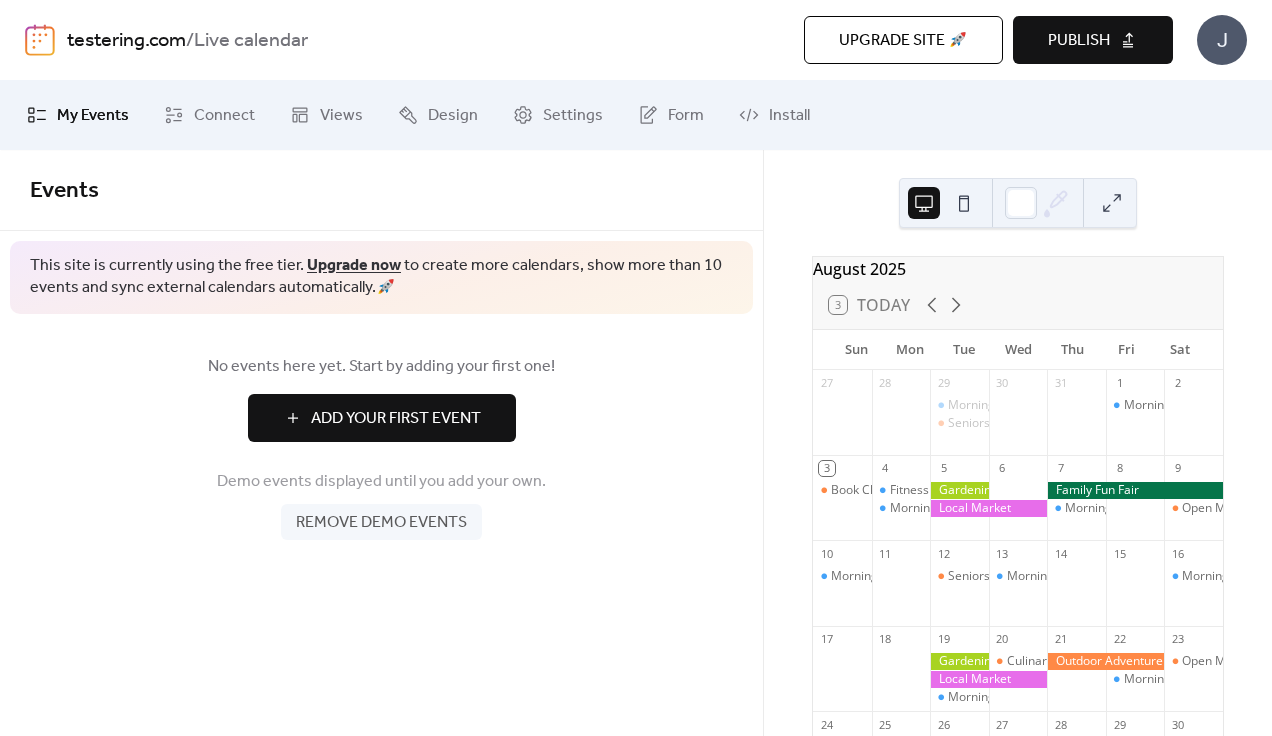 click on "Remove demo events" at bounding box center (381, 523) 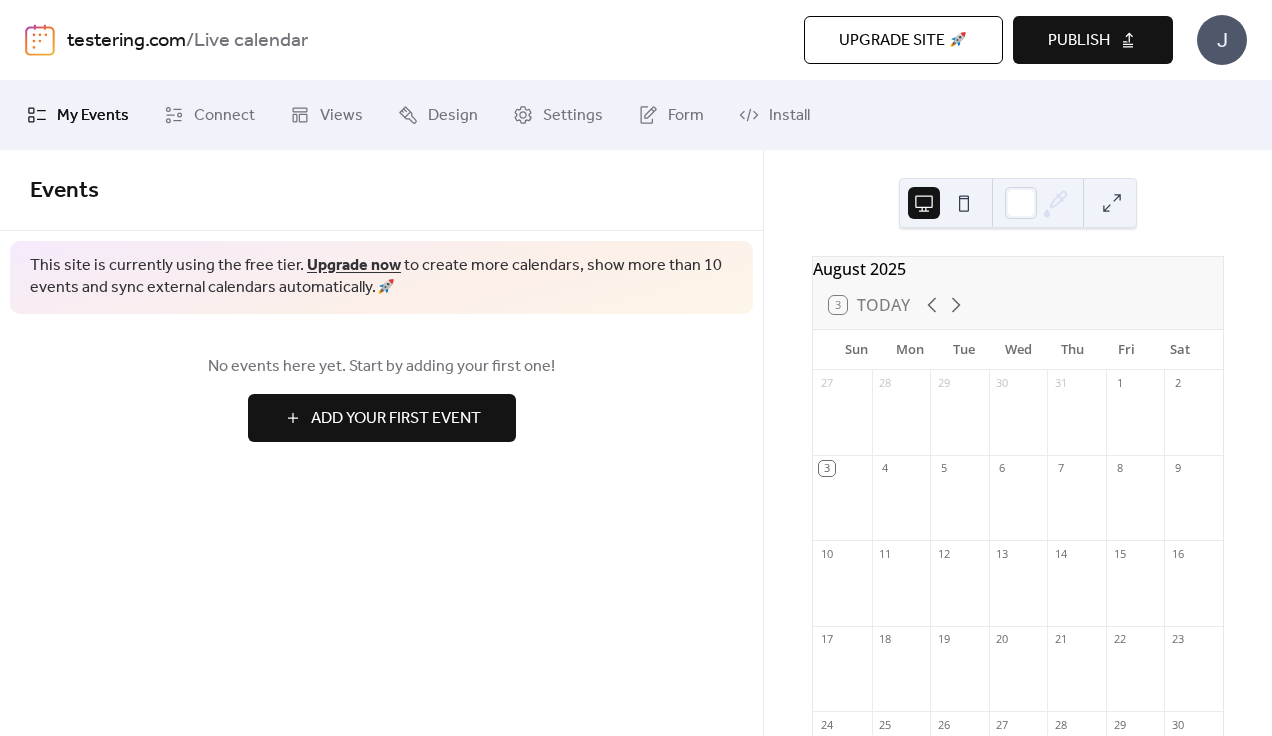 click on "Add Your First Event" at bounding box center [396, 419] 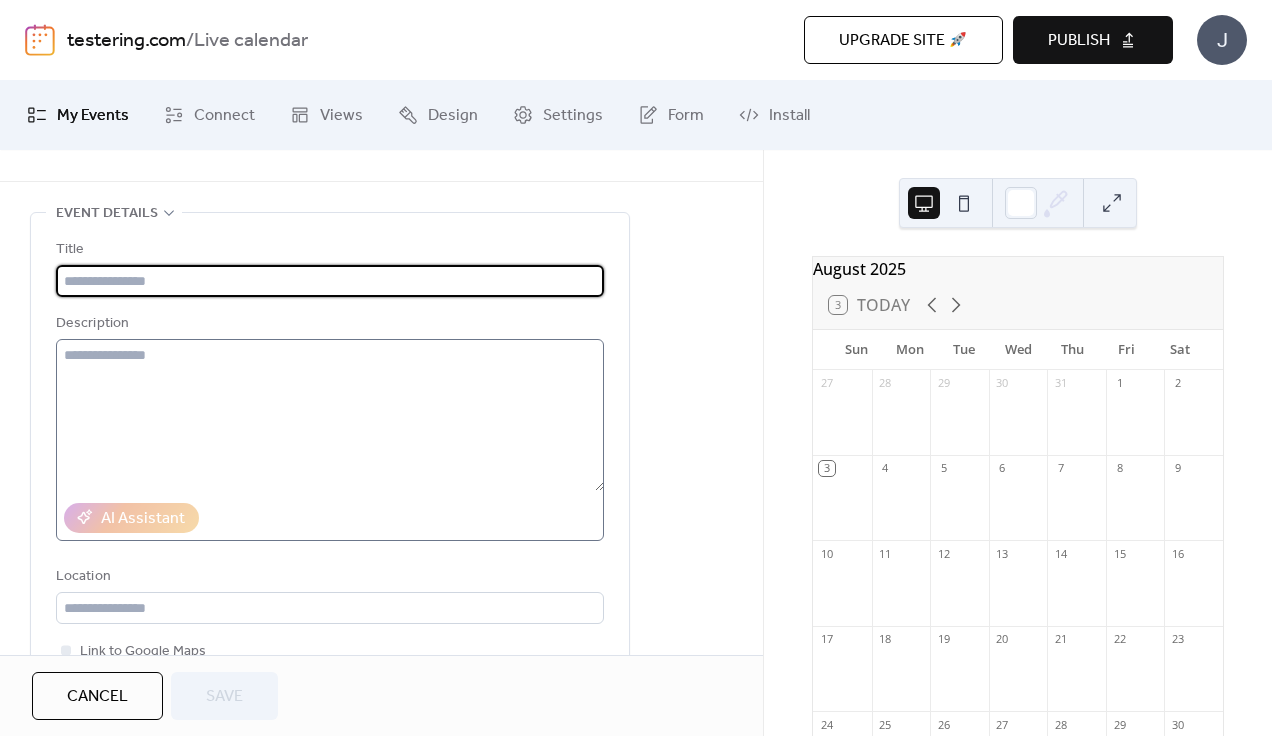 scroll, scrollTop: 50, scrollLeft: 0, axis: vertical 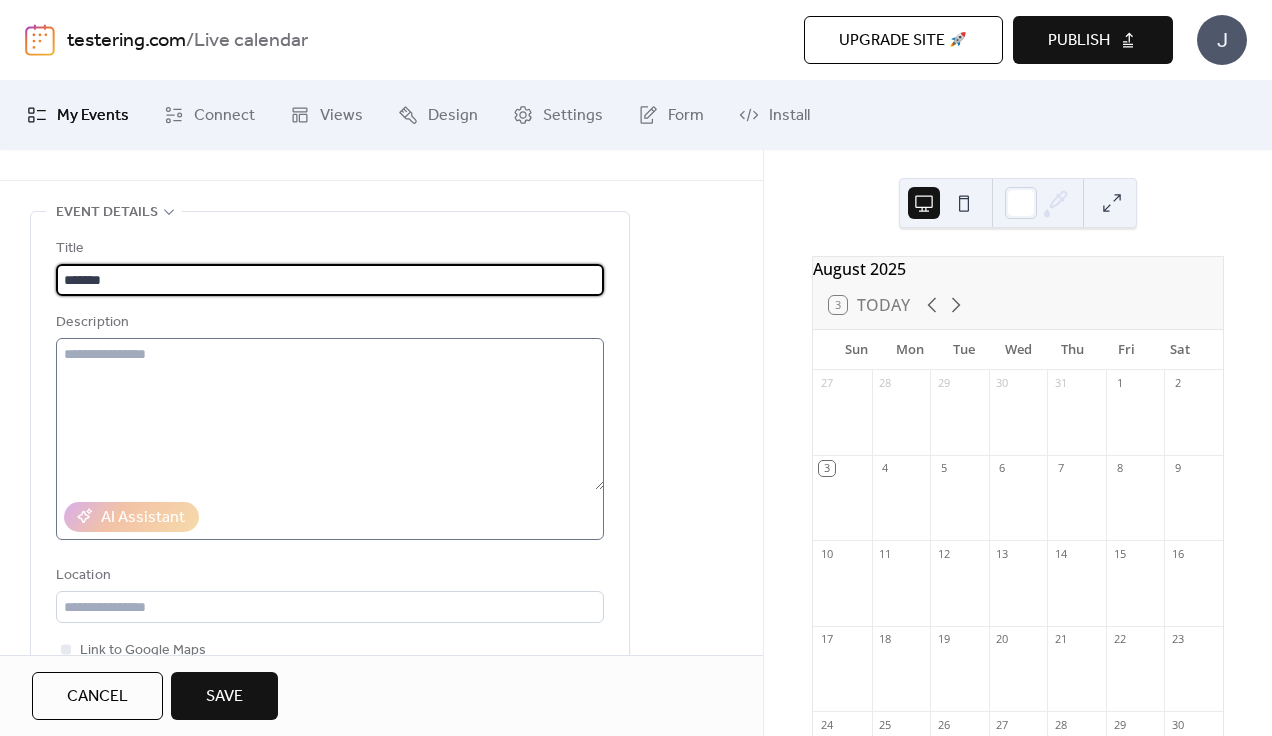 type on "*******" 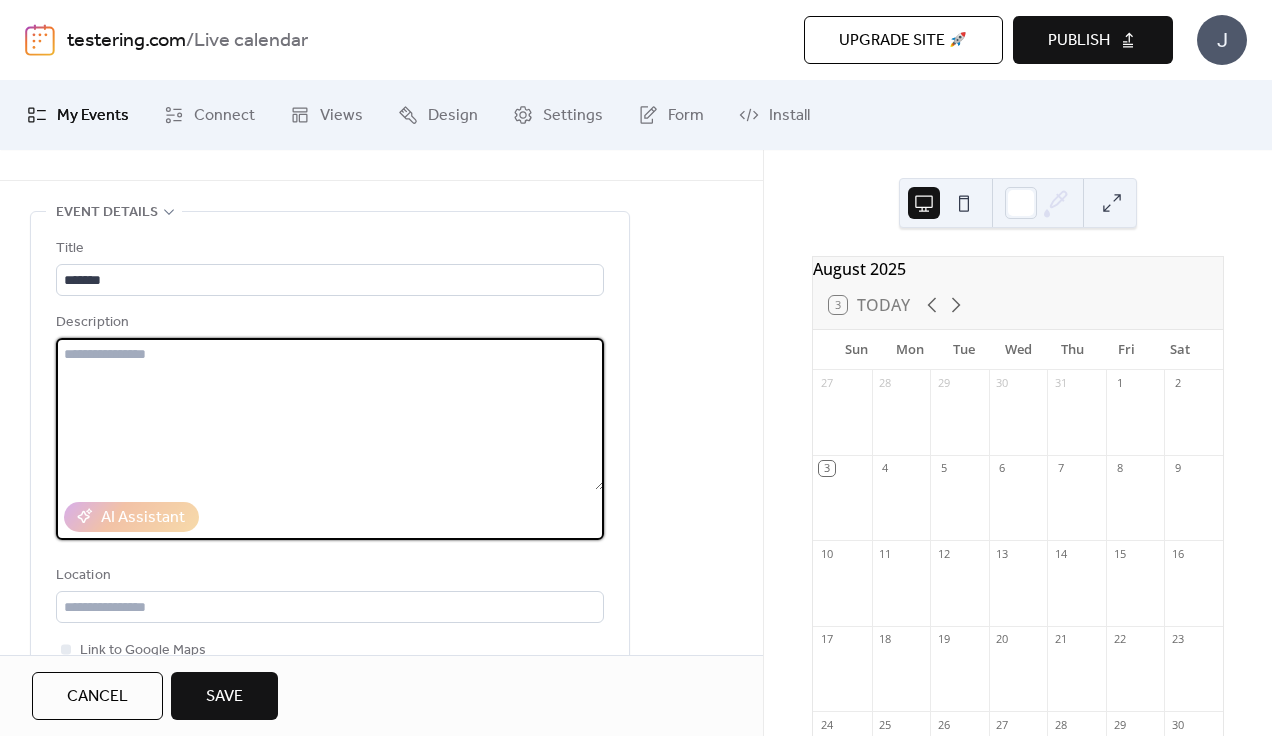 click at bounding box center [330, 414] 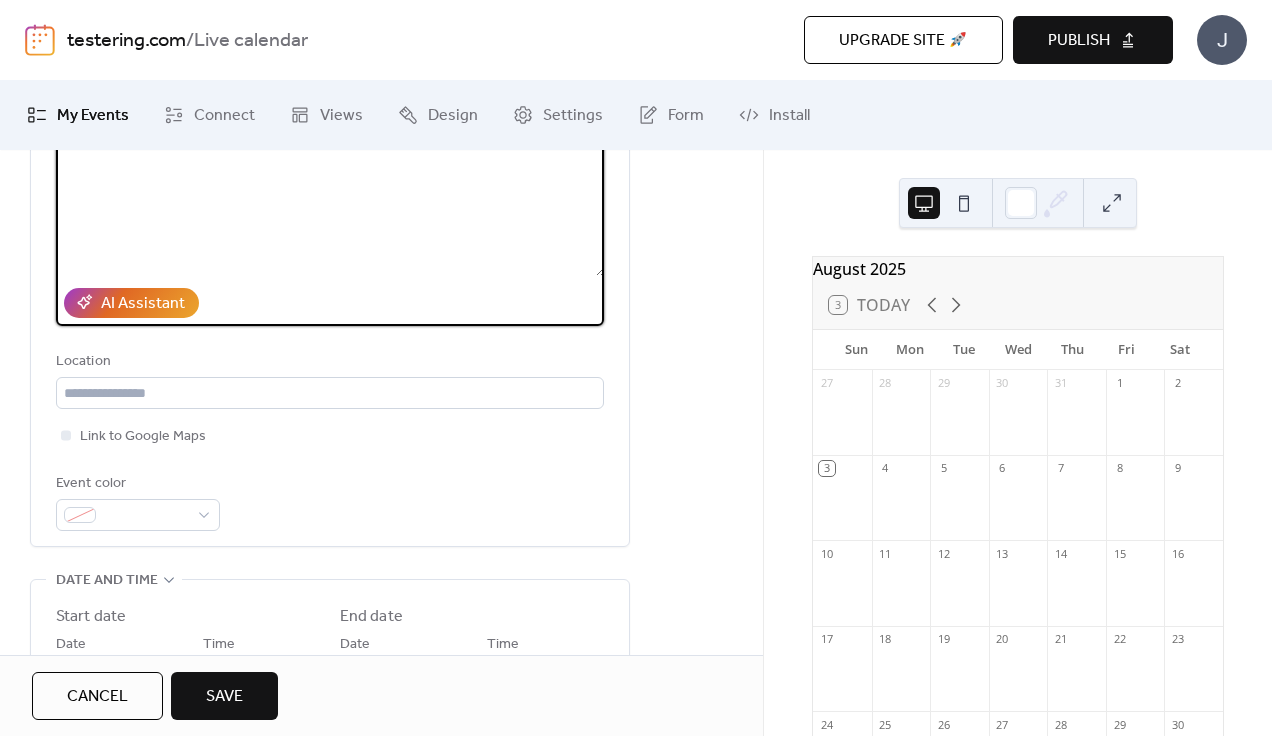 scroll, scrollTop: 268, scrollLeft: 0, axis: vertical 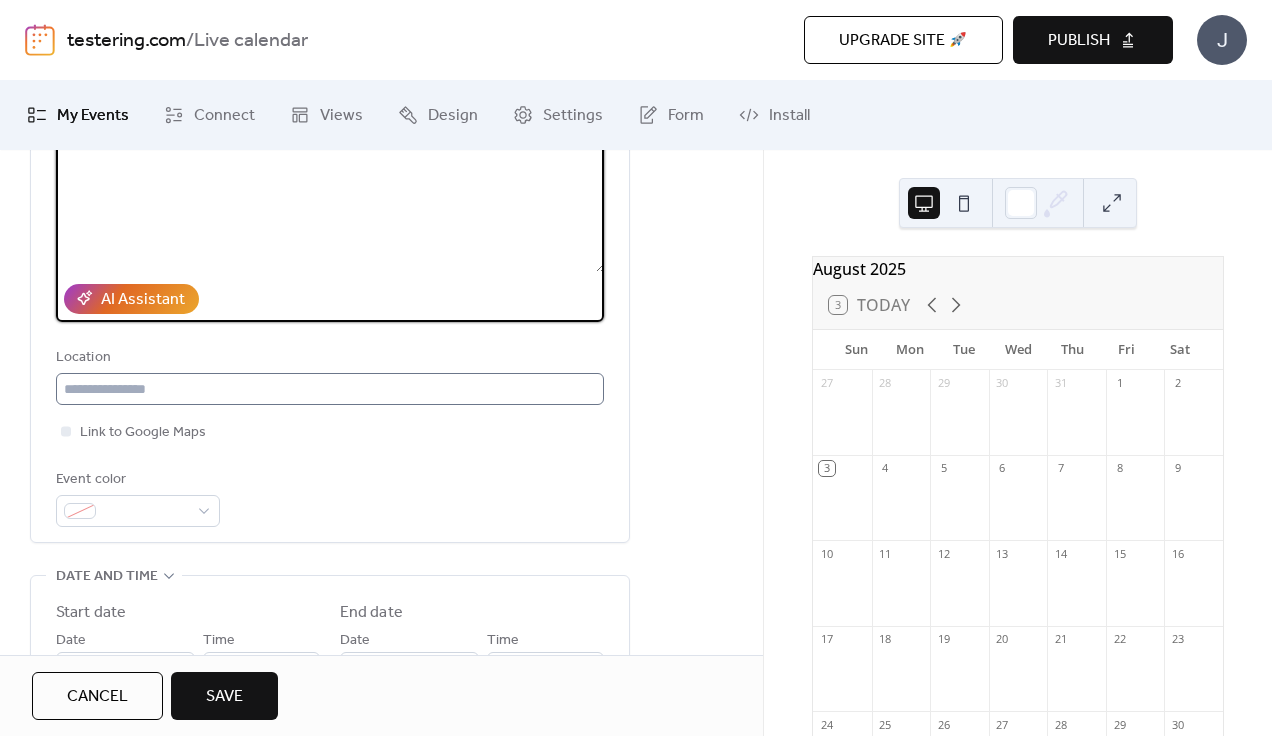 type on "**********" 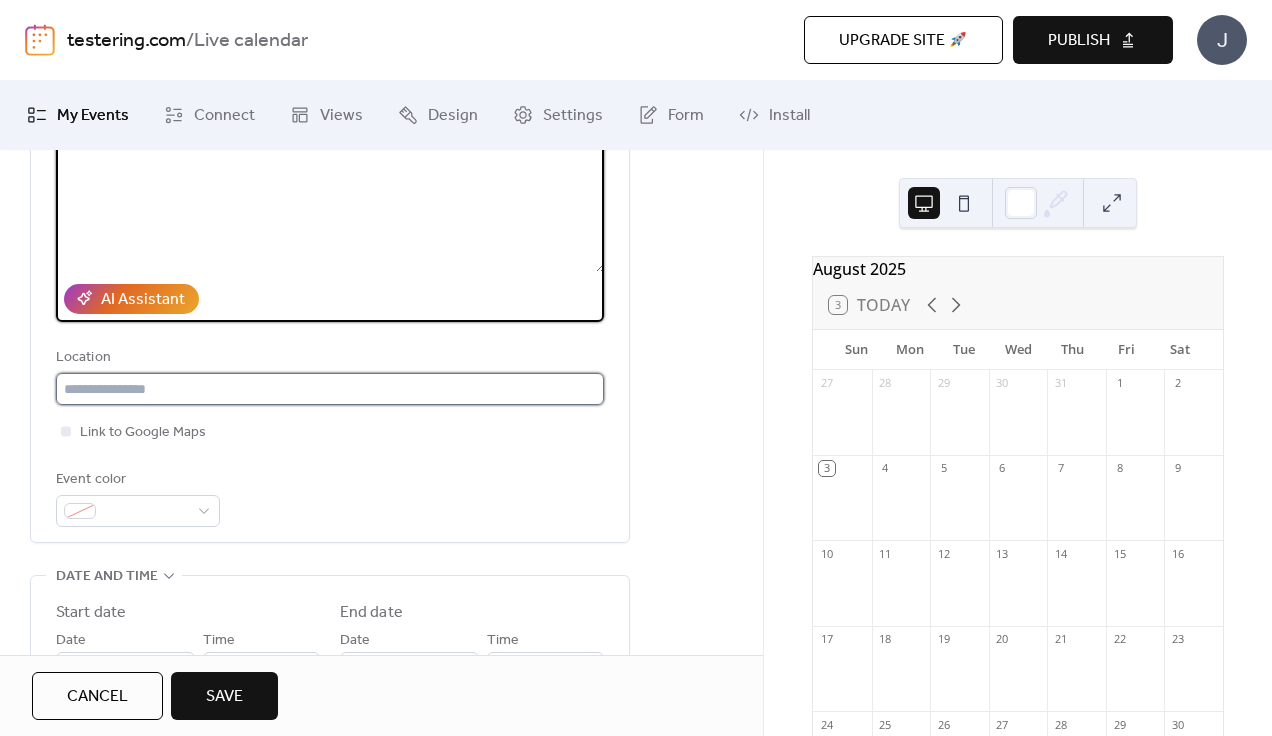 click at bounding box center [330, 389] 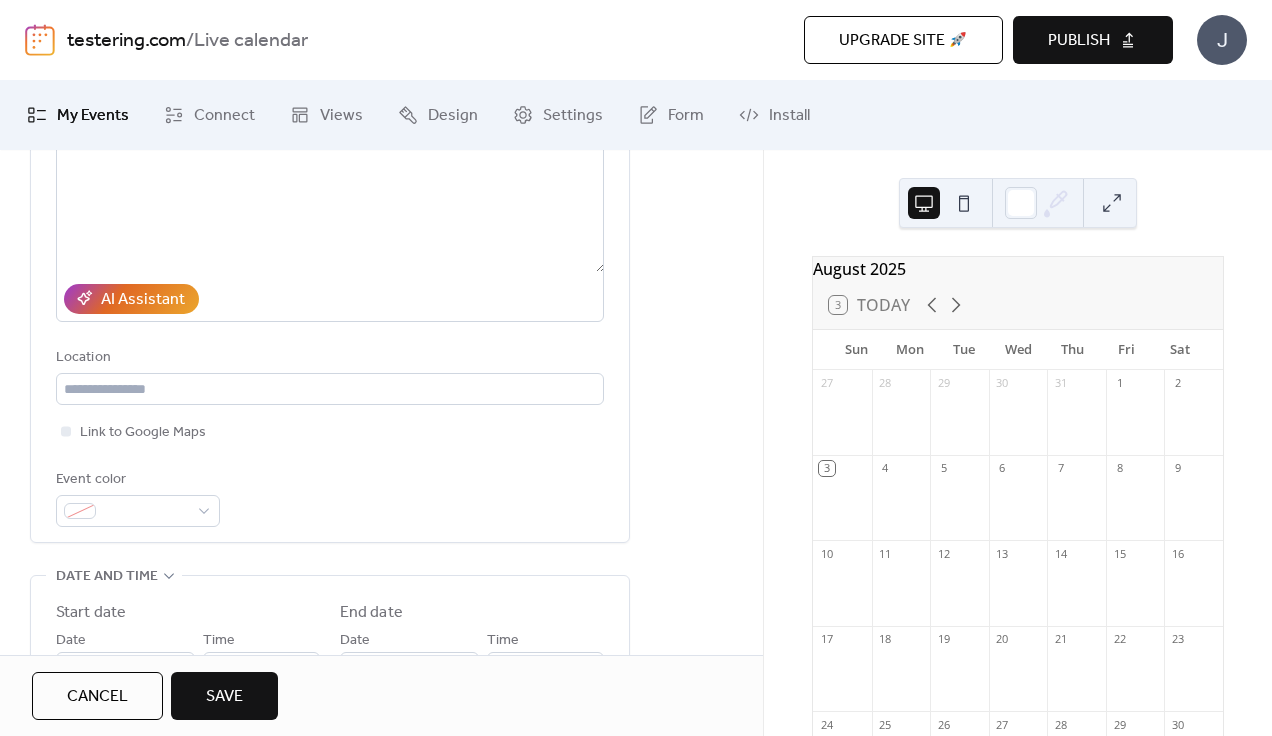 click on "**********" at bounding box center [330, 273] 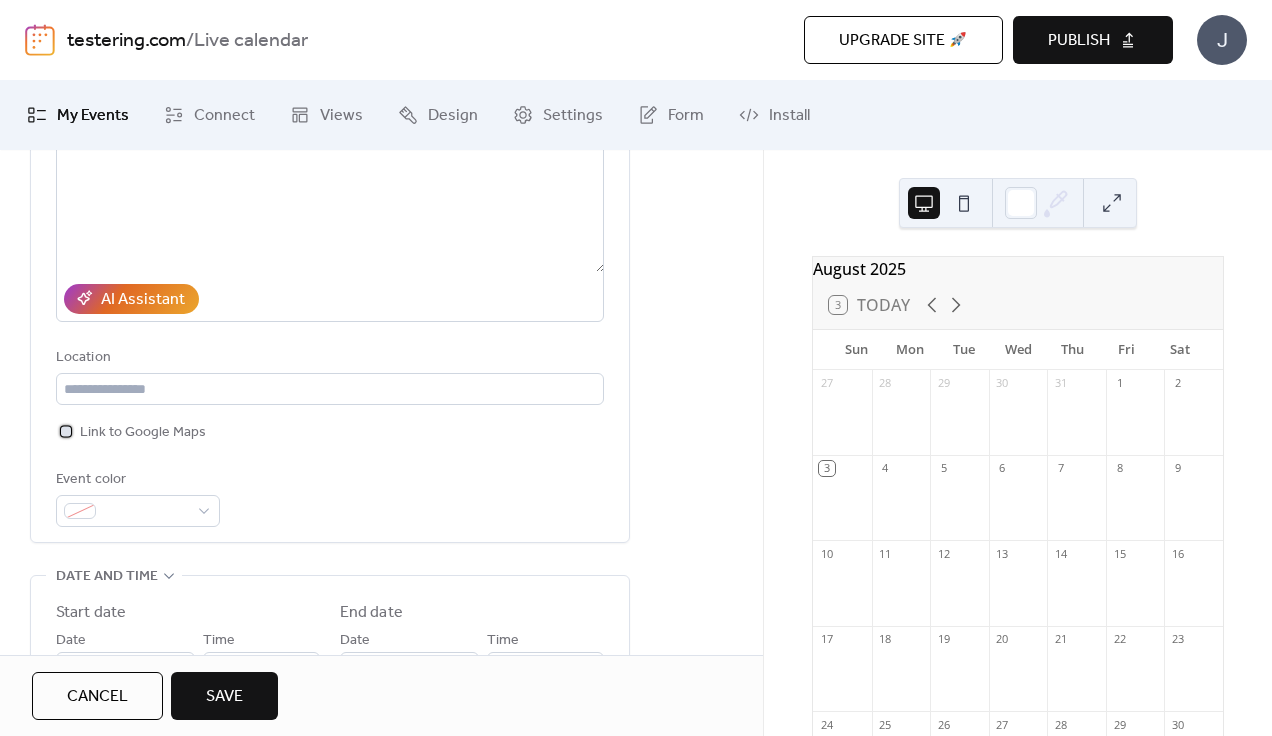 click on "Link to Google Maps" at bounding box center [143, 433] 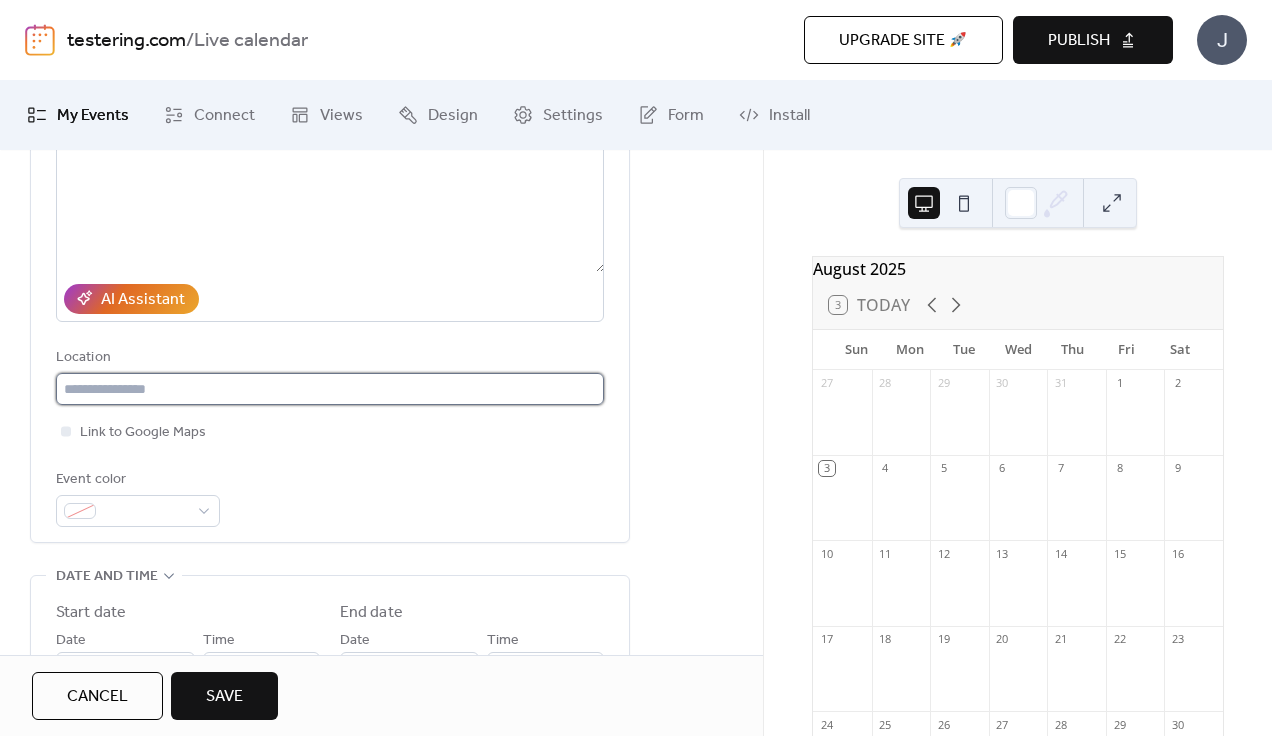 click at bounding box center [330, 389] 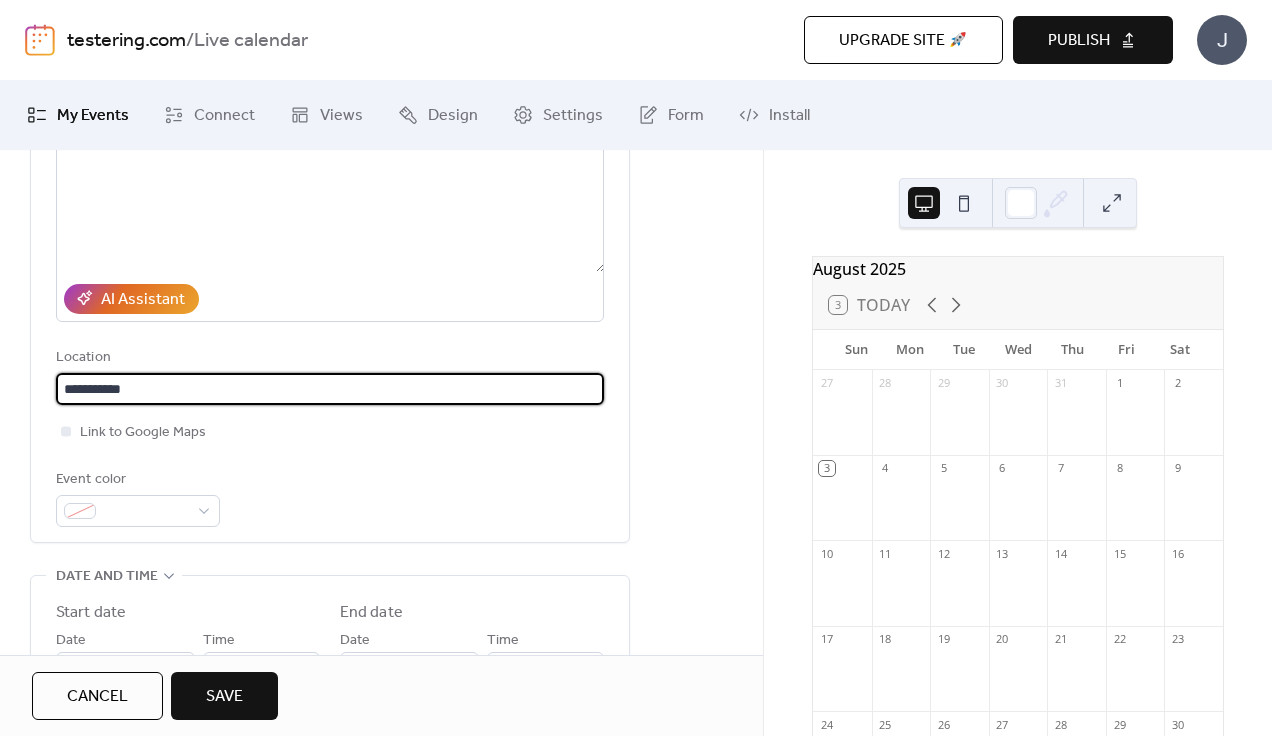 type on "**********" 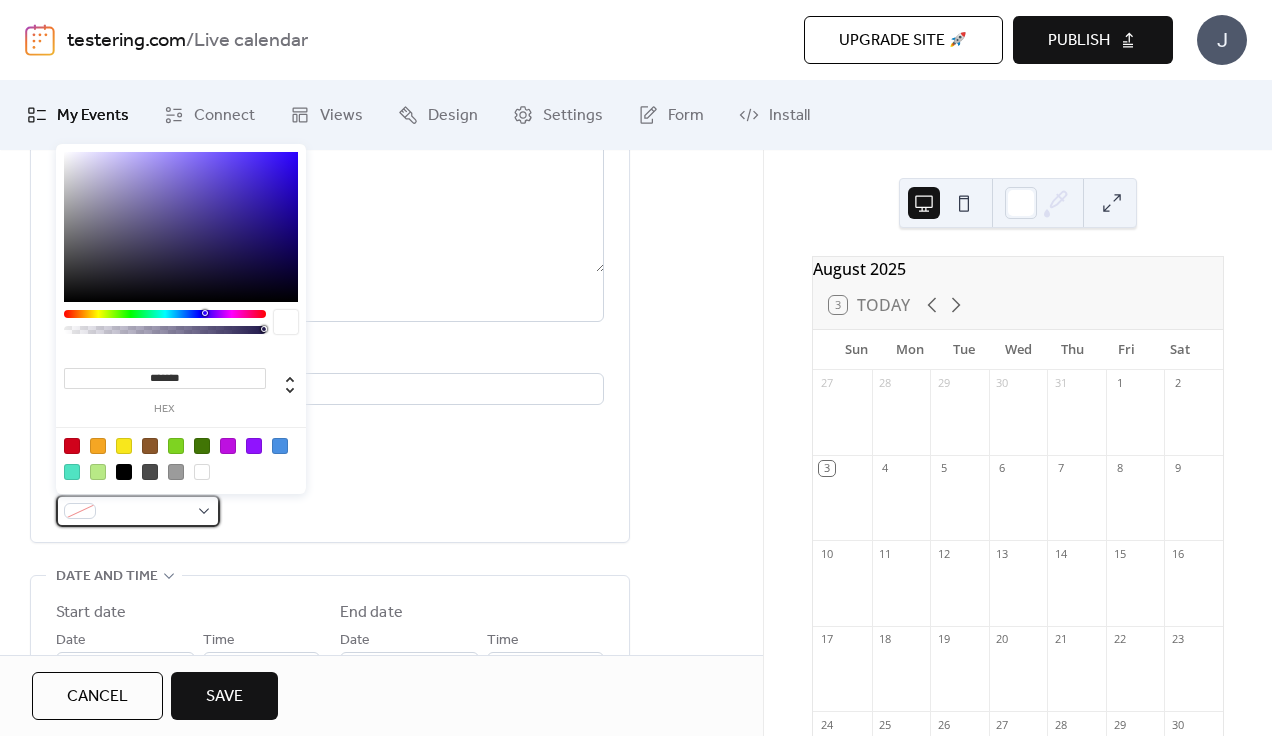 click at bounding box center [146, 512] 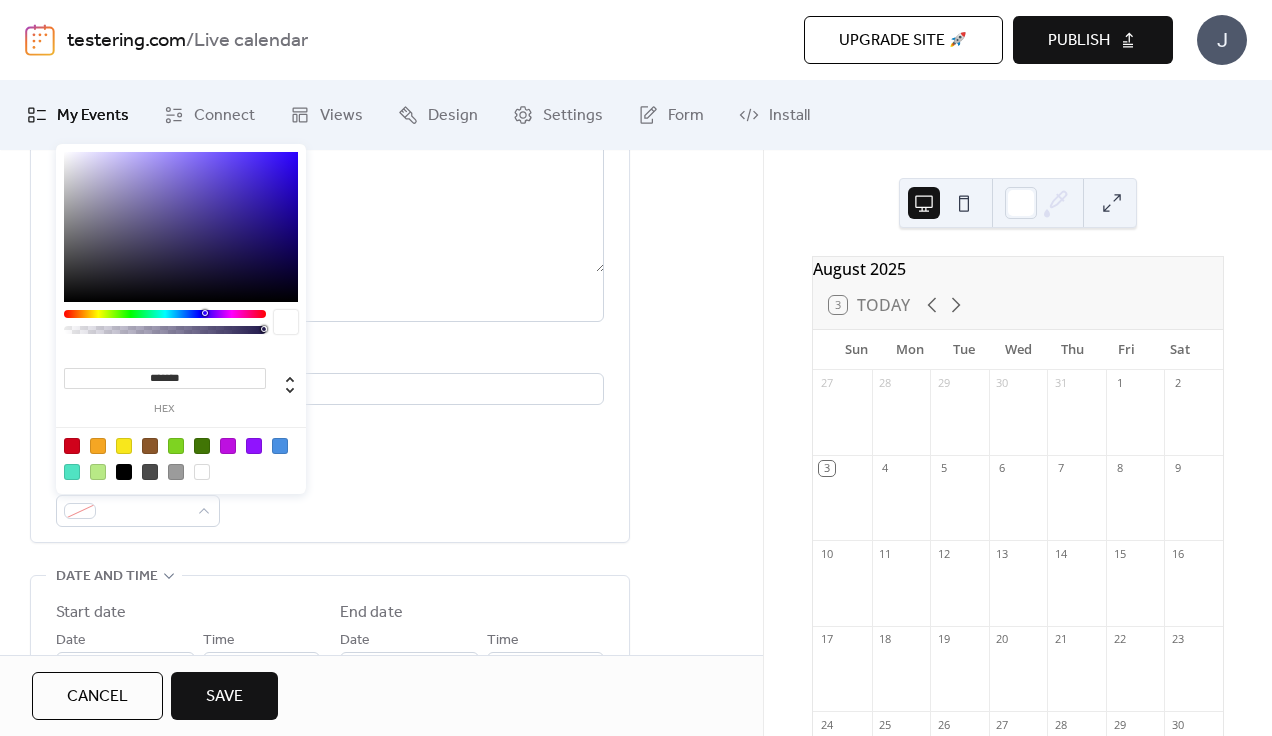 click at bounding box center (181, 458) 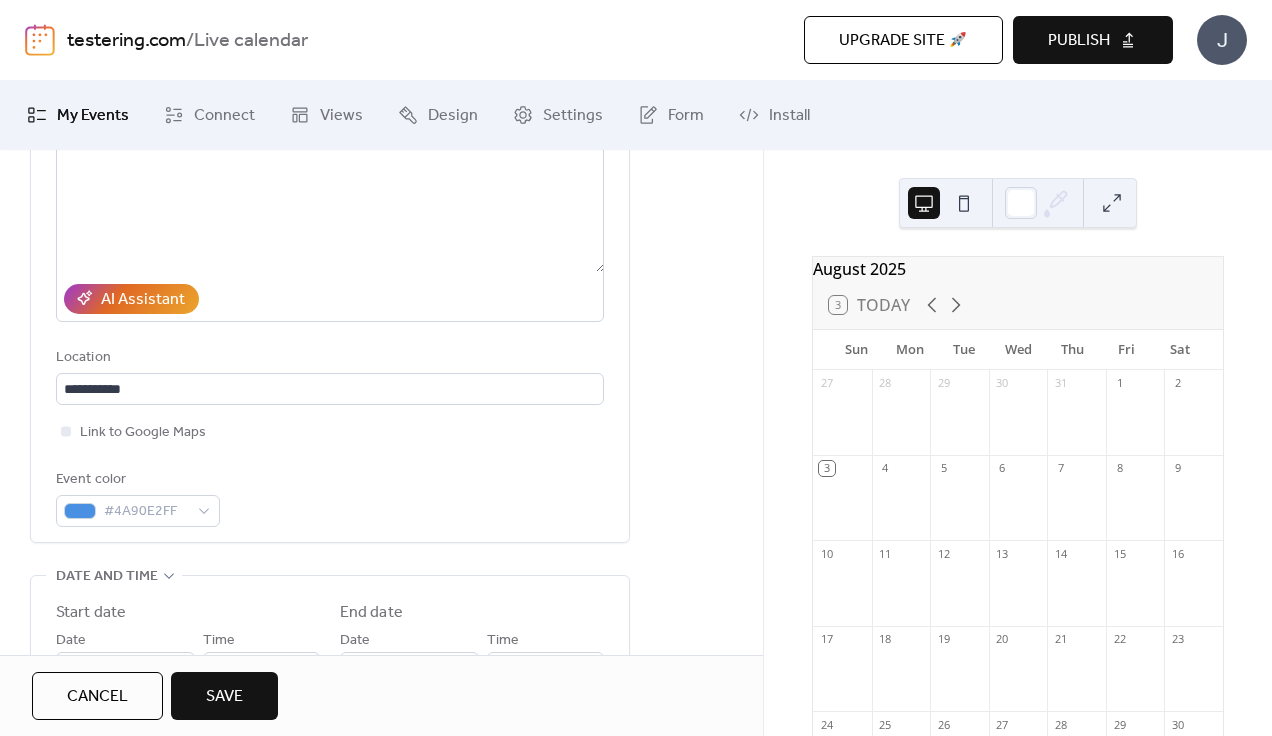 click on "**********" at bounding box center (381, 634) 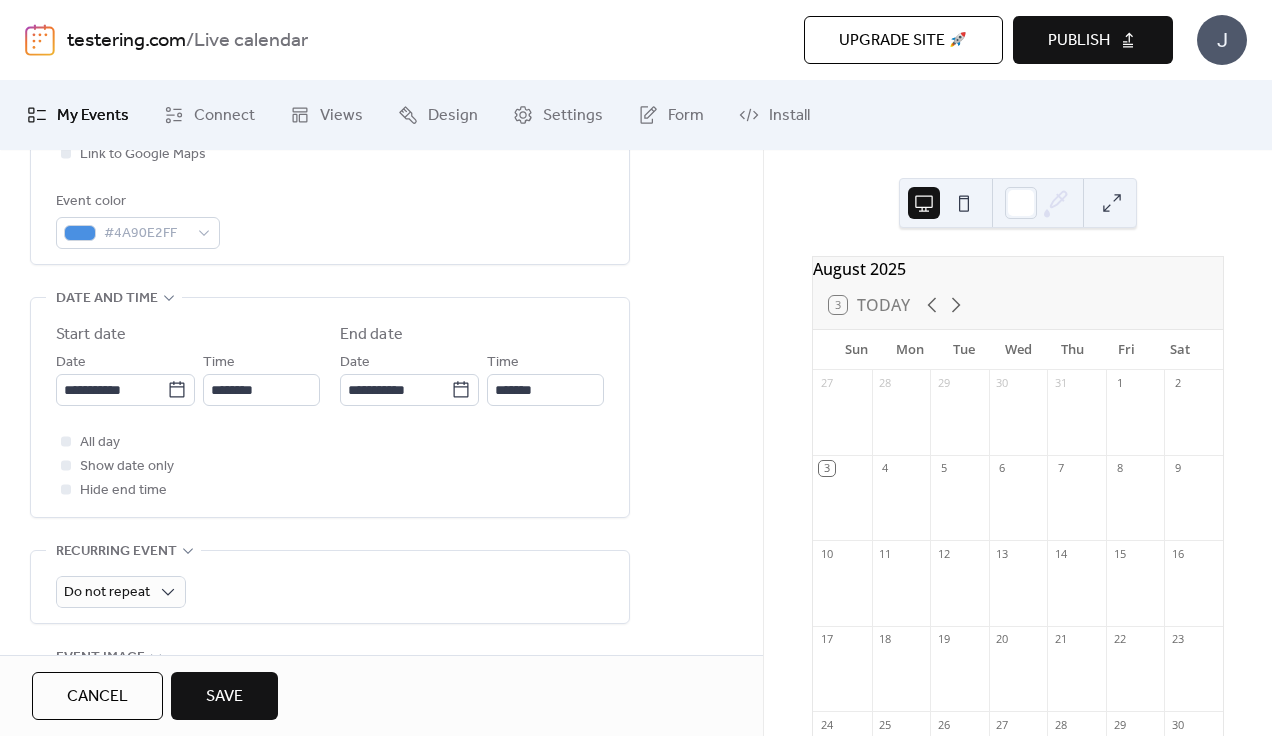 scroll, scrollTop: 557, scrollLeft: 0, axis: vertical 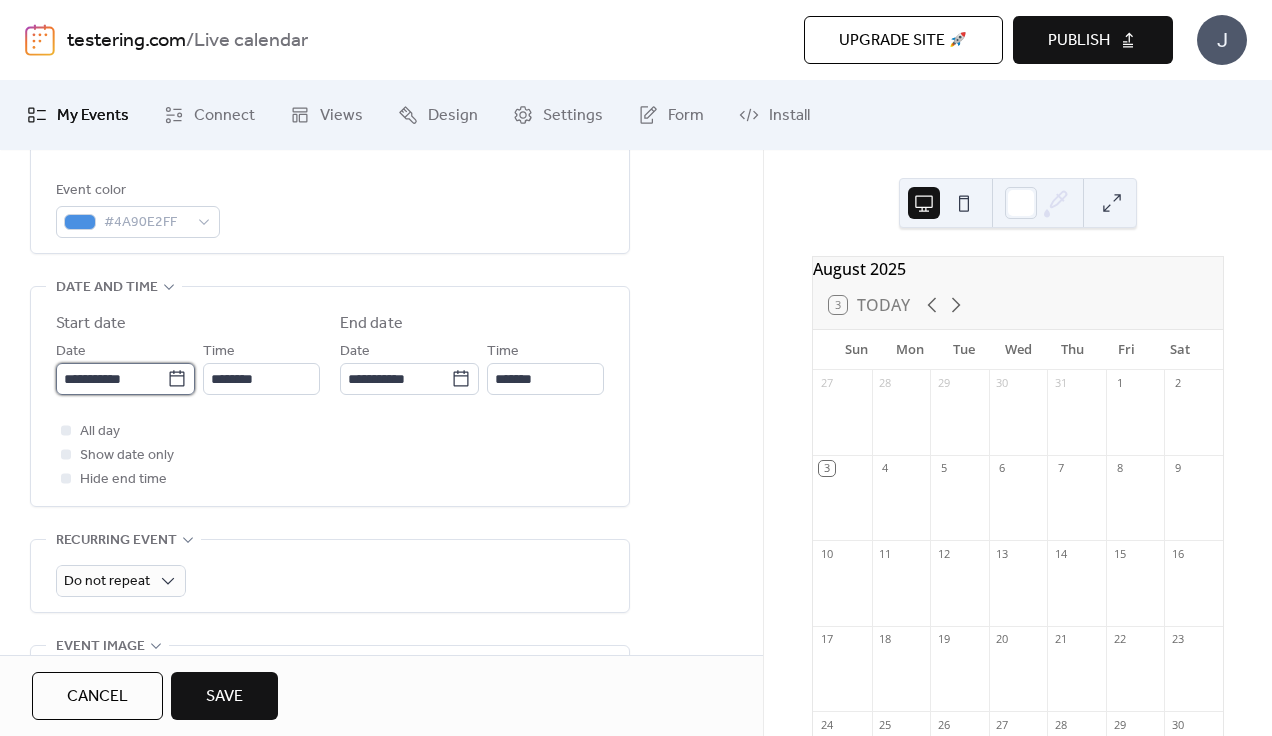 click on "**********" at bounding box center (111, 379) 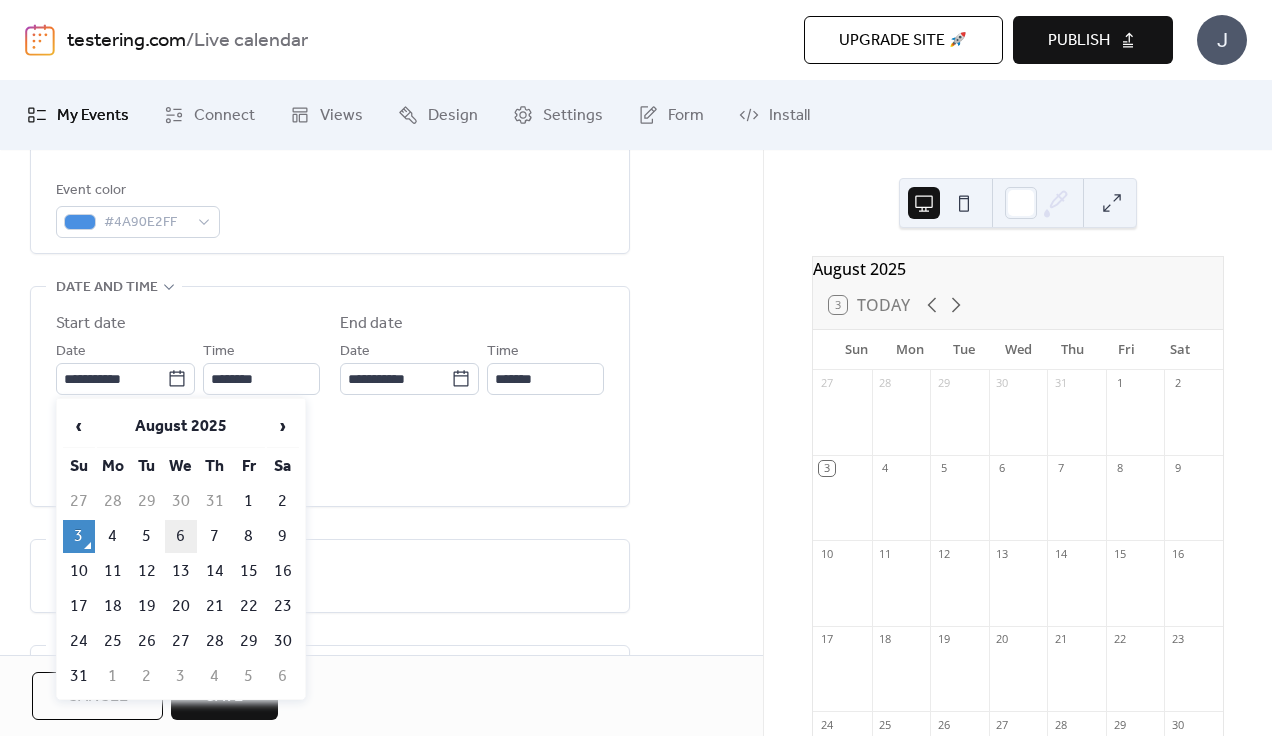 click on "6" at bounding box center (181, 536) 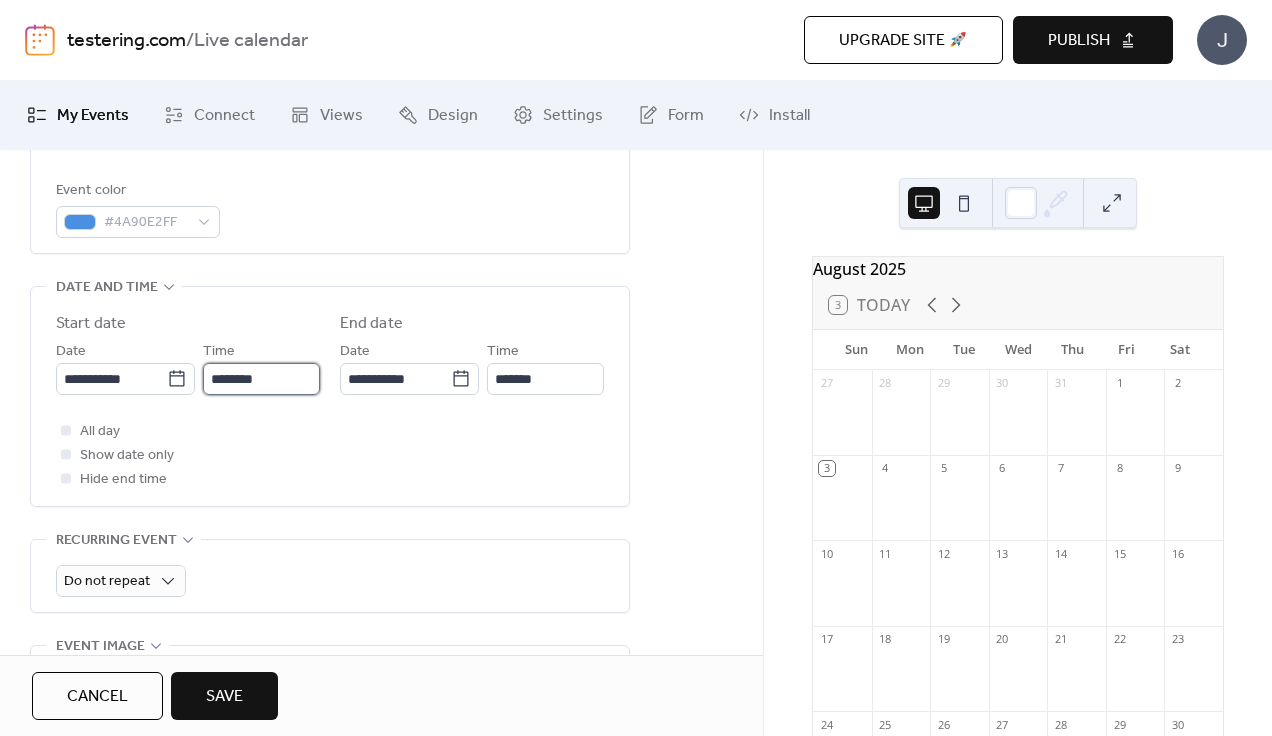 click on "********" at bounding box center (261, 379) 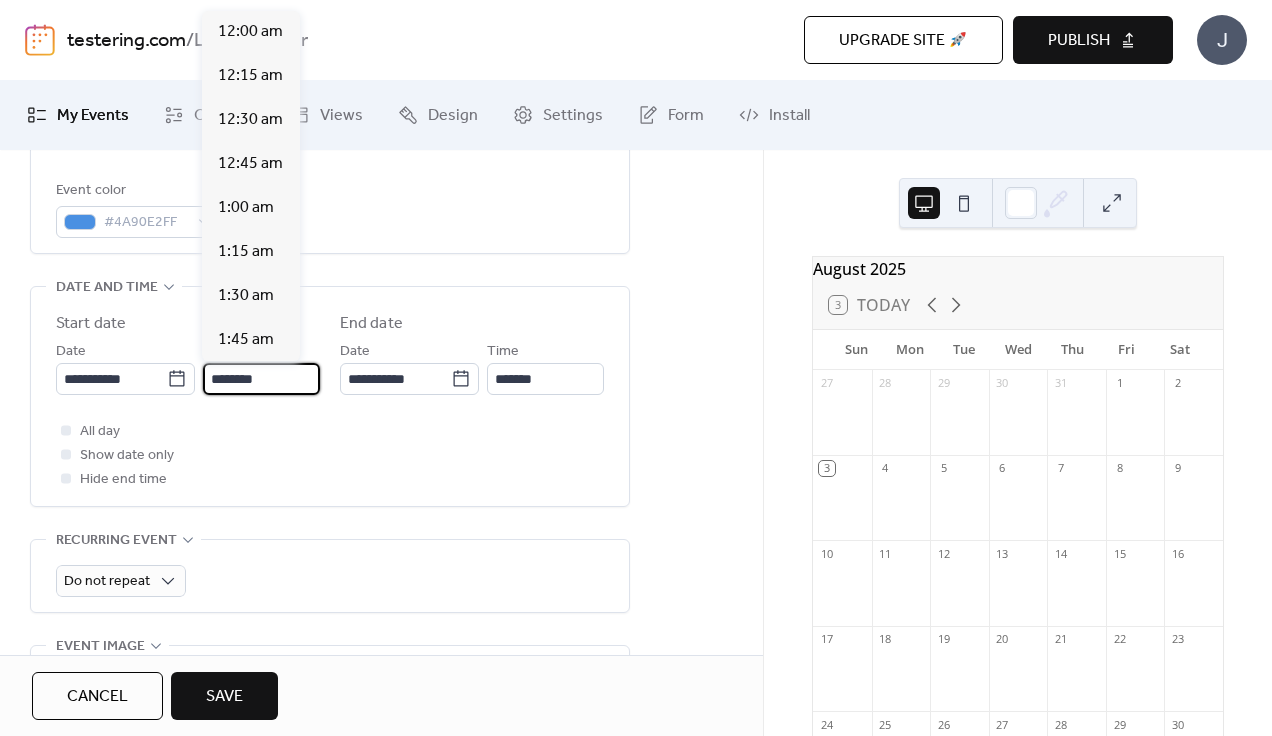 scroll, scrollTop: 2112, scrollLeft: 0, axis: vertical 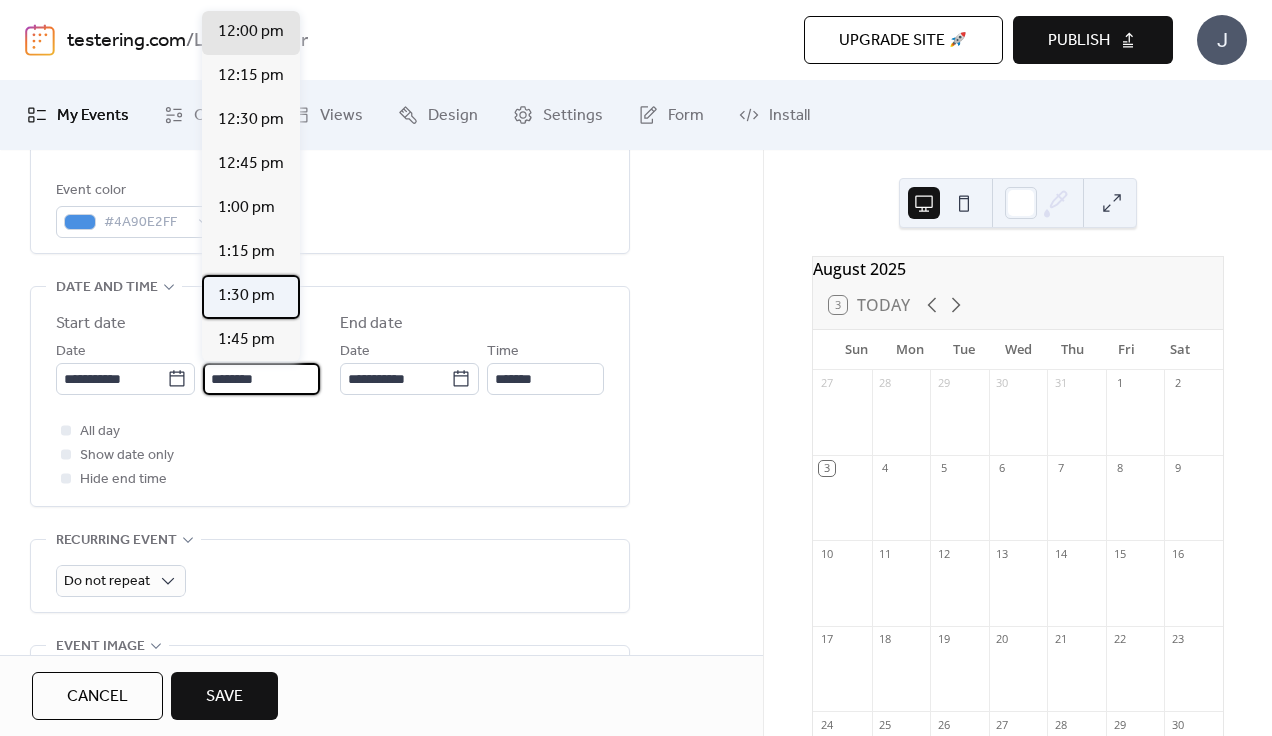 click on "1:30 pm" at bounding box center [251, 297] 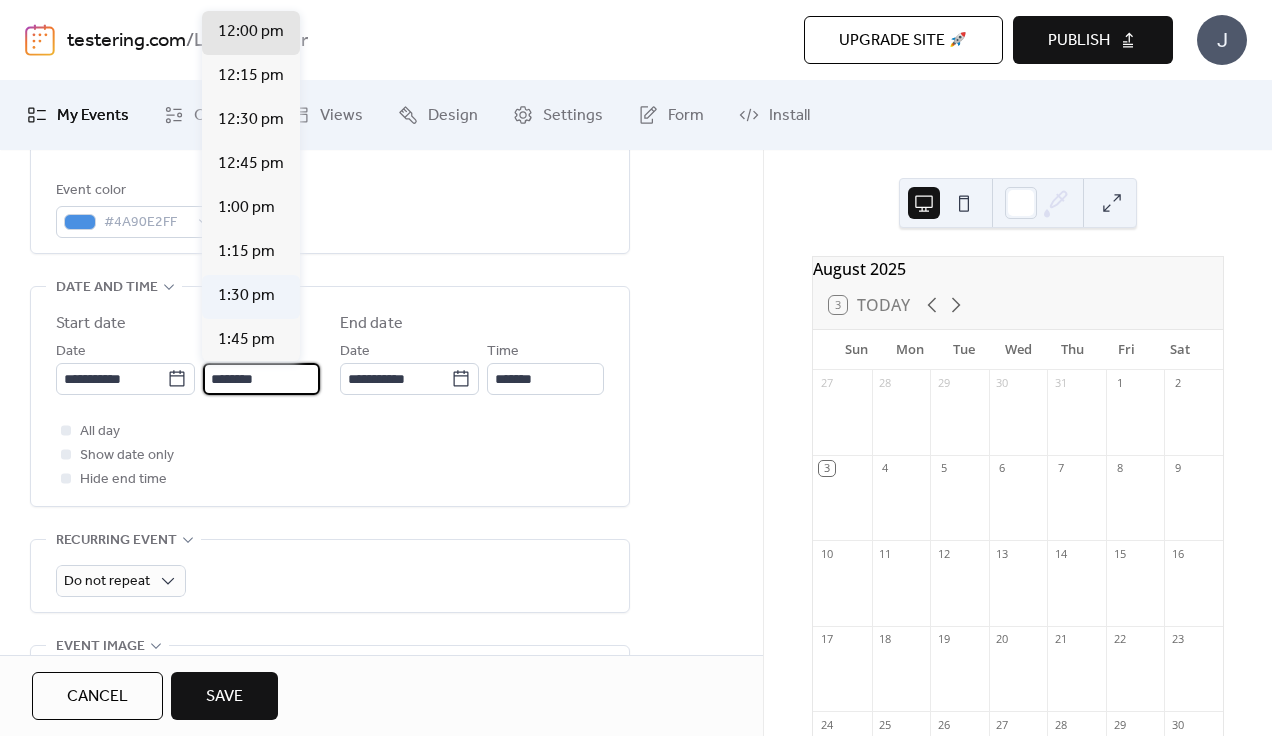 type on "*******" 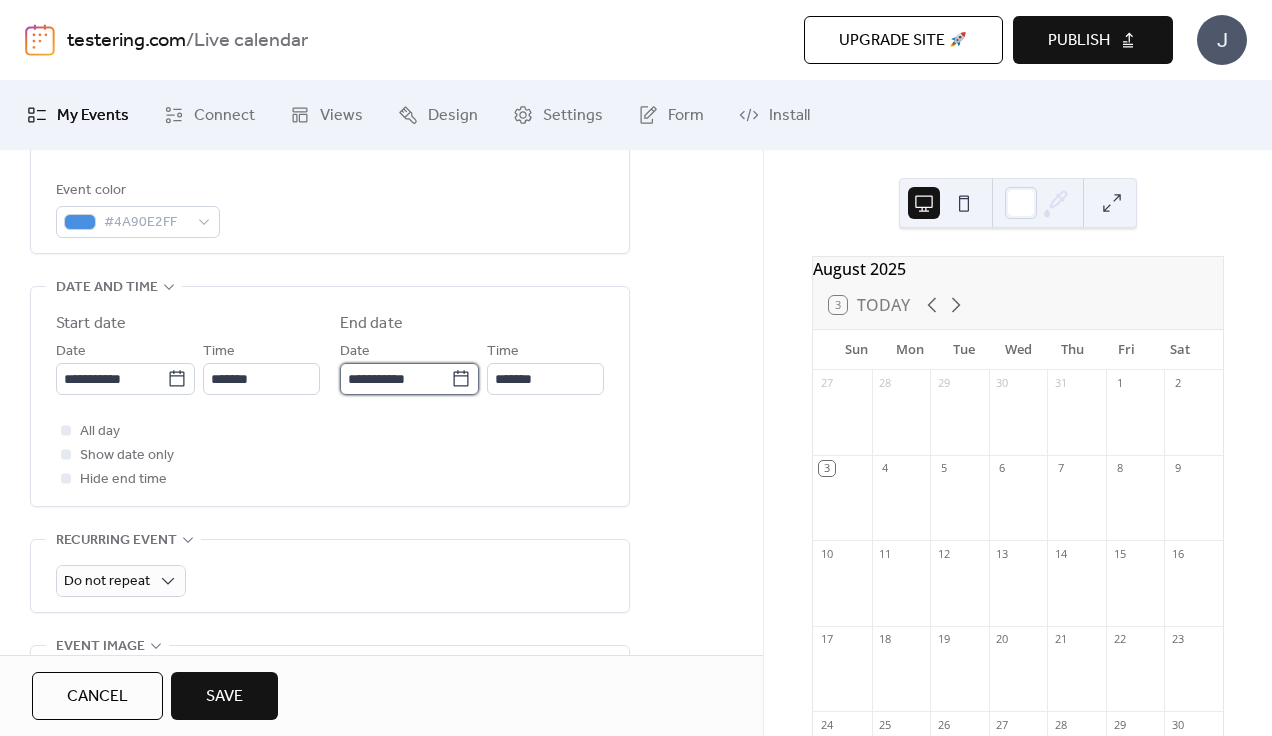click on "**********" at bounding box center [395, 379] 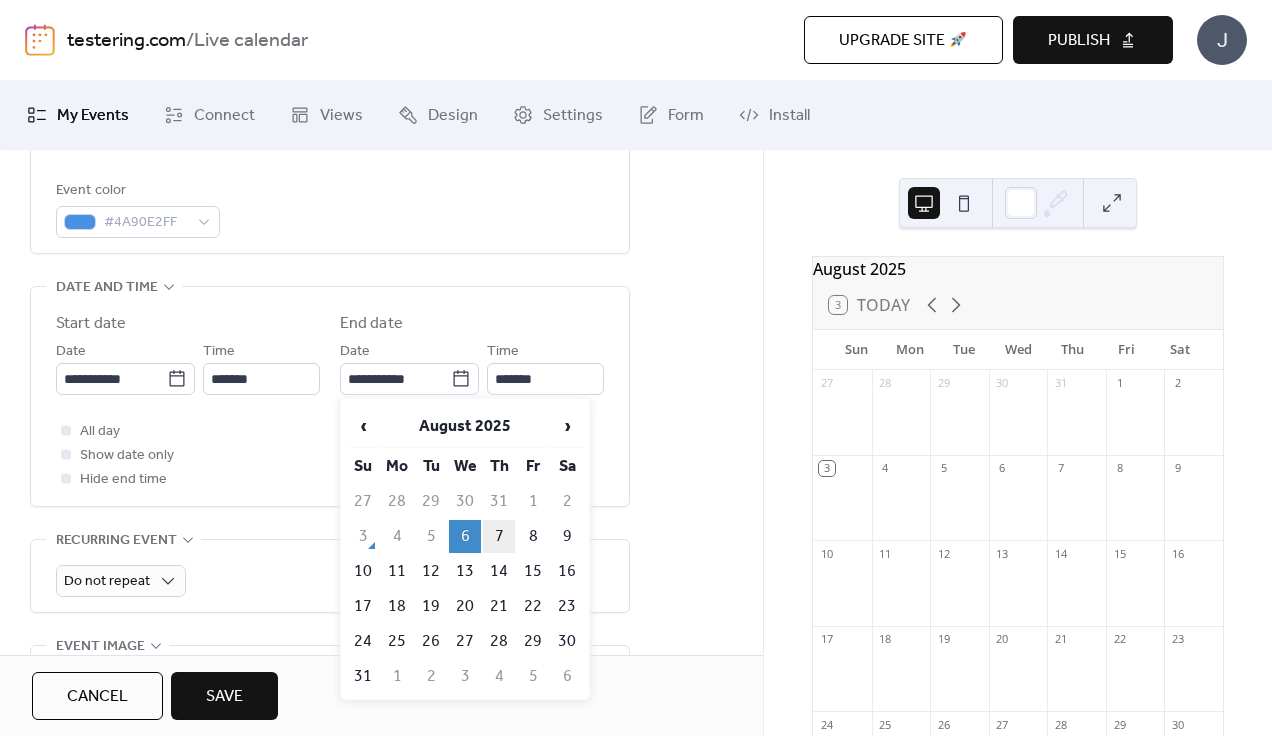 click on "7" at bounding box center [499, 536] 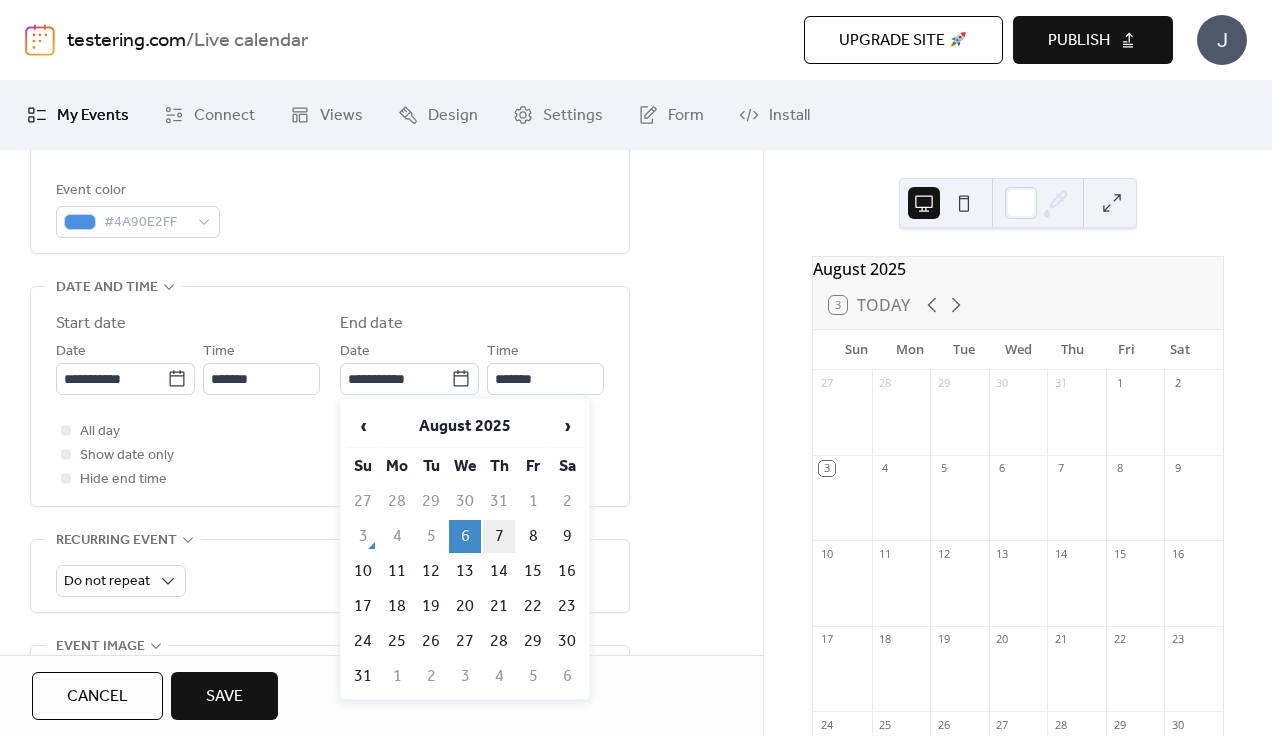 type on "**********" 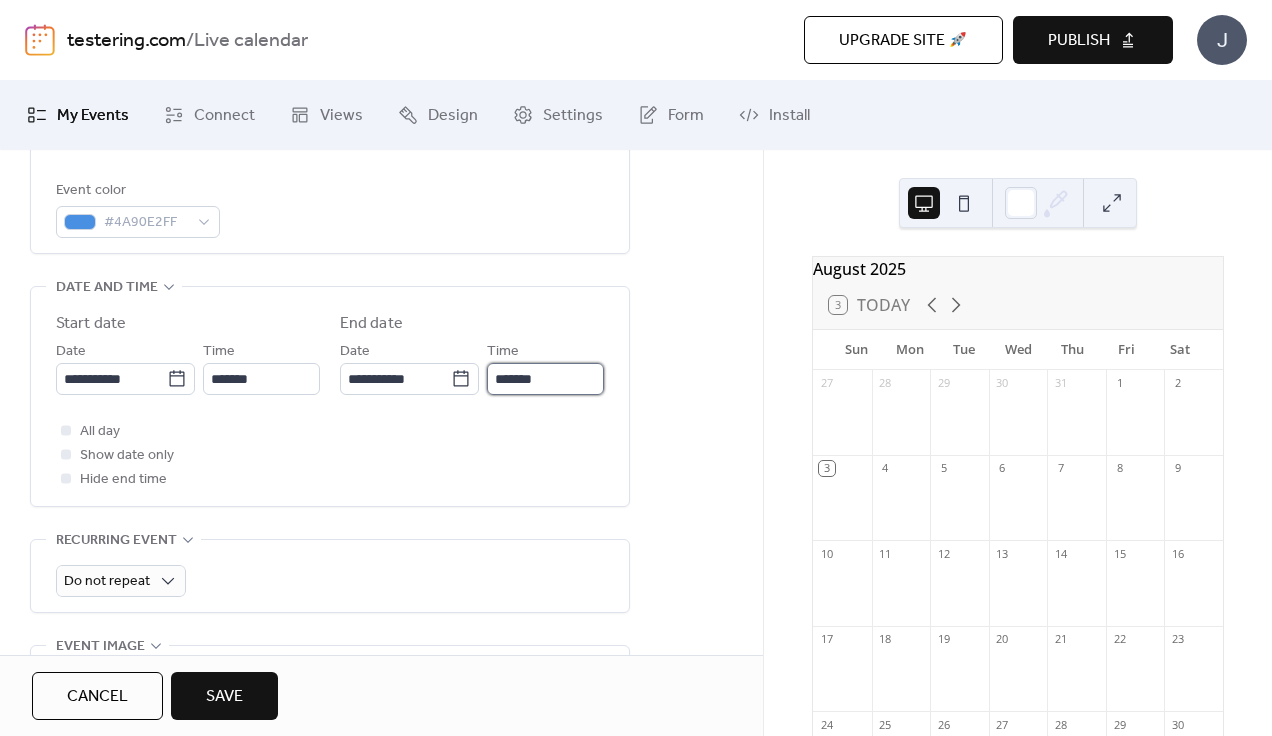 click on "*******" at bounding box center (545, 379) 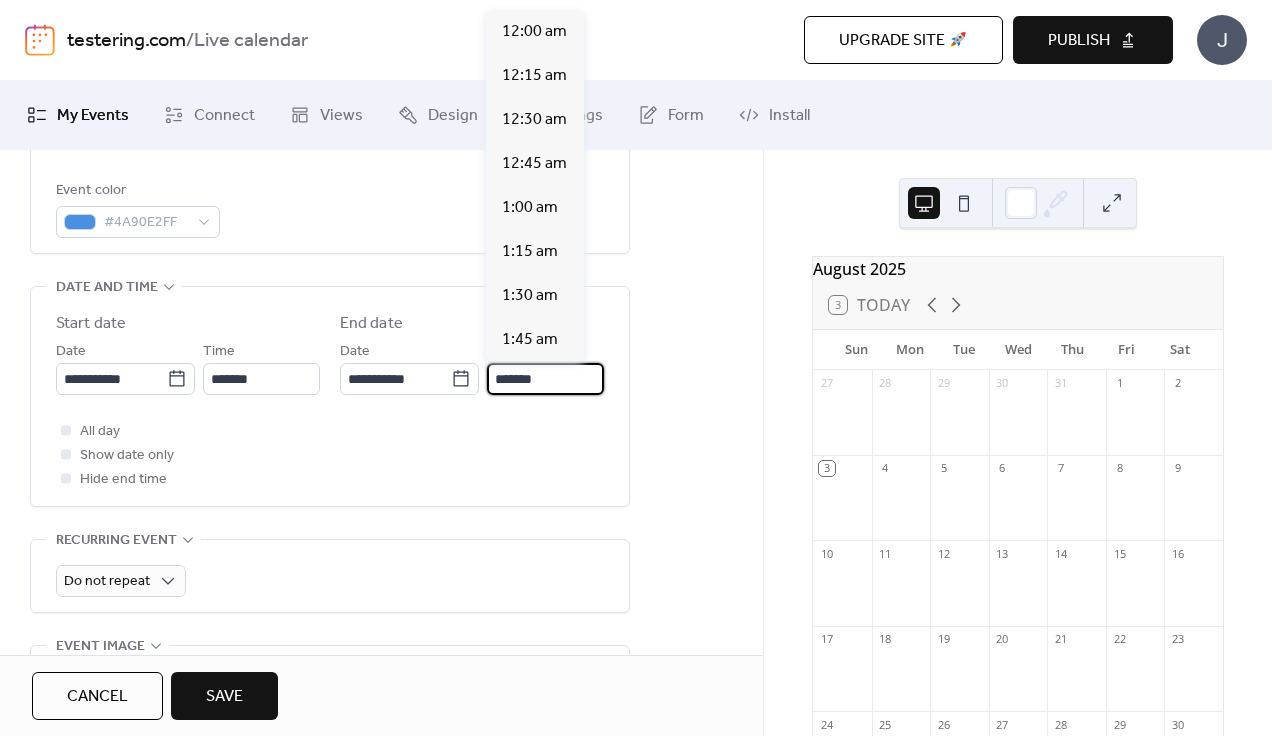 scroll, scrollTop: 2552, scrollLeft: 0, axis: vertical 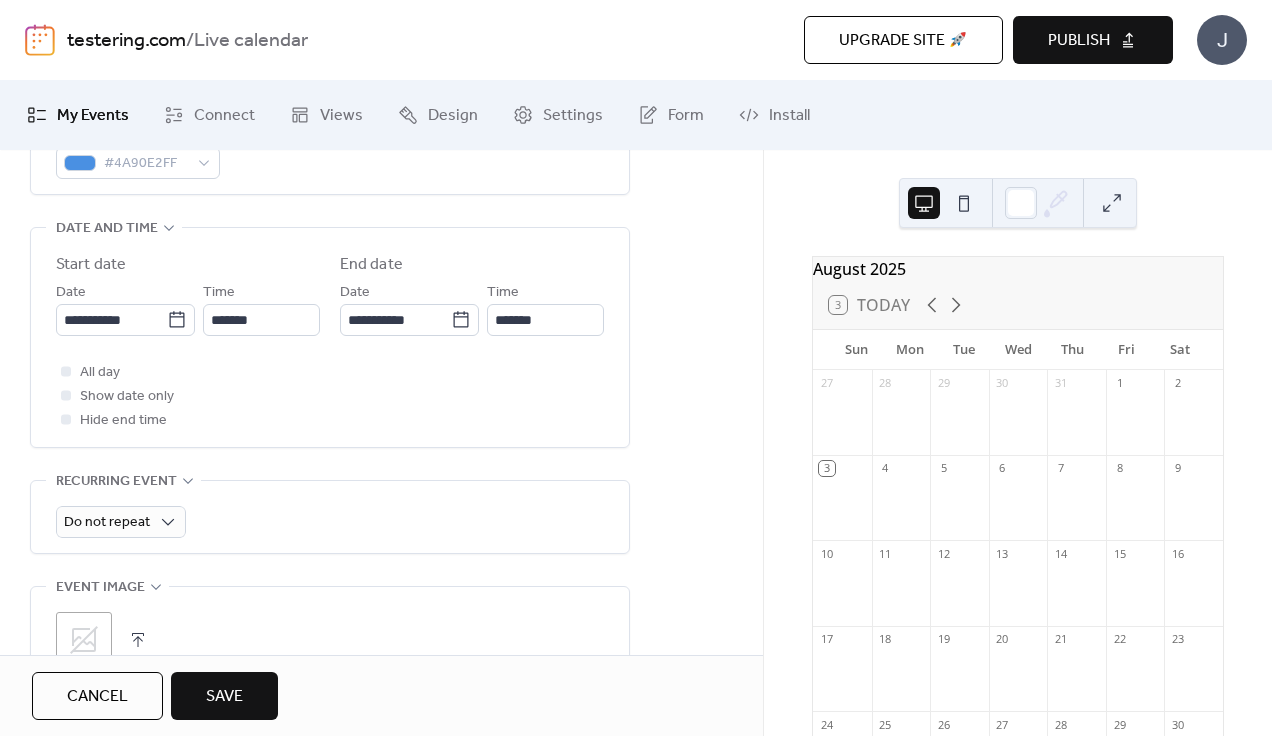 click on "Do not repeat" at bounding box center (330, 522) 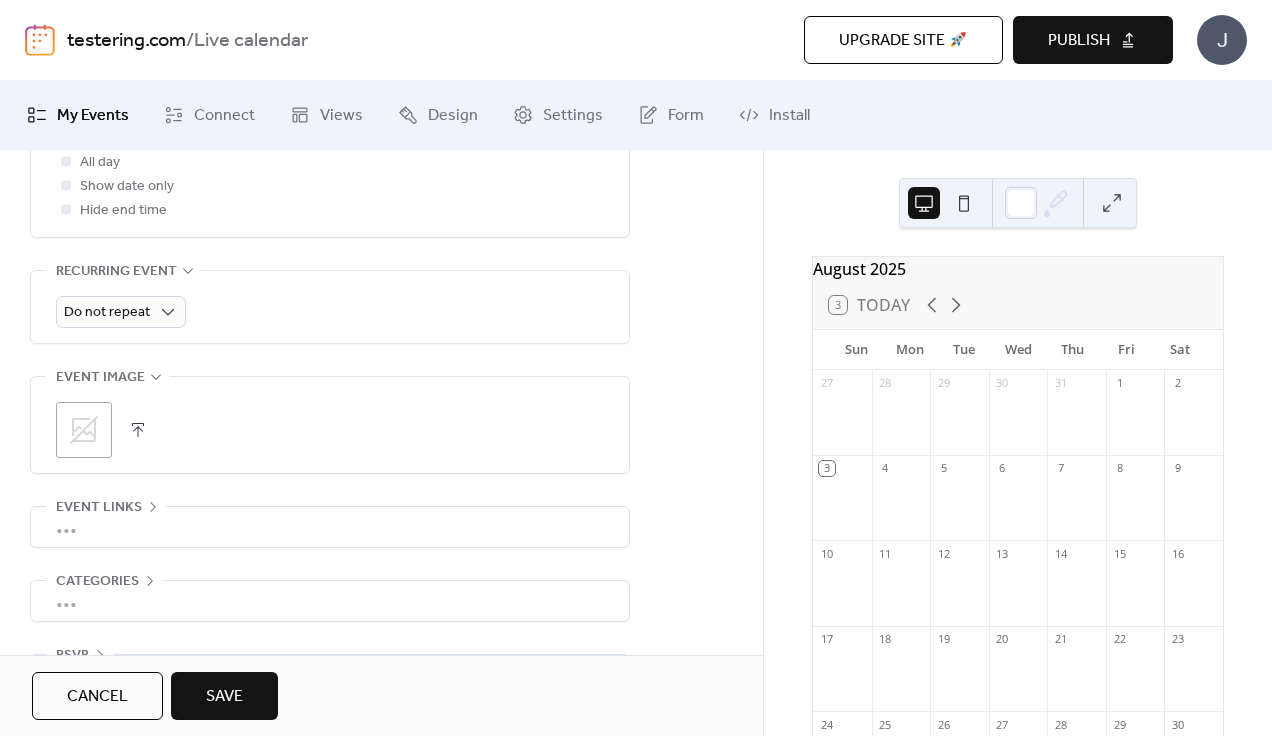 scroll, scrollTop: 828, scrollLeft: 0, axis: vertical 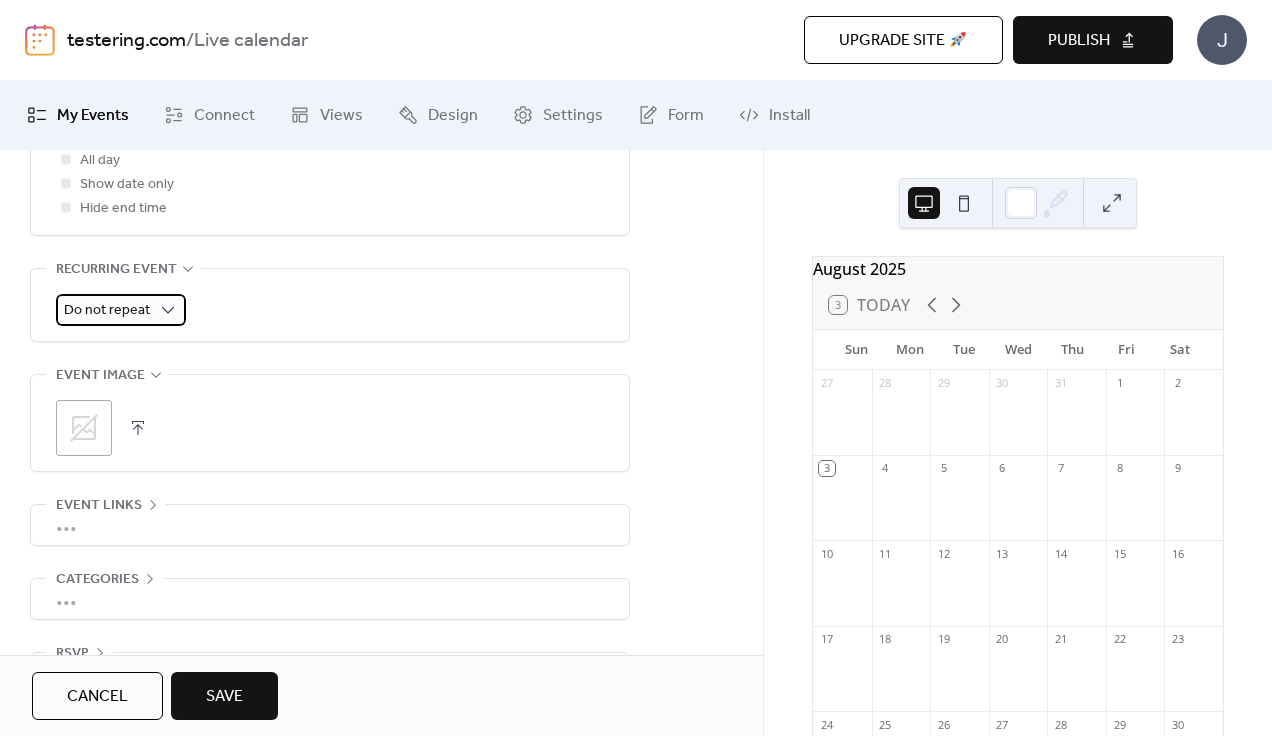 click on "Do not repeat" at bounding box center (107, 310) 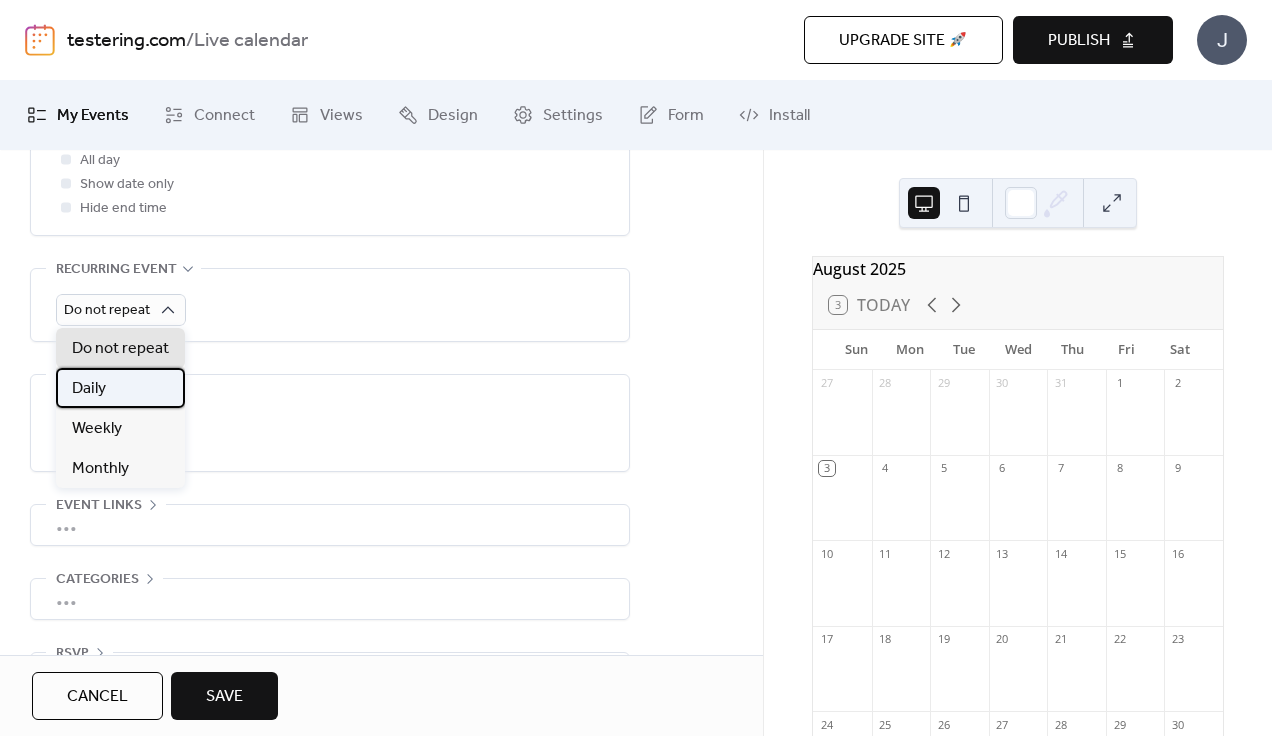 click on "Daily" at bounding box center [120, 388] 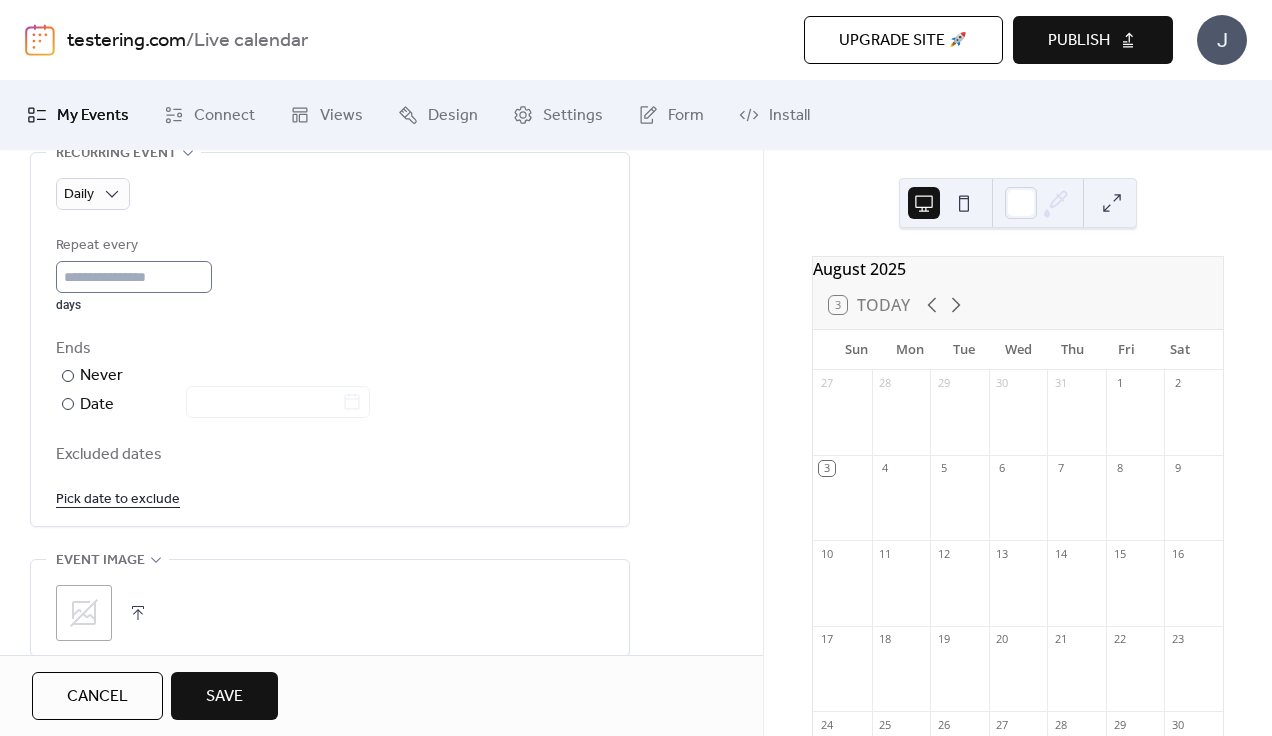 scroll, scrollTop: 943, scrollLeft: 0, axis: vertical 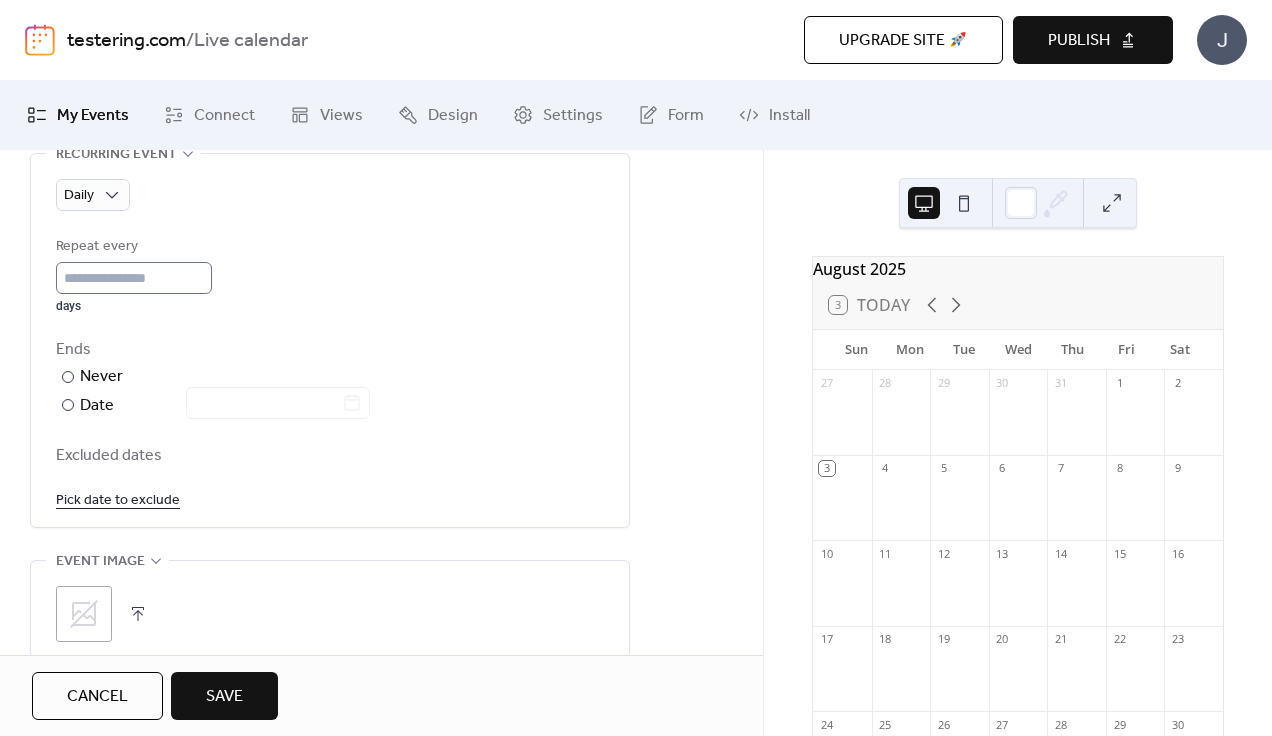 drag, startPoint x: 134, startPoint y: 293, endPoint x: 120, endPoint y: 288, distance: 14.866069 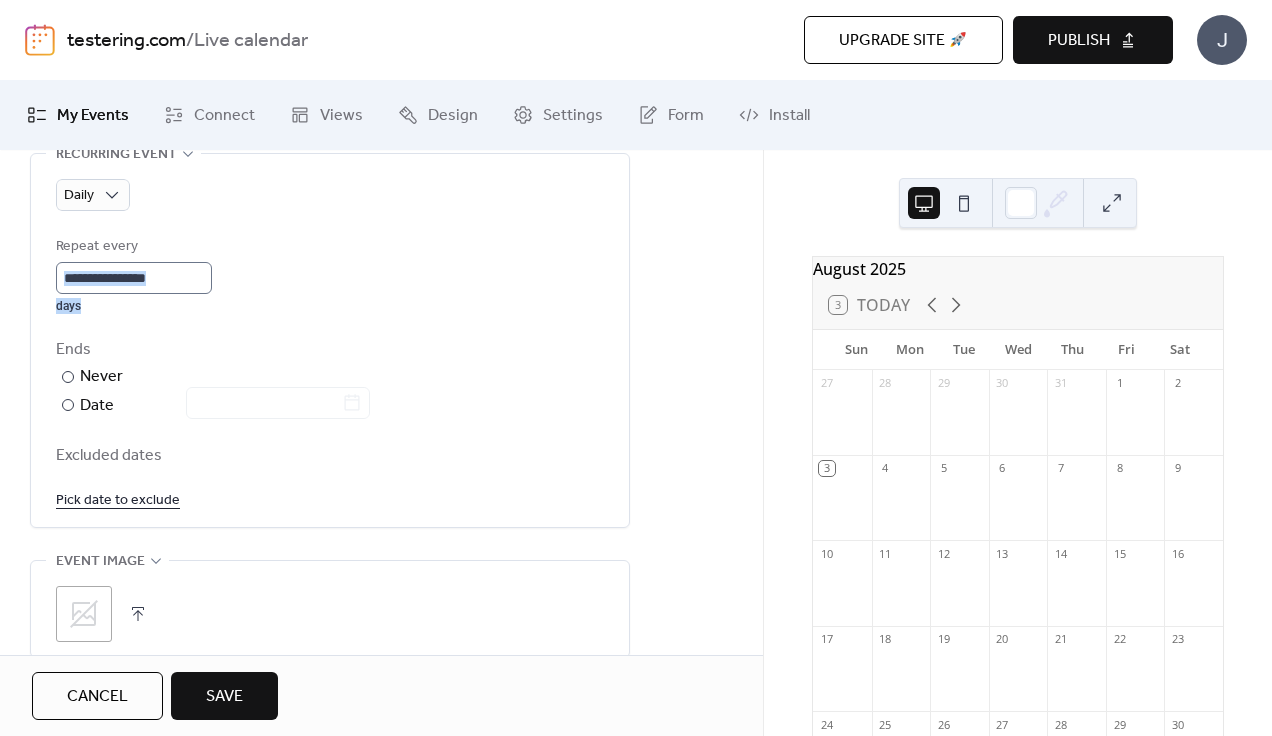 scroll, scrollTop: 1, scrollLeft: 0, axis: vertical 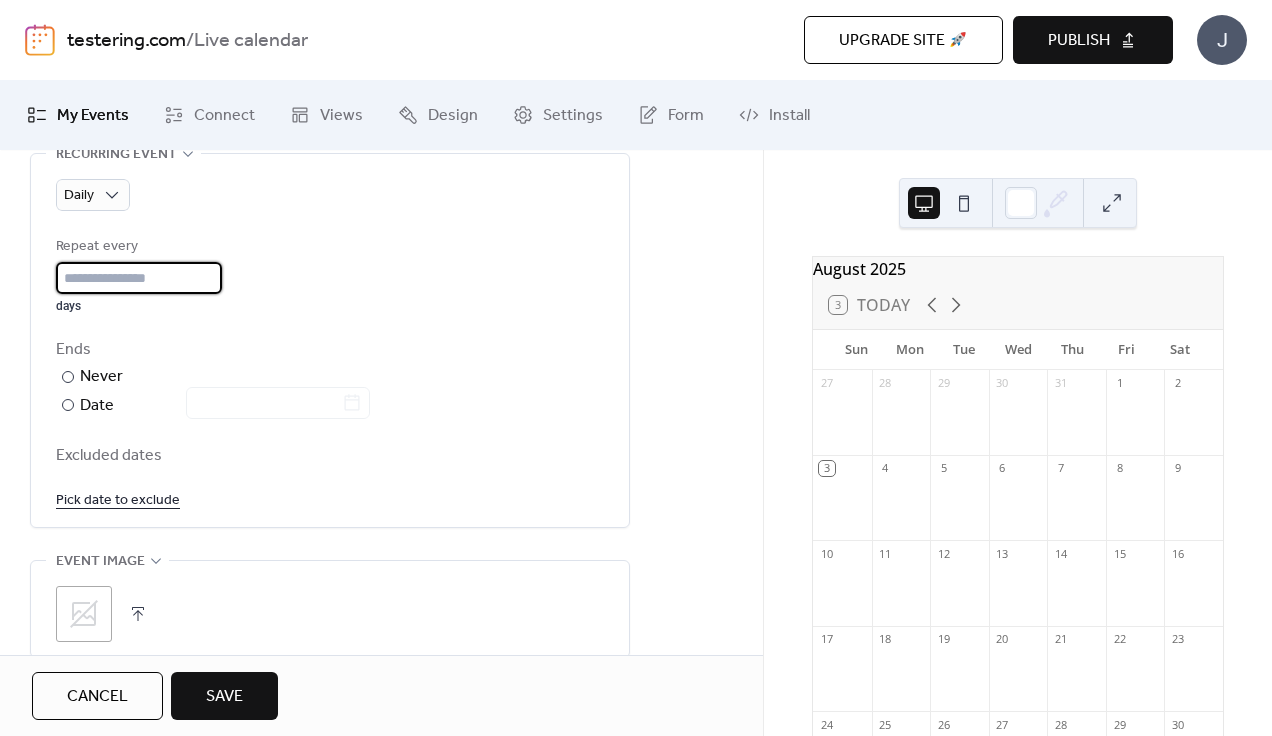 click on "*" at bounding box center [139, 278] 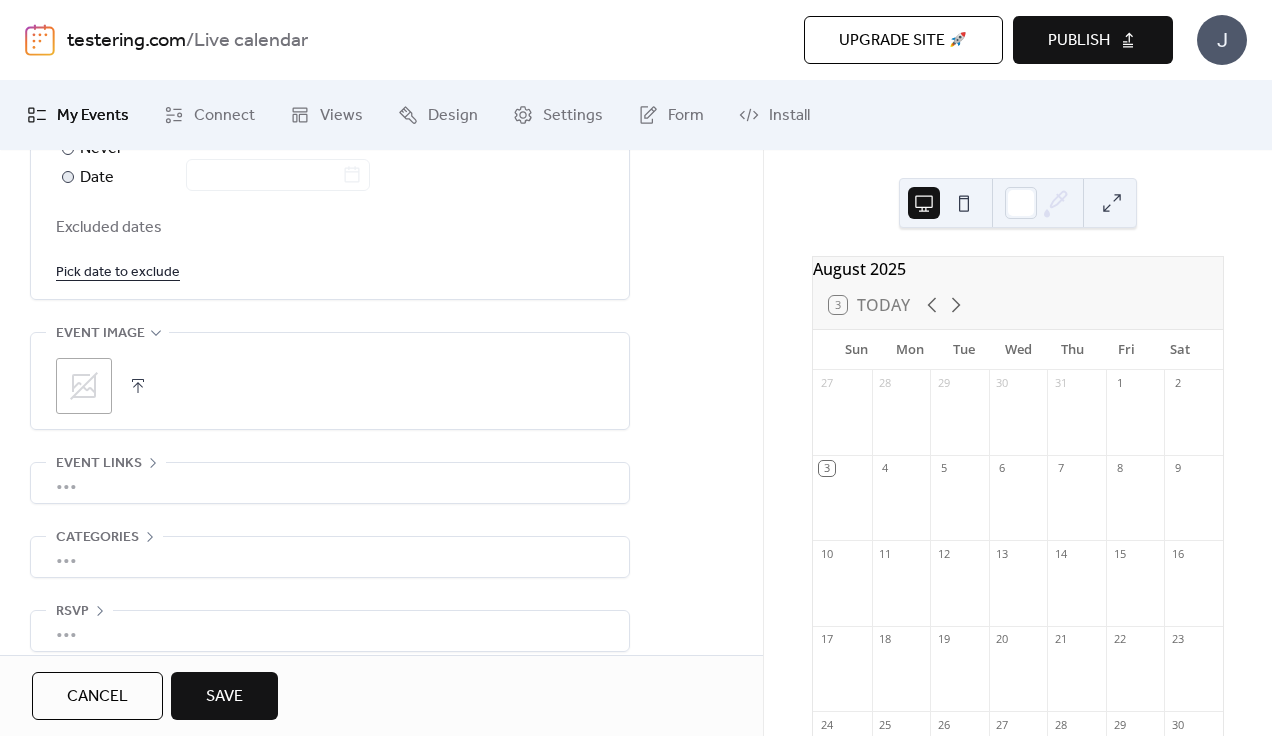 scroll, scrollTop: 1186, scrollLeft: 0, axis: vertical 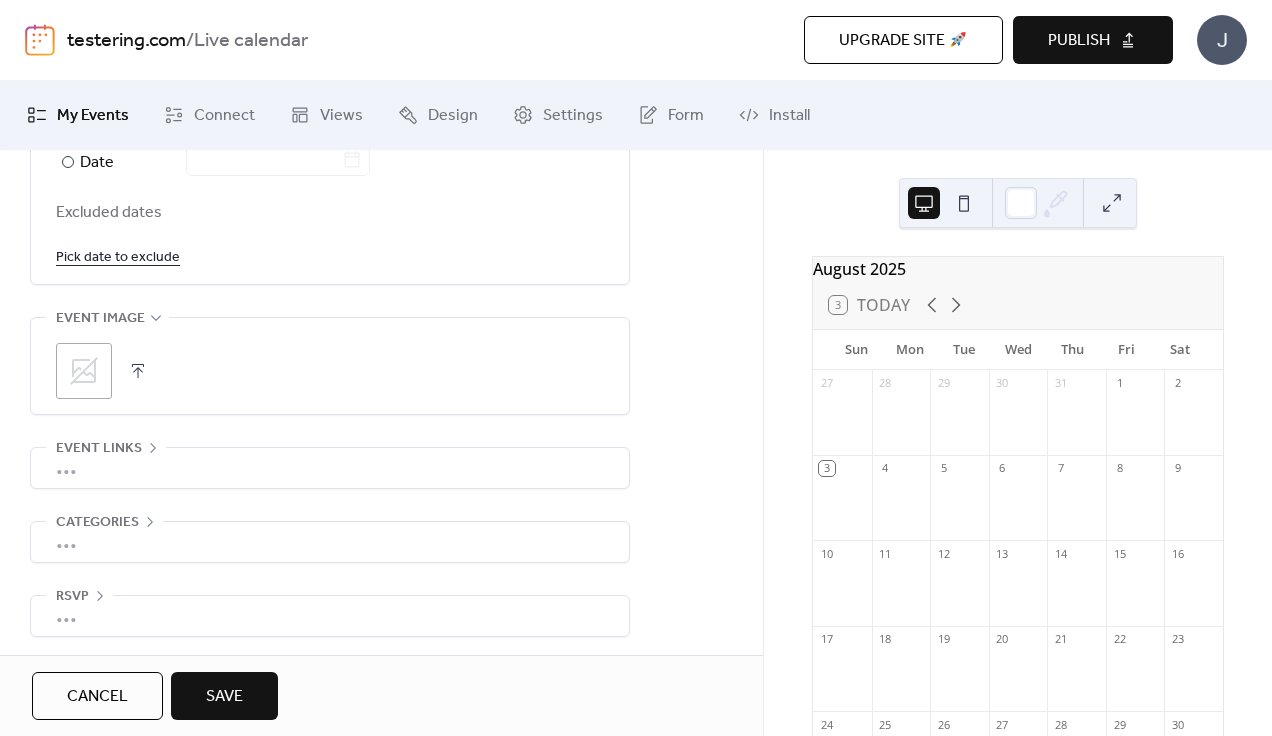 type on "*" 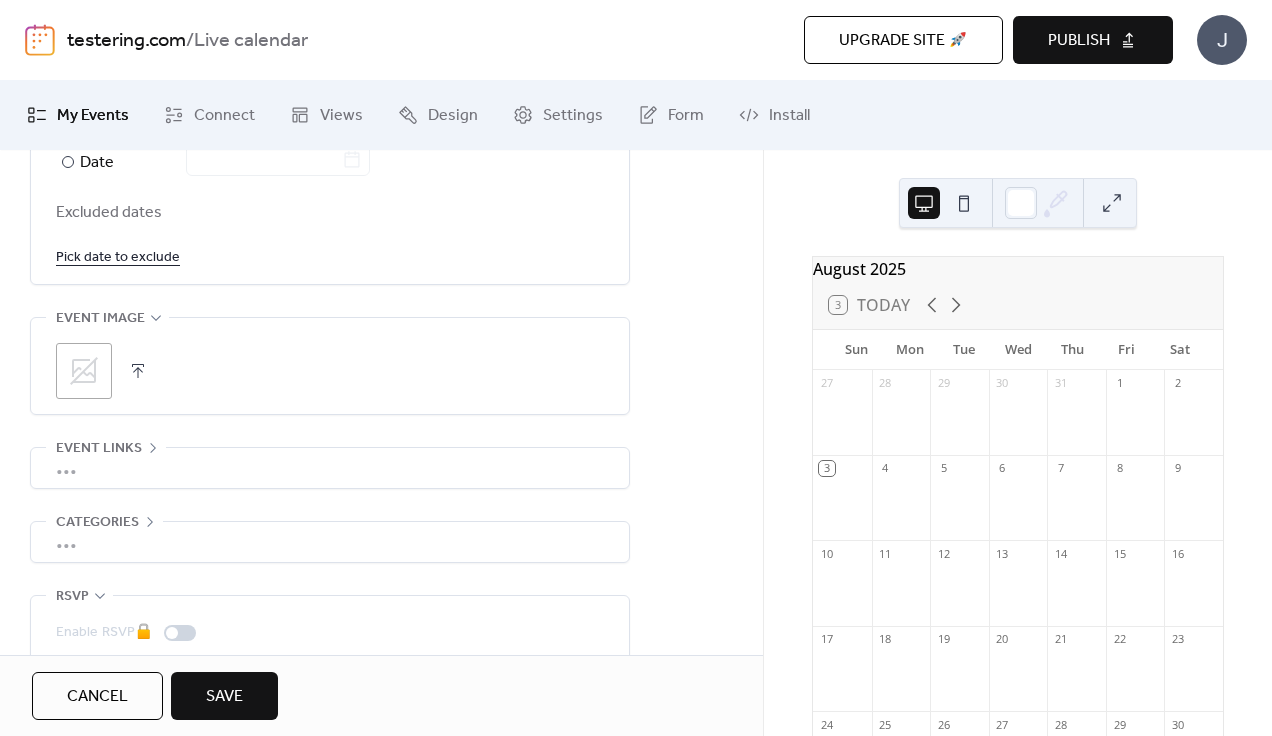 scroll, scrollTop: 1258, scrollLeft: 0, axis: vertical 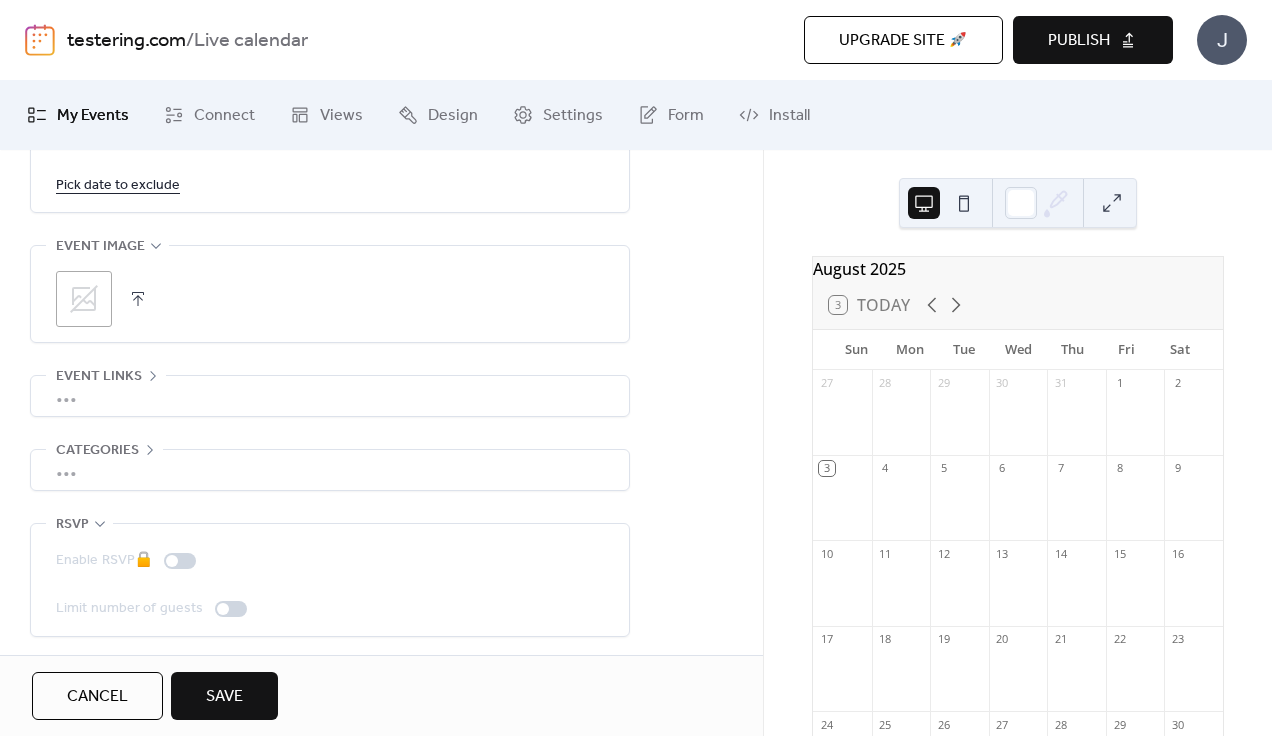 click on "Save" at bounding box center [224, 697] 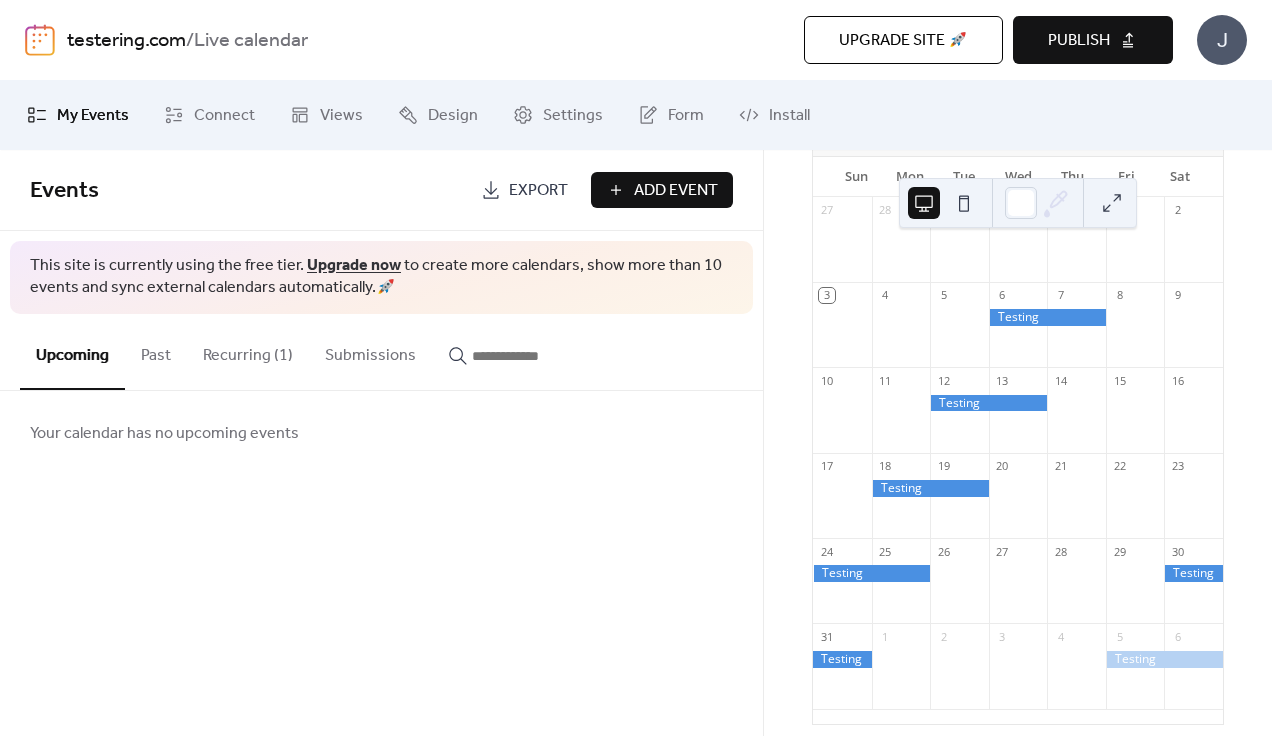 scroll, scrollTop: 0, scrollLeft: 0, axis: both 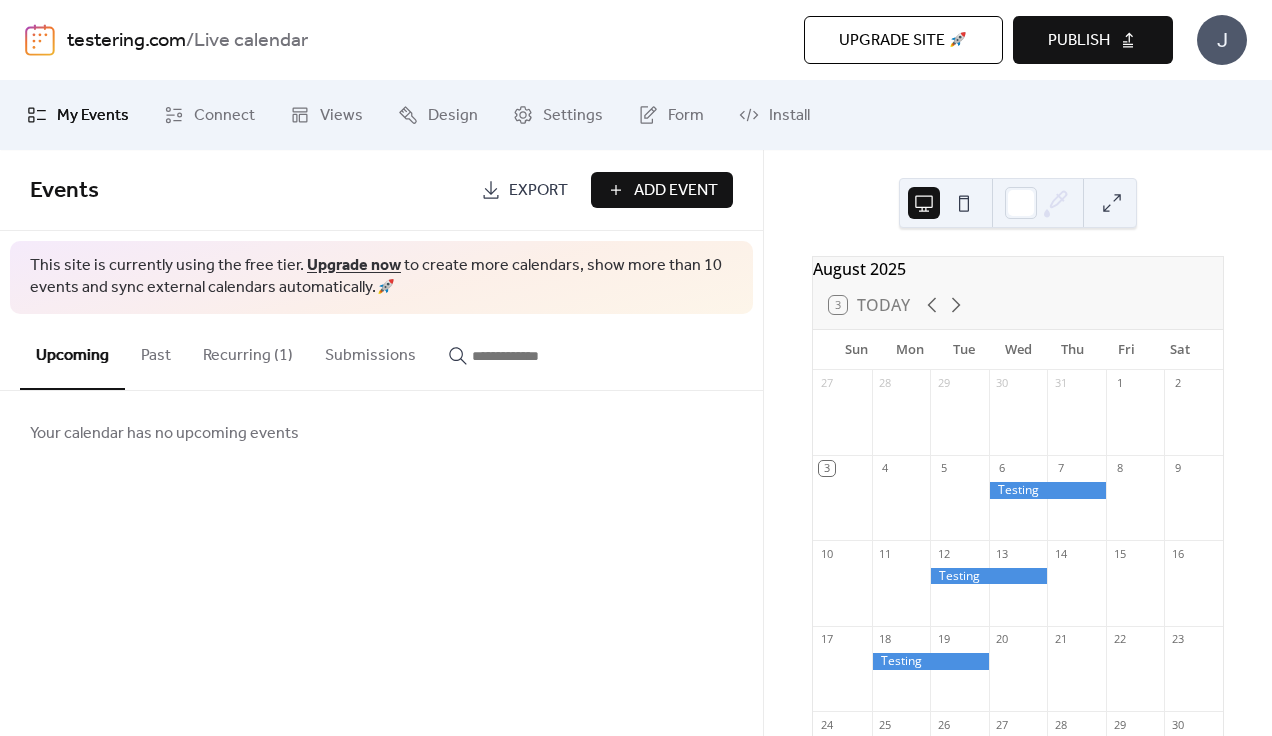 click on "Publish" at bounding box center [1093, 40] 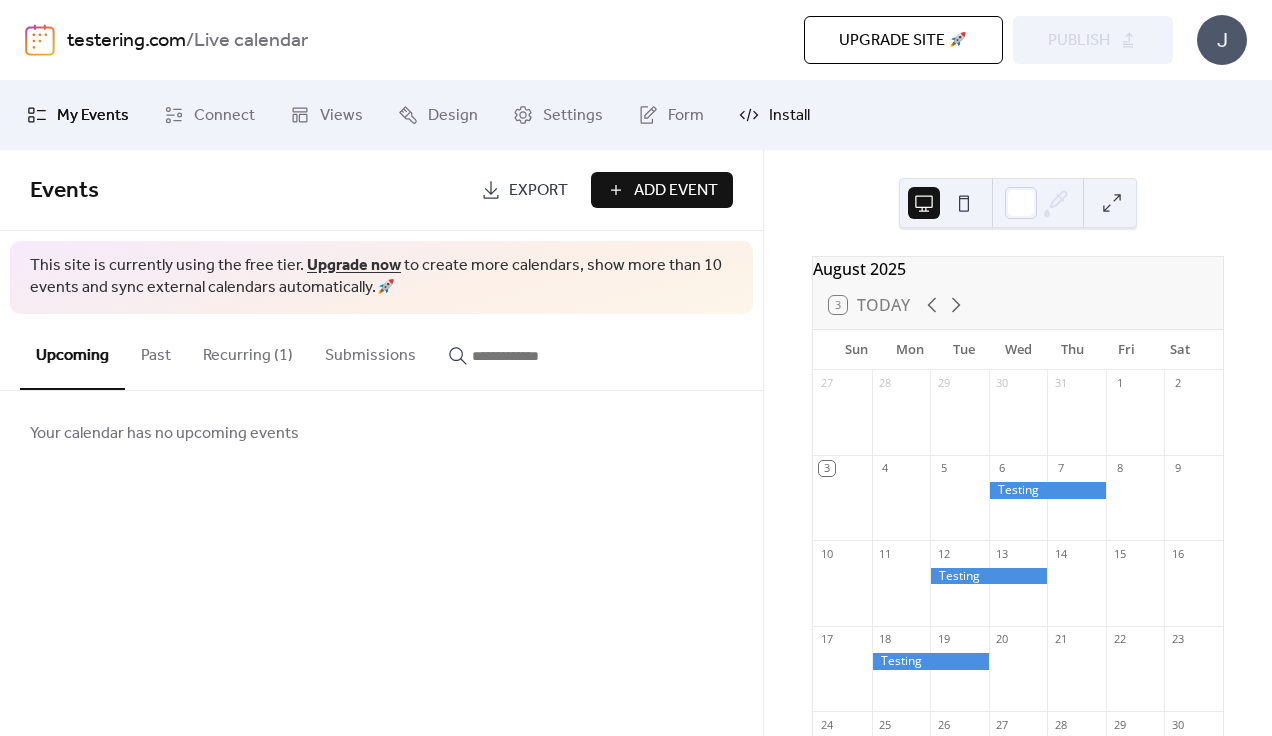 click on "Install" at bounding box center (774, 115) 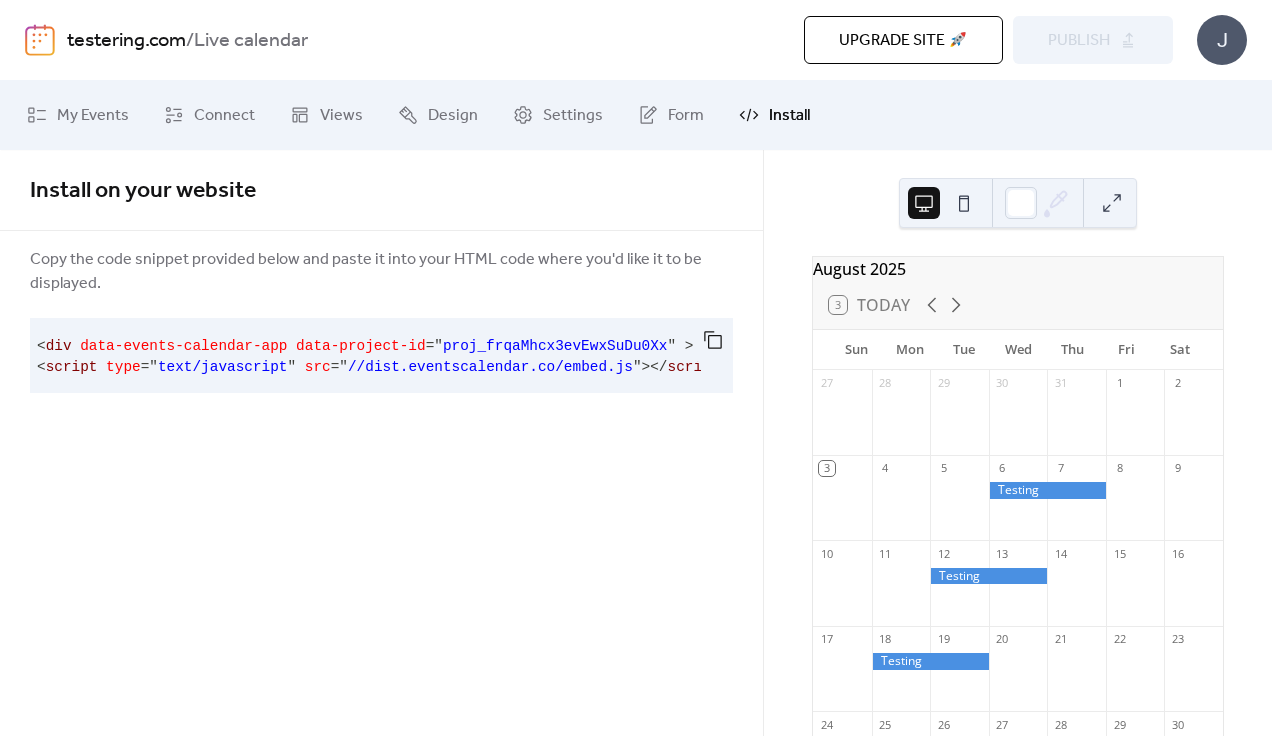 scroll, scrollTop: 0, scrollLeft: 0, axis: both 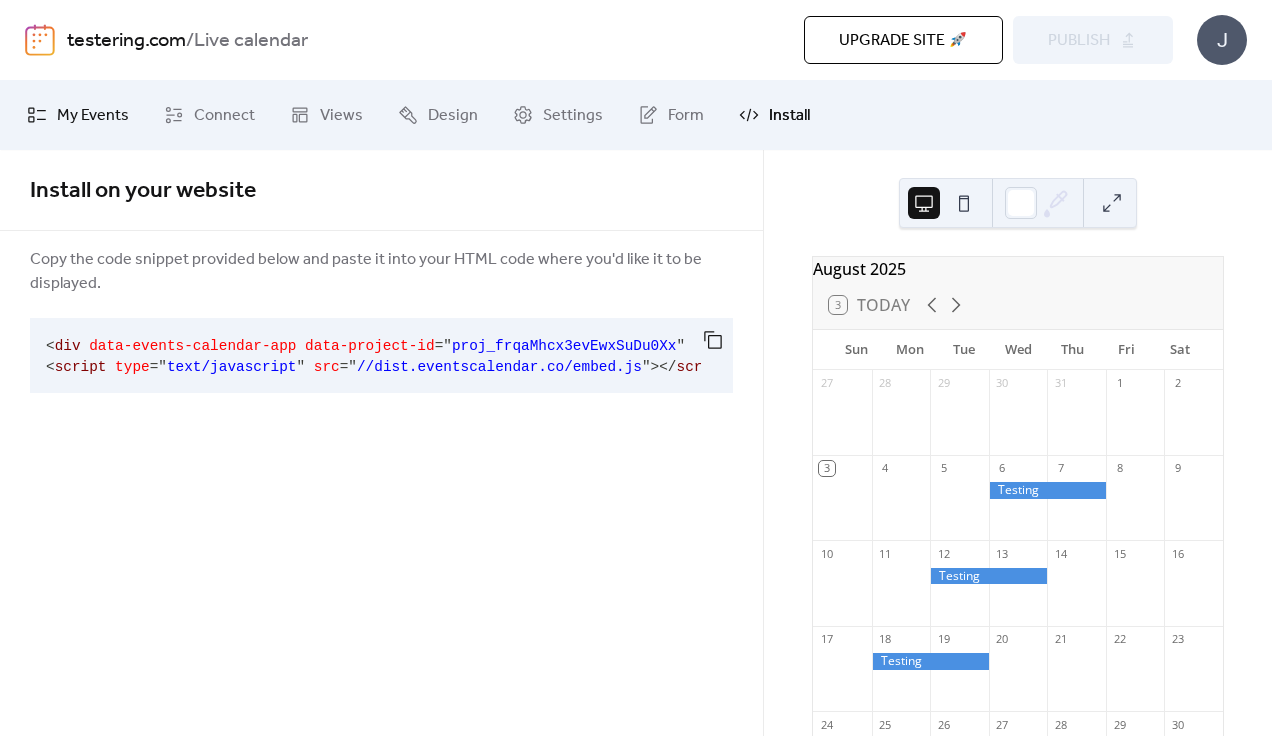 click on "My Events" at bounding box center (78, 115) 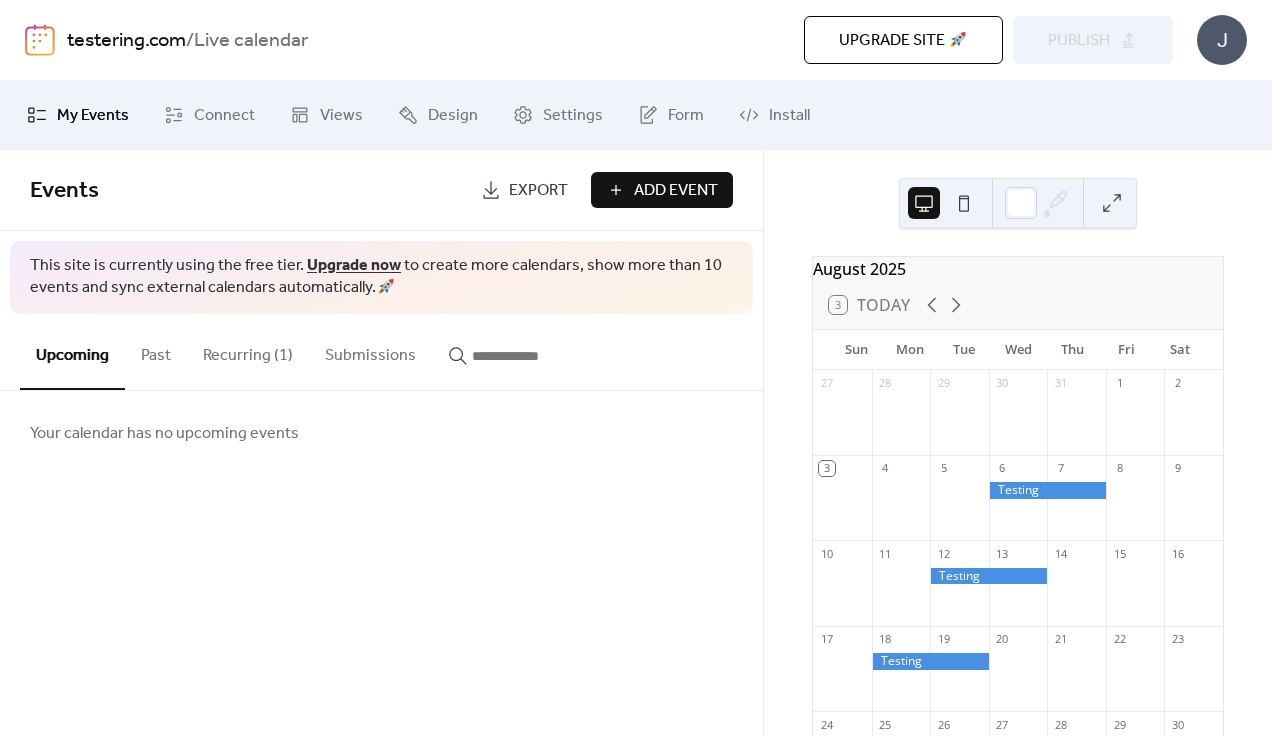 drag, startPoint x: 635, startPoint y: 195, endPoint x: 600, endPoint y: 182, distance: 37.336308 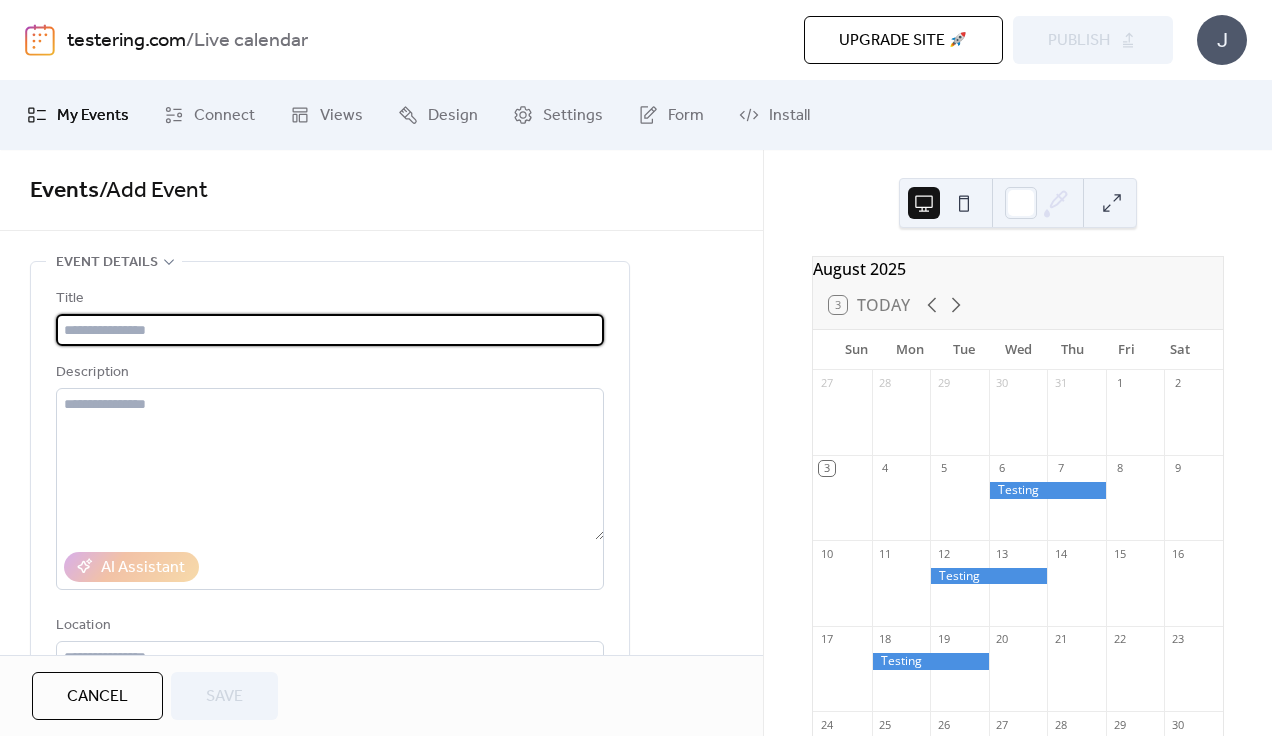 type on "*" 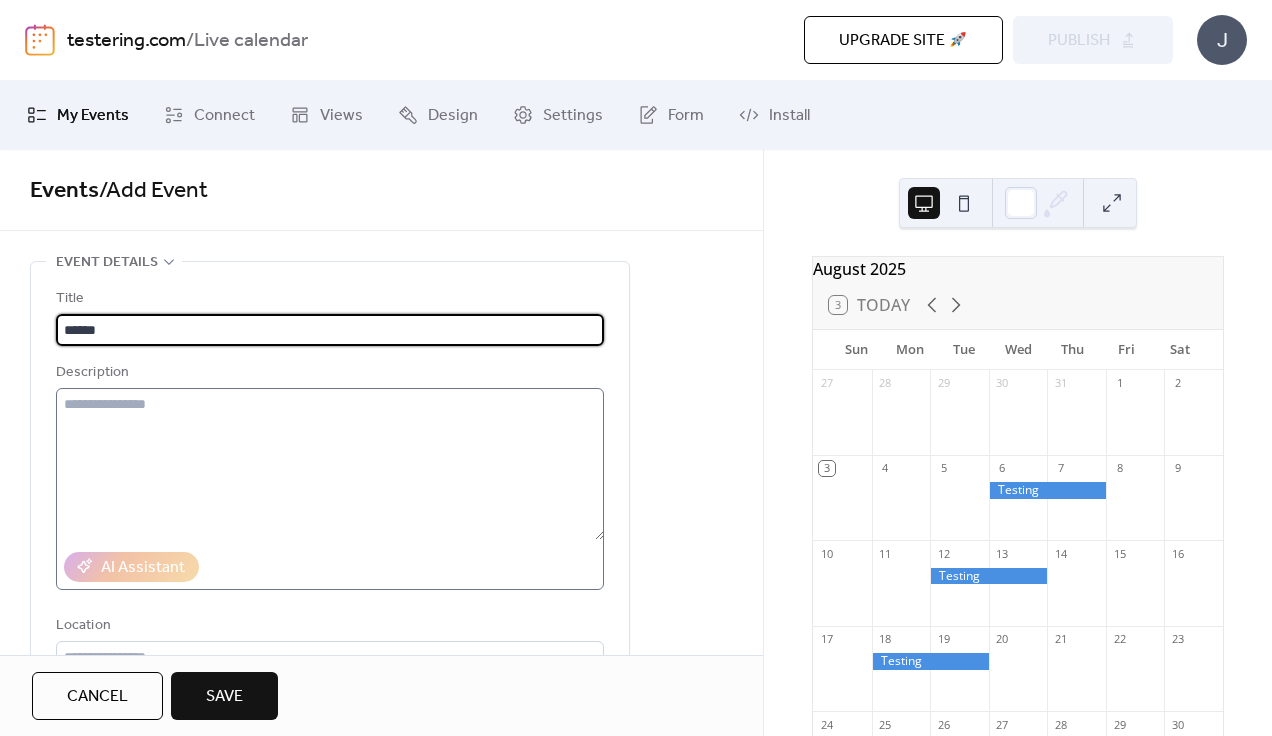 type on "*****" 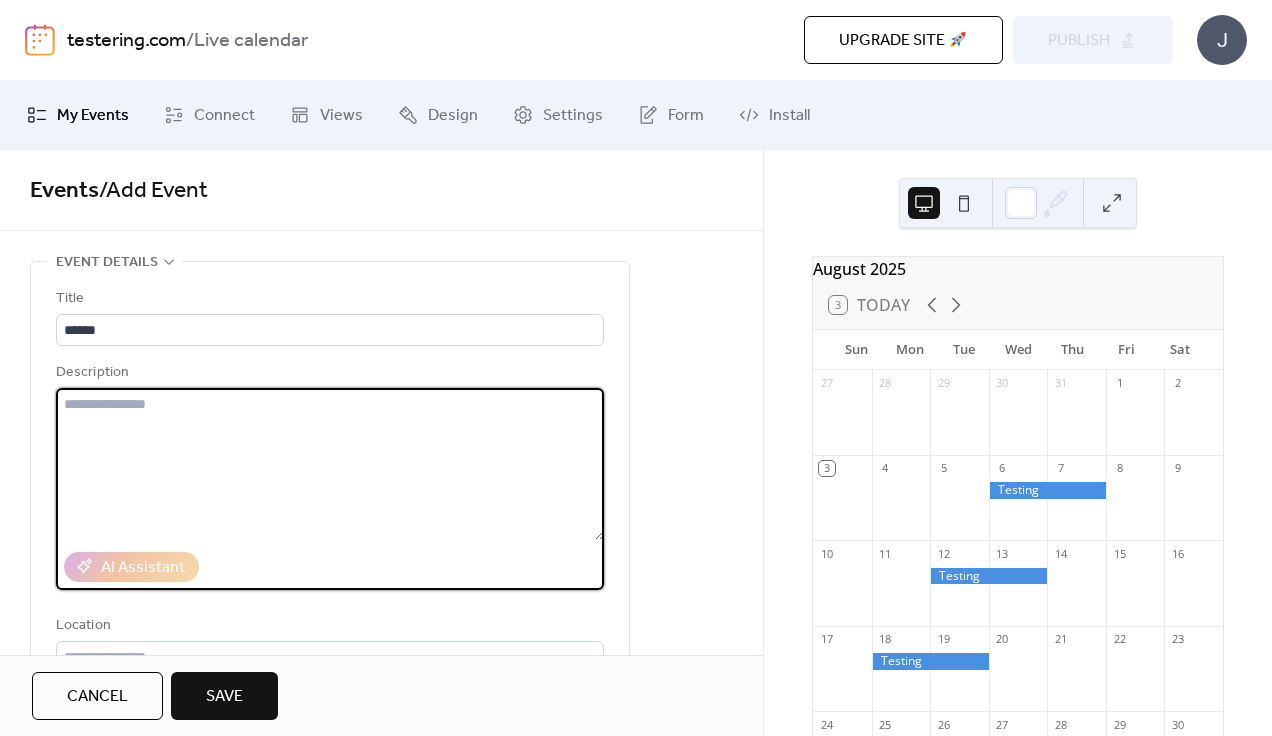click at bounding box center (330, 464) 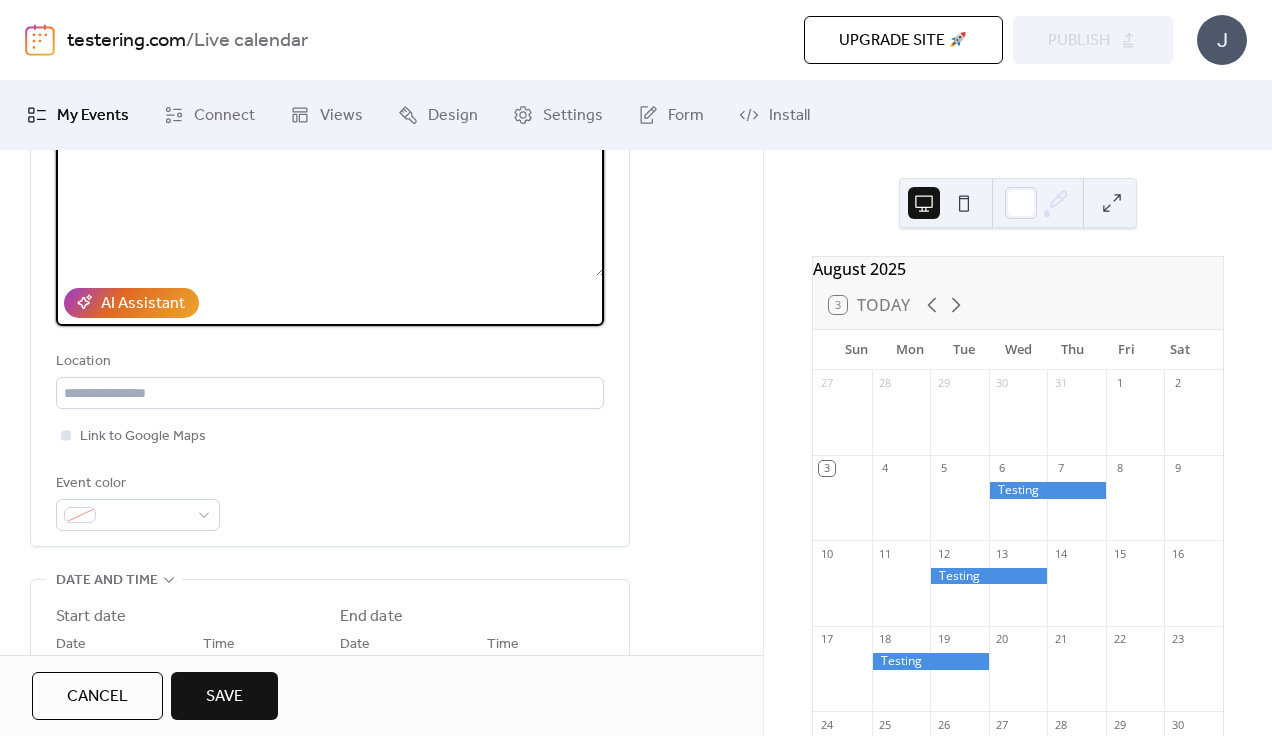 scroll, scrollTop: 268, scrollLeft: 0, axis: vertical 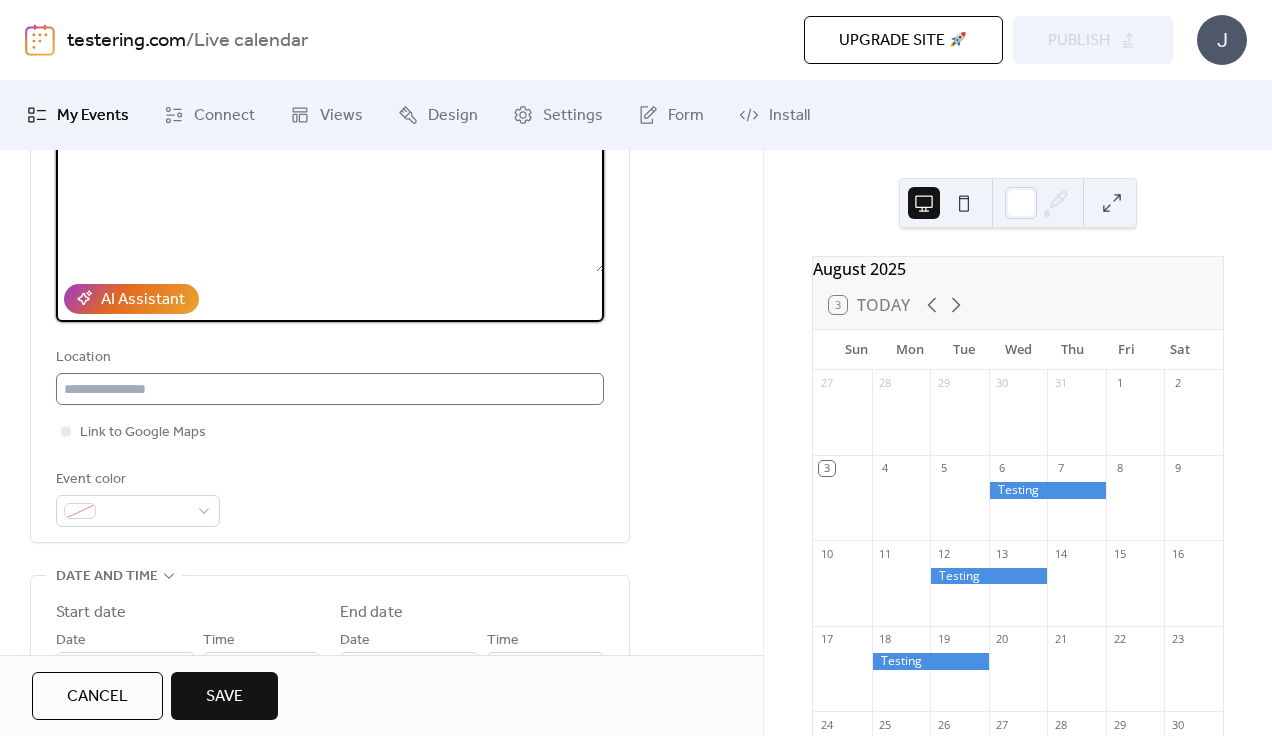 type on "**********" 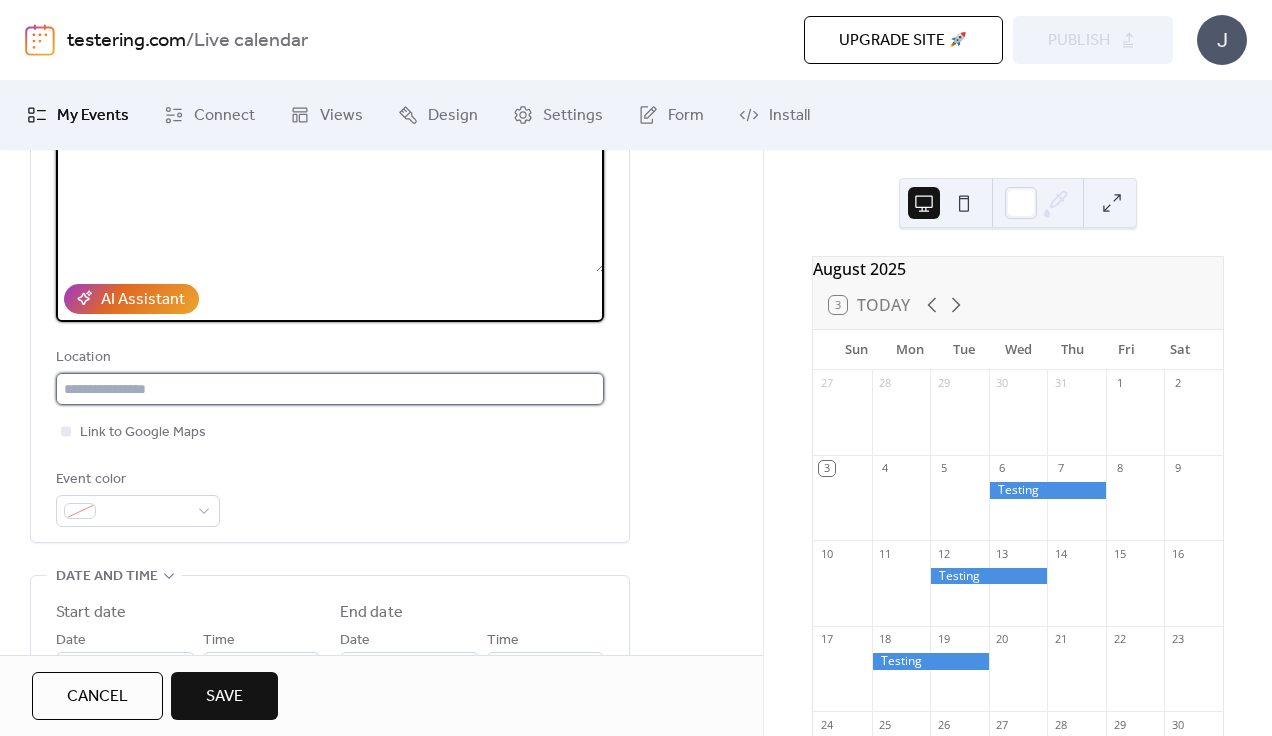 click at bounding box center (330, 389) 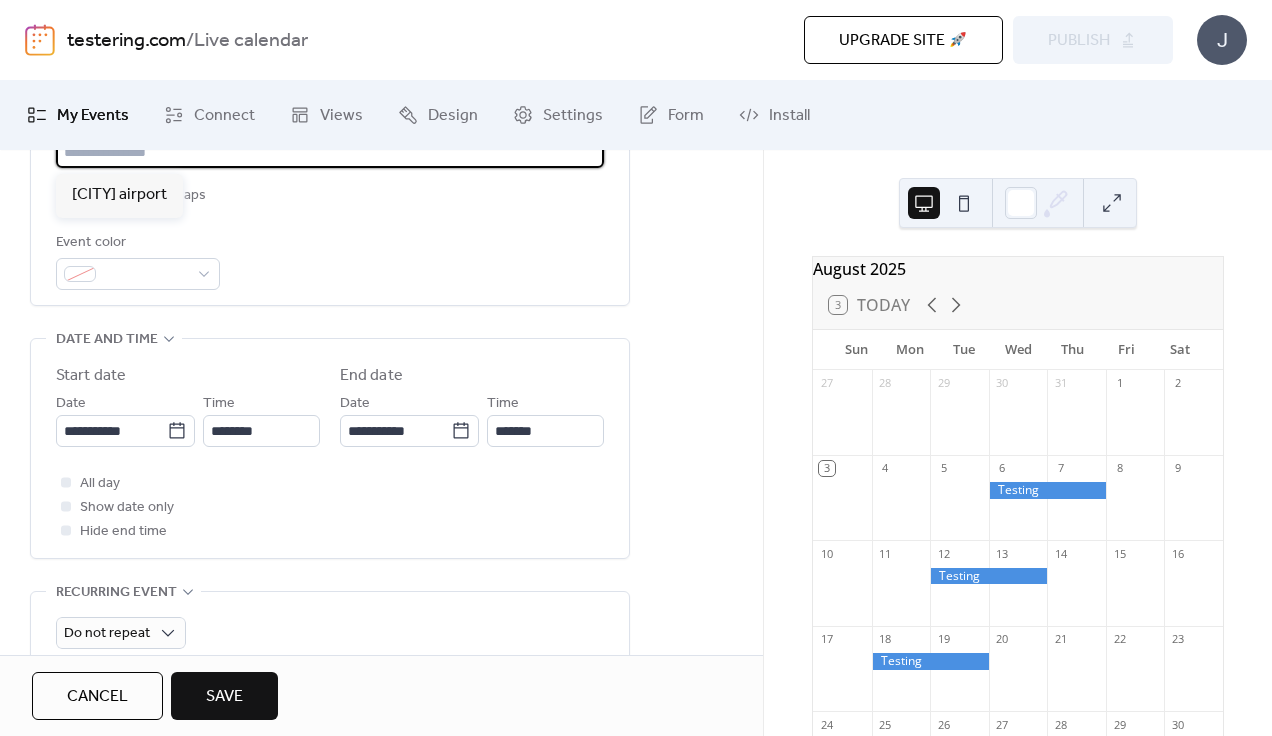 scroll, scrollTop: 516, scrollLeft: 0, axis: vertical 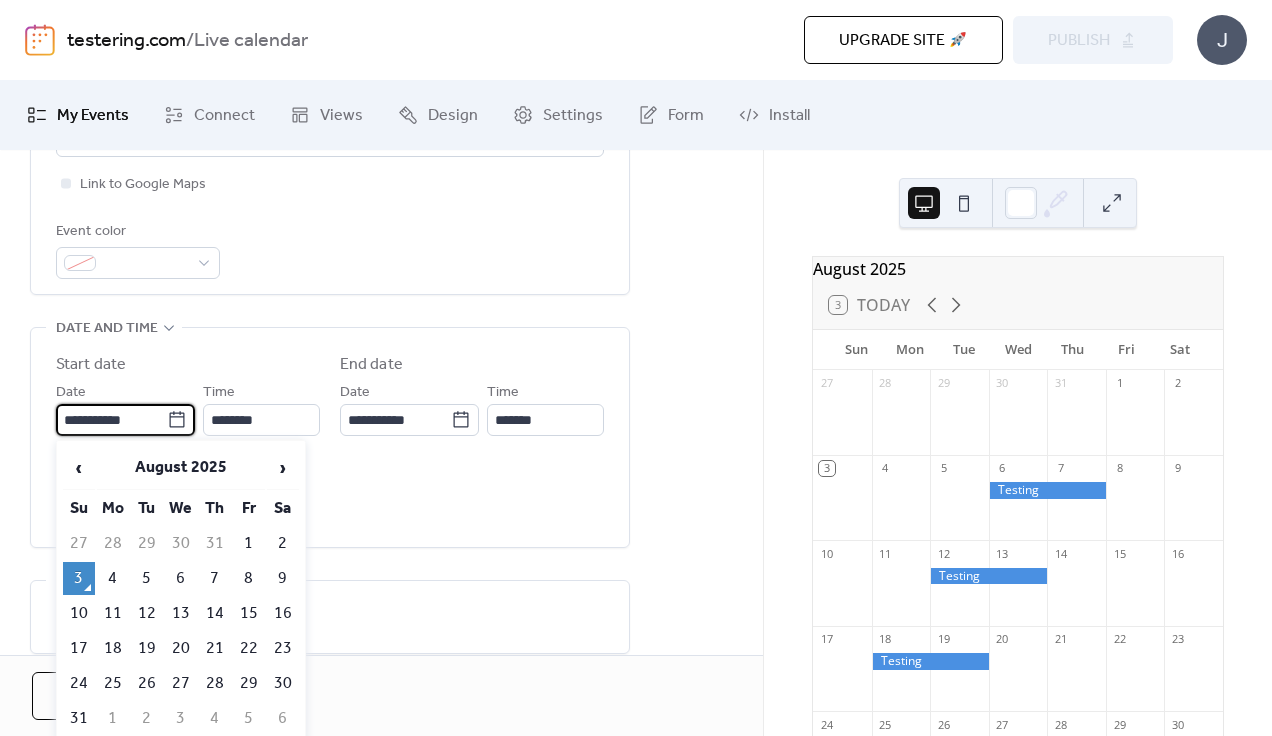 click on "**********" at bounding box center [111, 420] 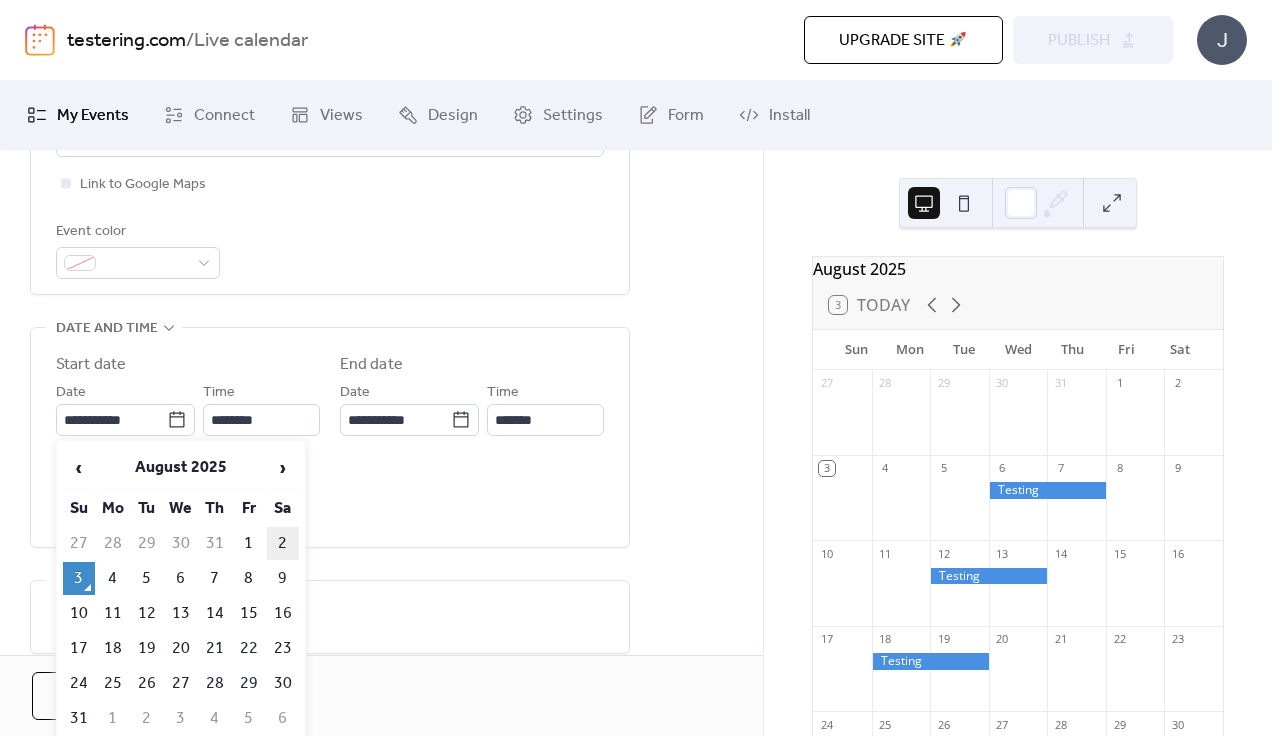 click on "2" at bounding box center (283, 543) 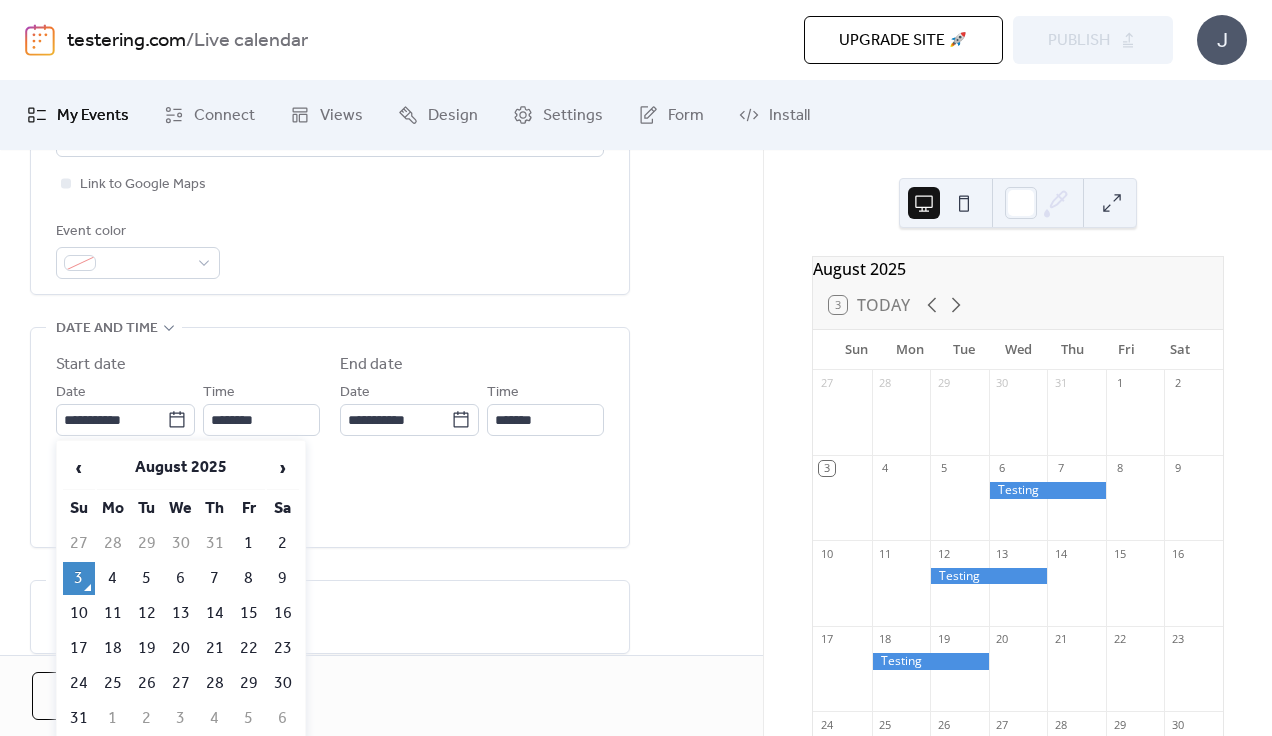 type on "**********" 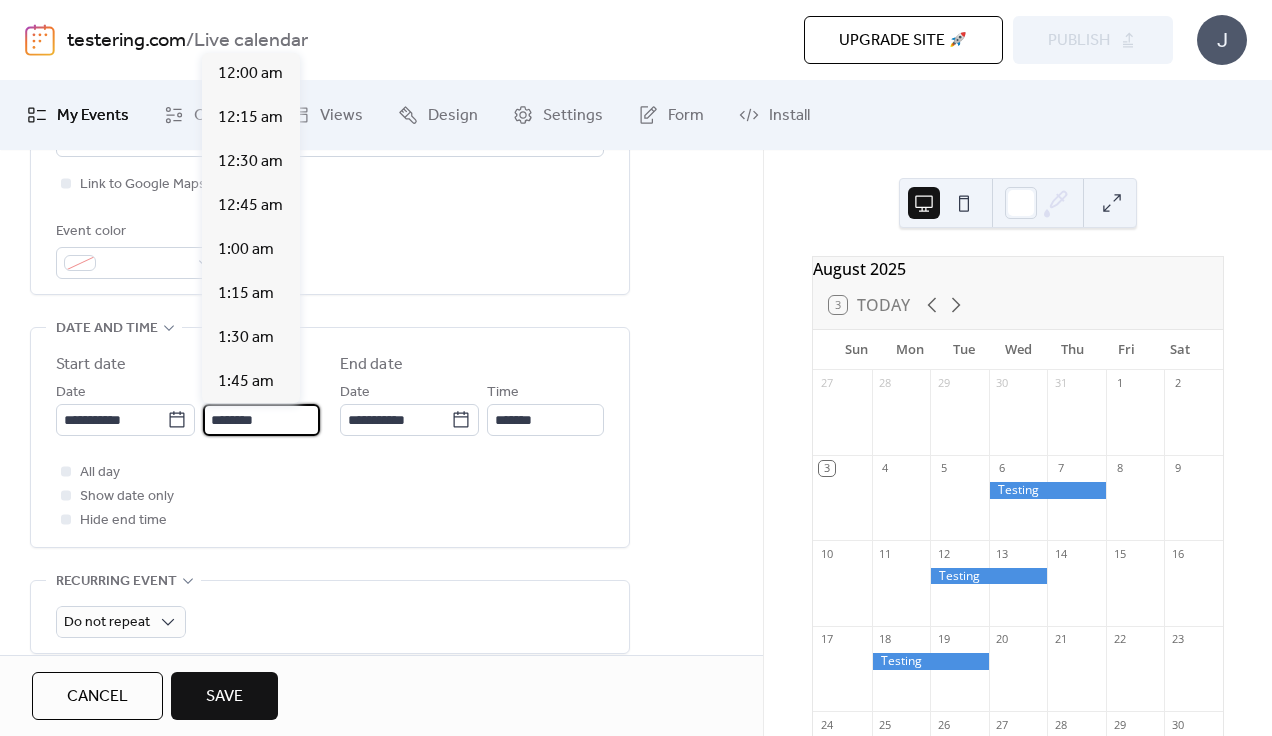 click on "********" at bounding box center [261, 420] 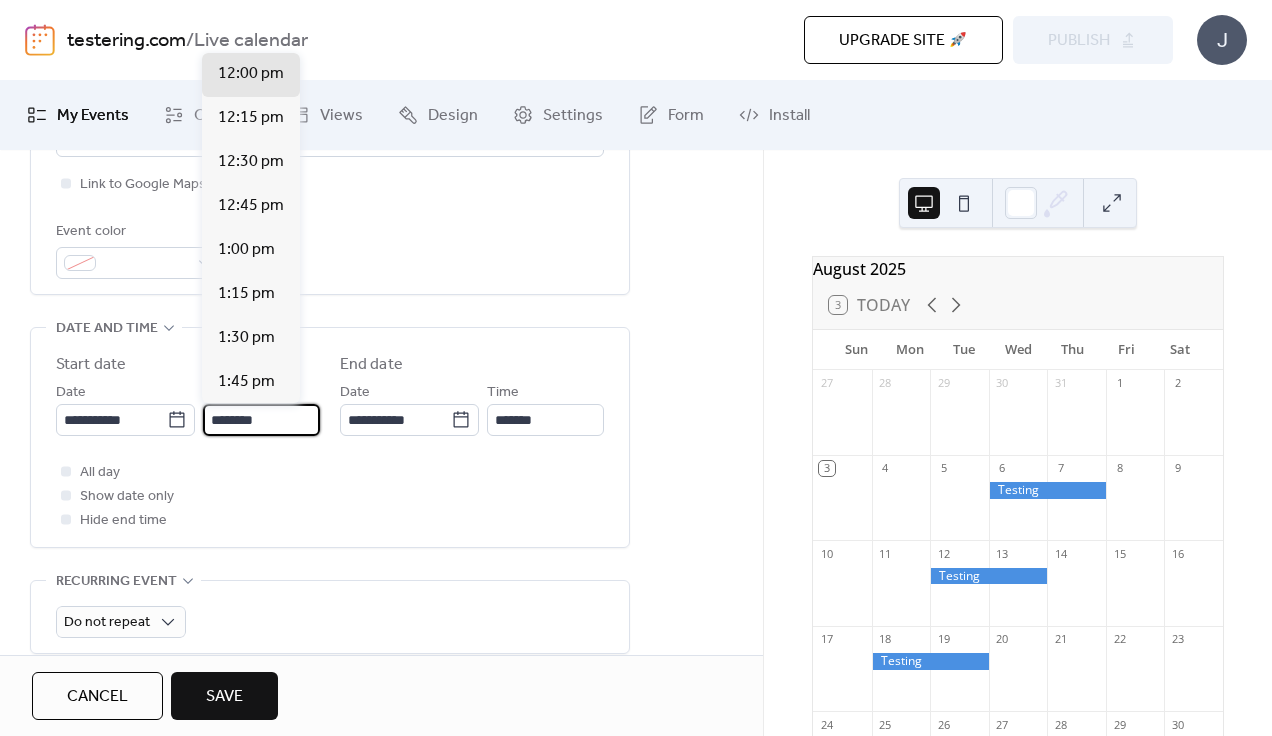 click on "All day Show date only Hide end time" at bounding box center [330, 496] 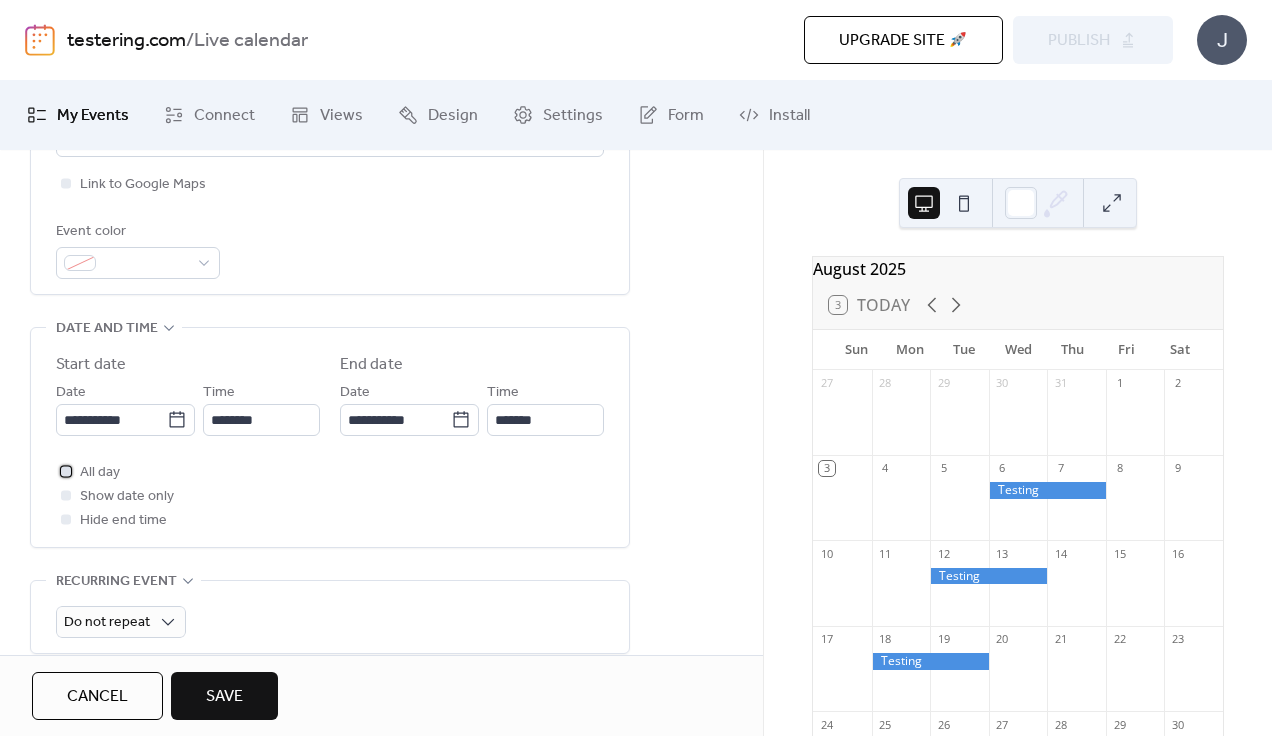 click at bounding box center [66, 471] 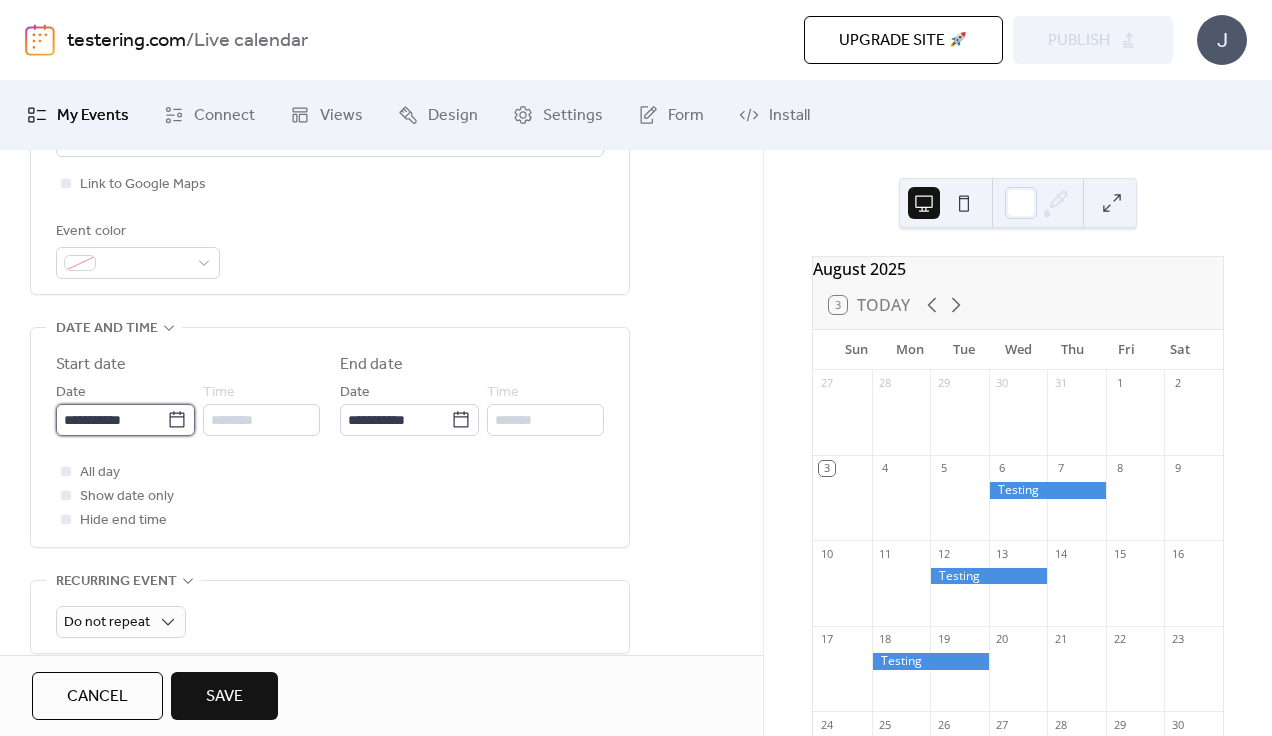 click on "**********" at bounding box center (111, 420) 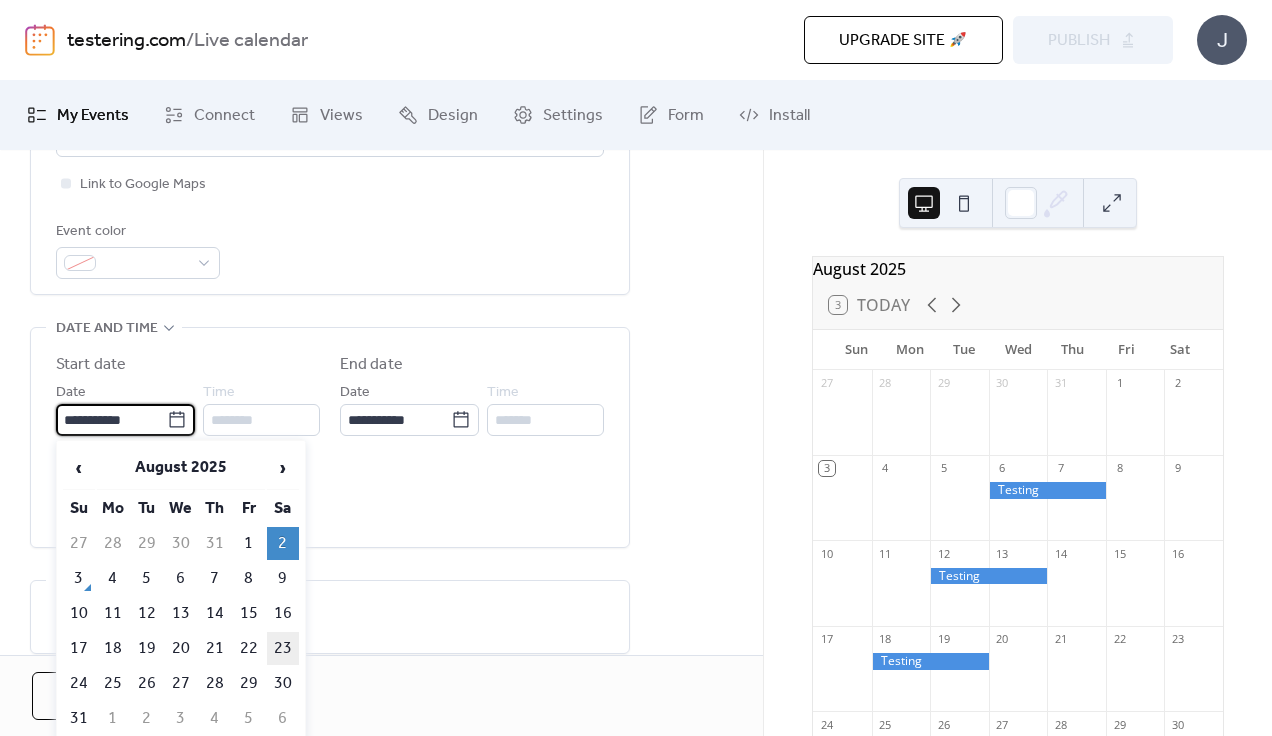 click on "23" at bounding box center [283, 648] 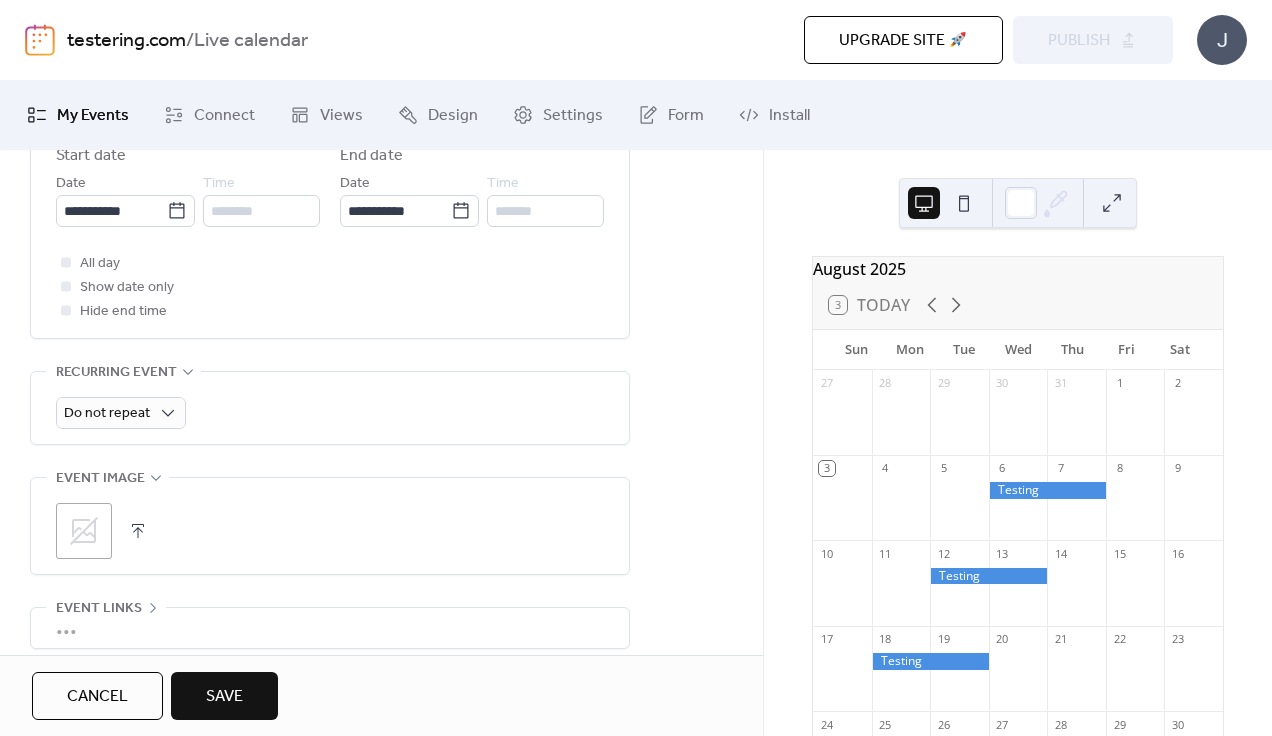scroll, scrollTop: 737, scrollLeft: 0, axis: vertical 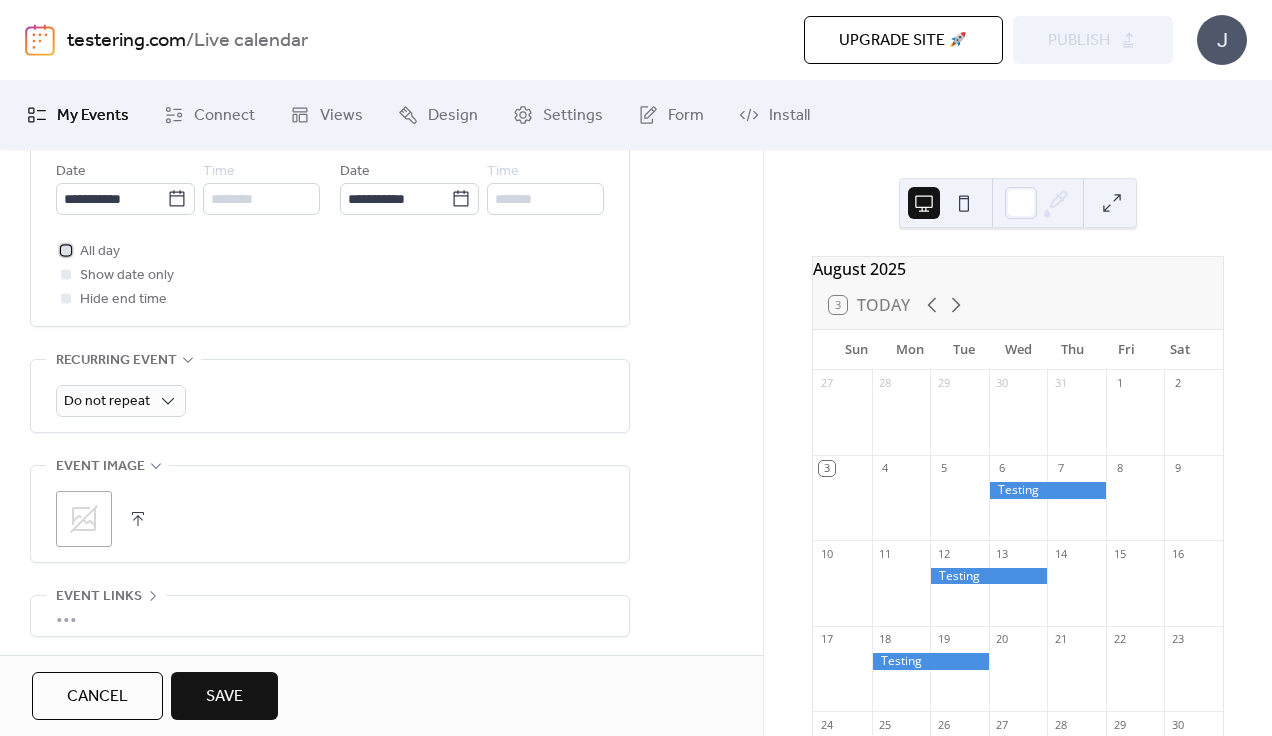 click on "All day" at bounding box center (100, 252) 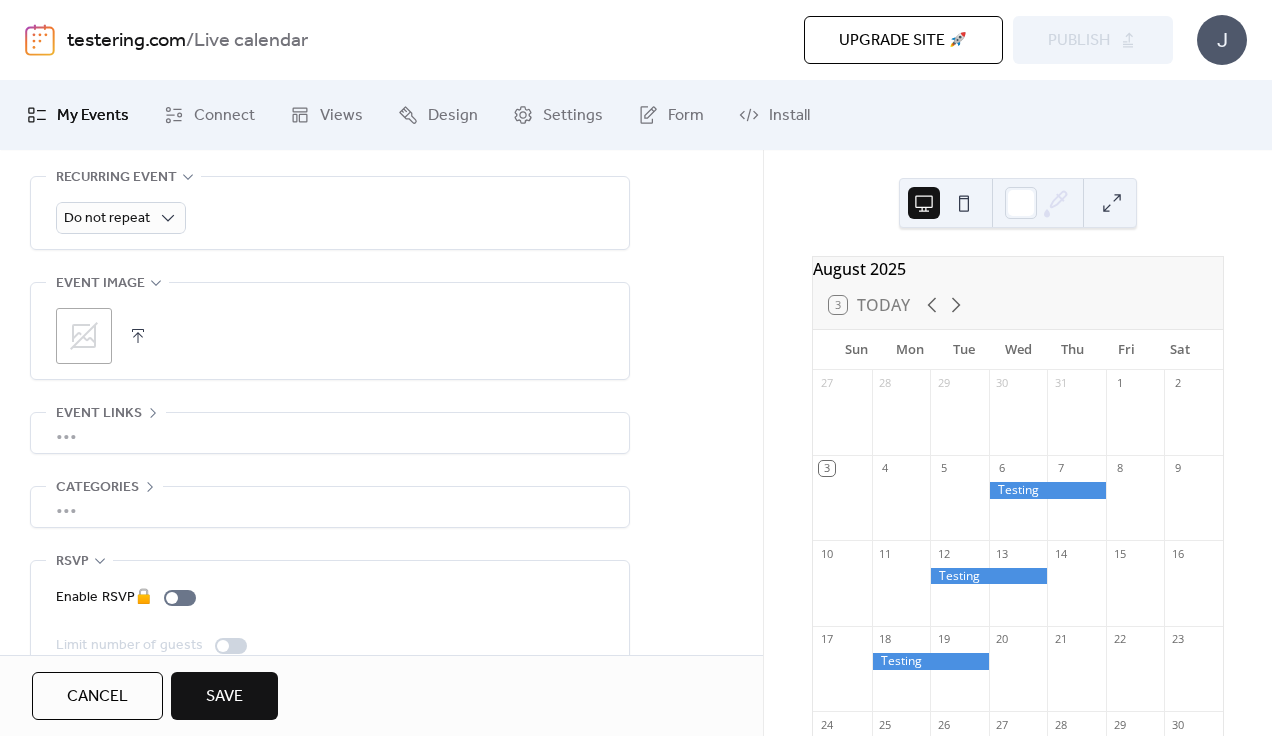 scroll, scrollTop: 931, scrollLeft: 0, axis: vertical 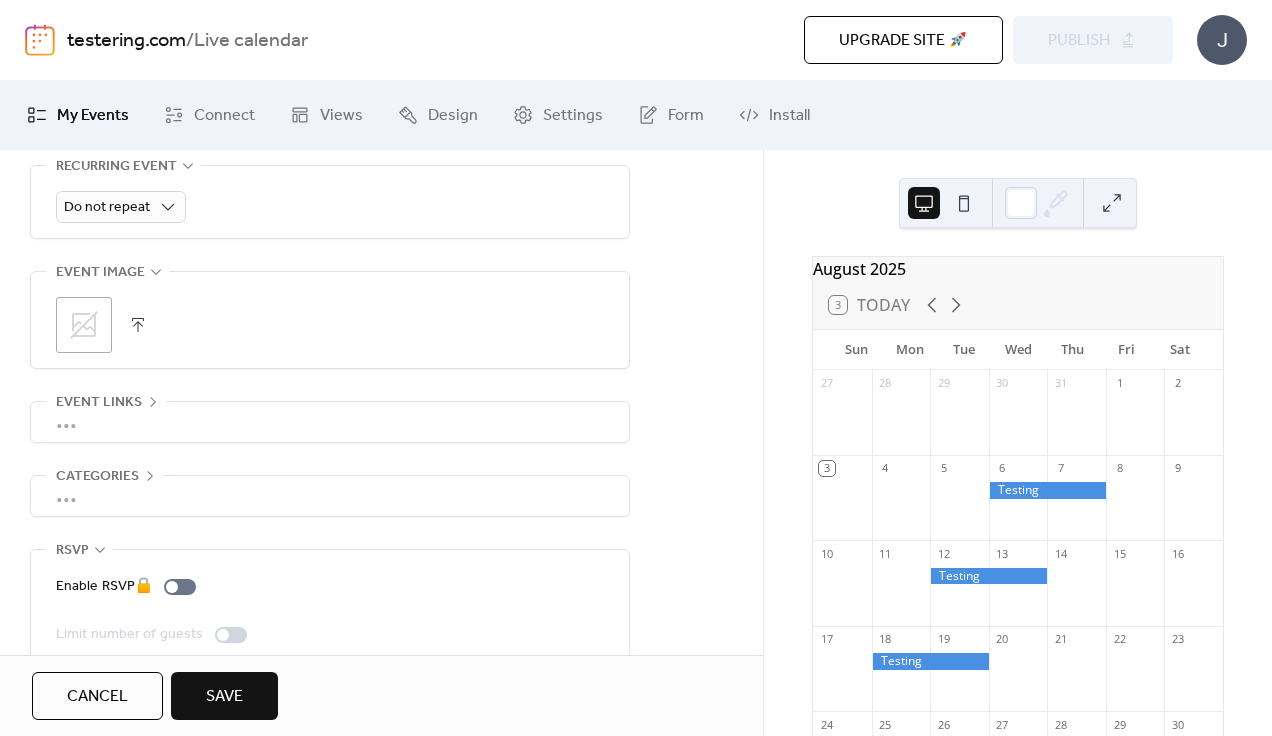 click on "•••" at bounding box center (330, 422) 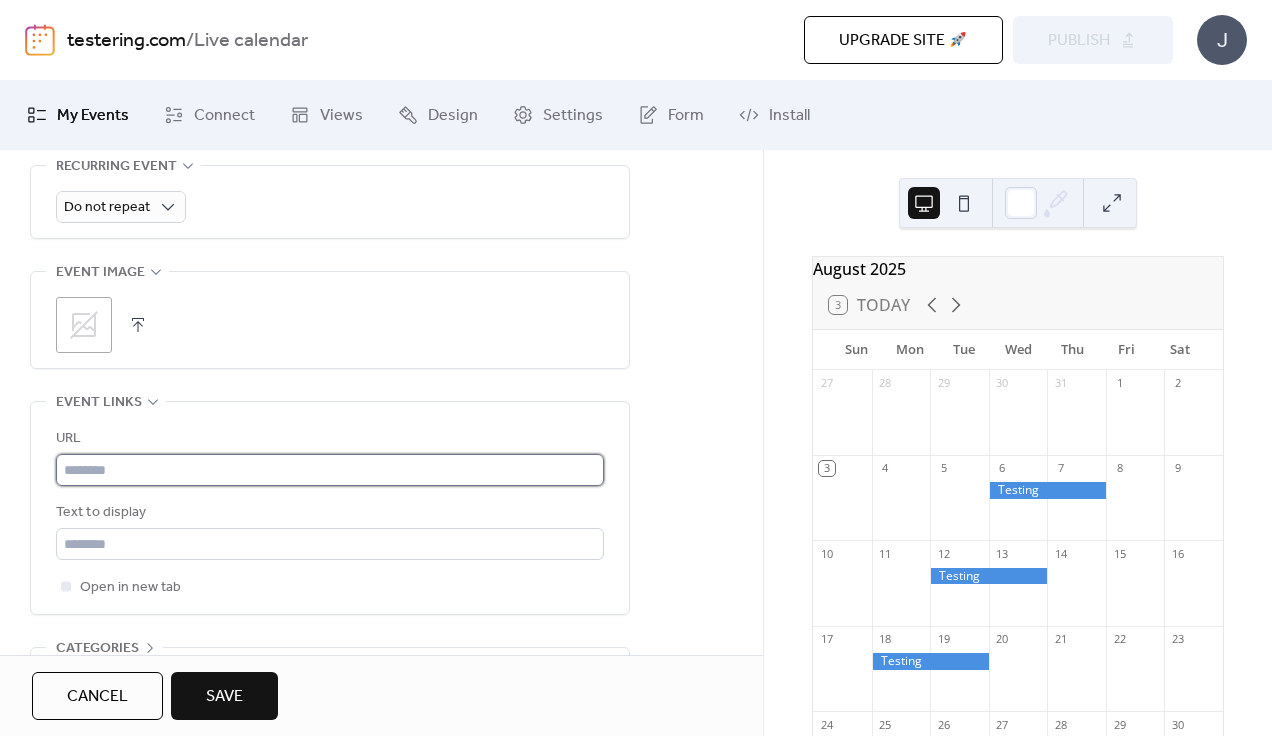 click at bounding box center [330, 470] 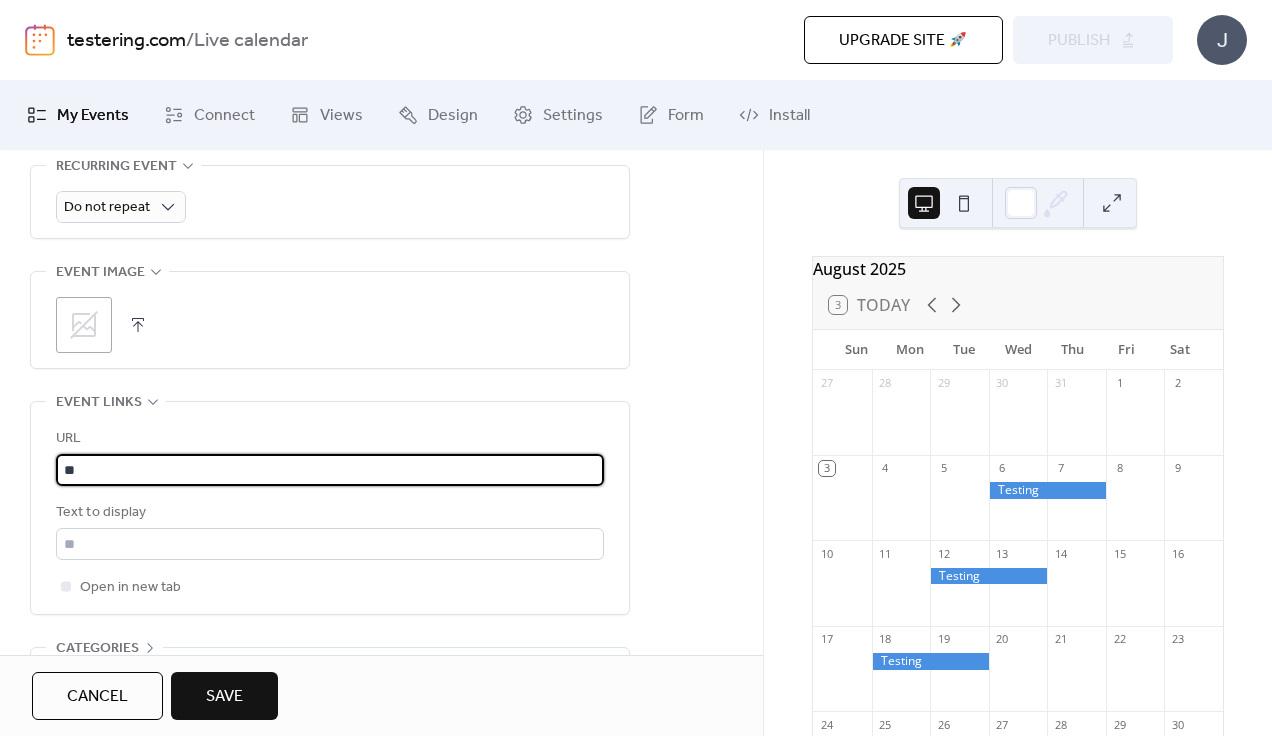 type on "*" 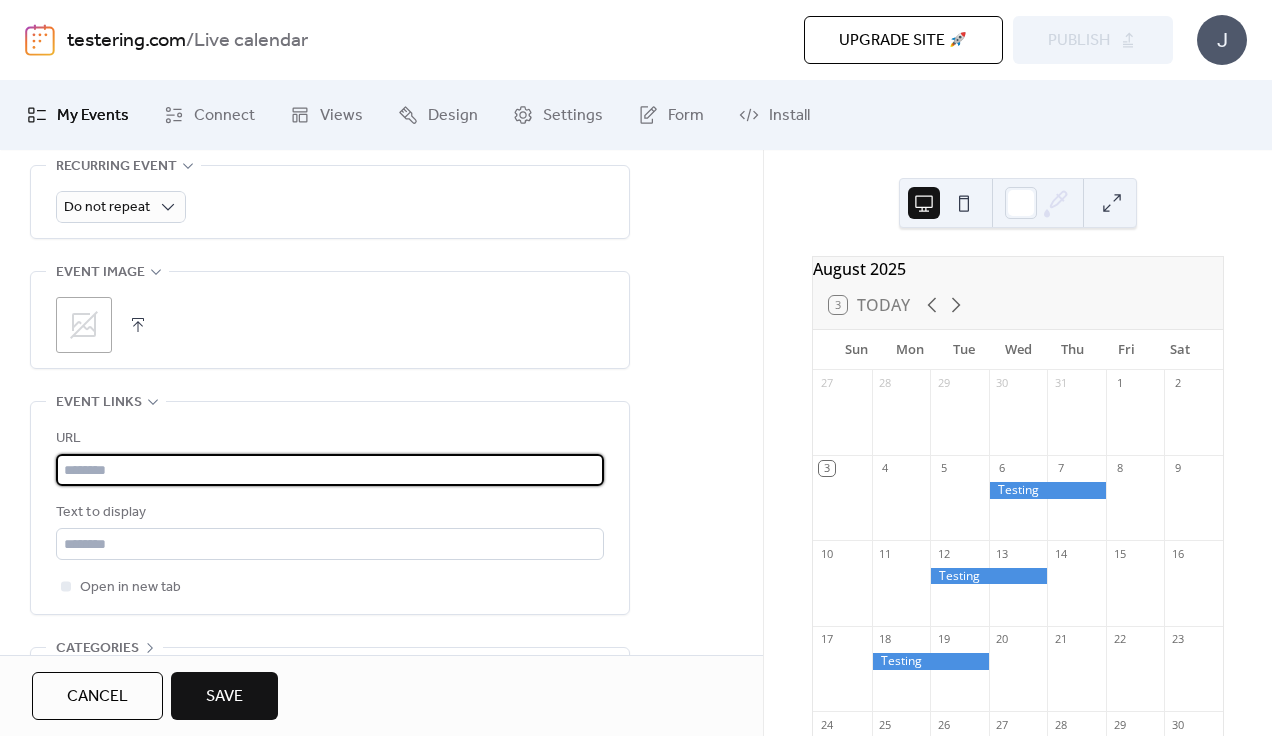 click at bounding box center (330, 470) 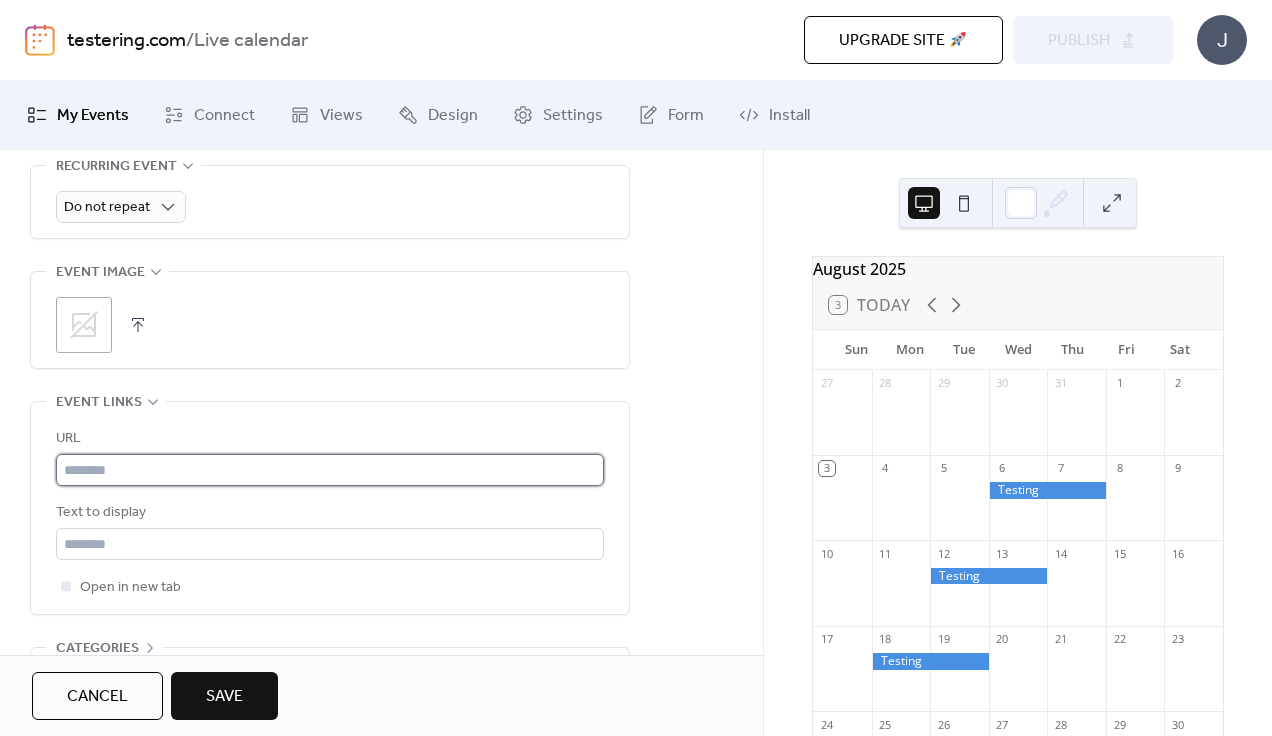 click at bounding box center (330, 470) 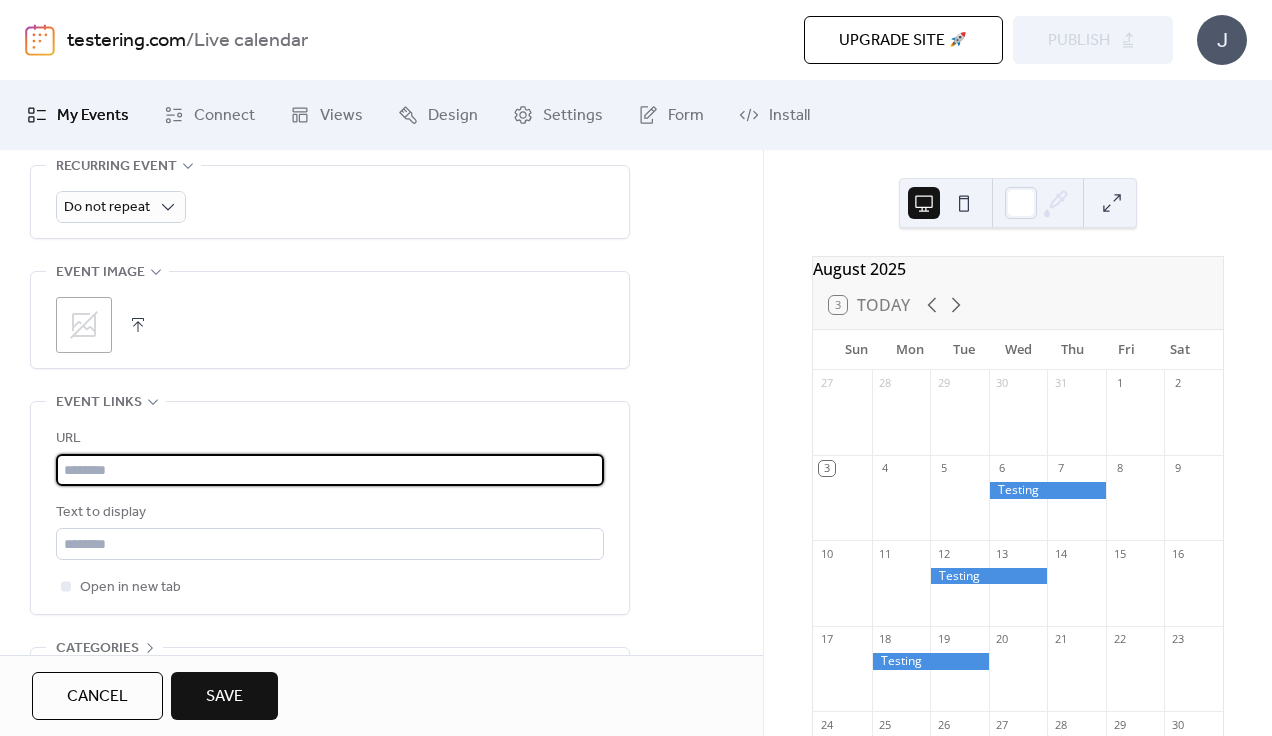 paste on "**********" 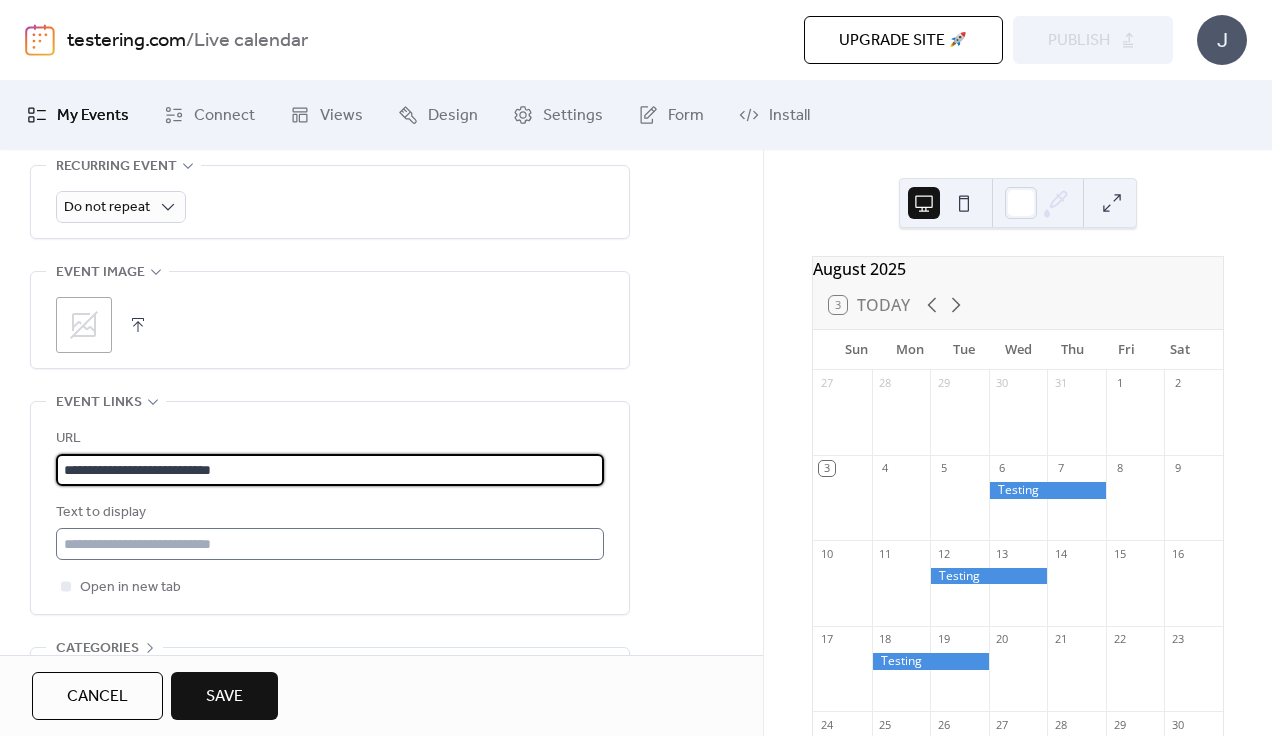 type on "**********" 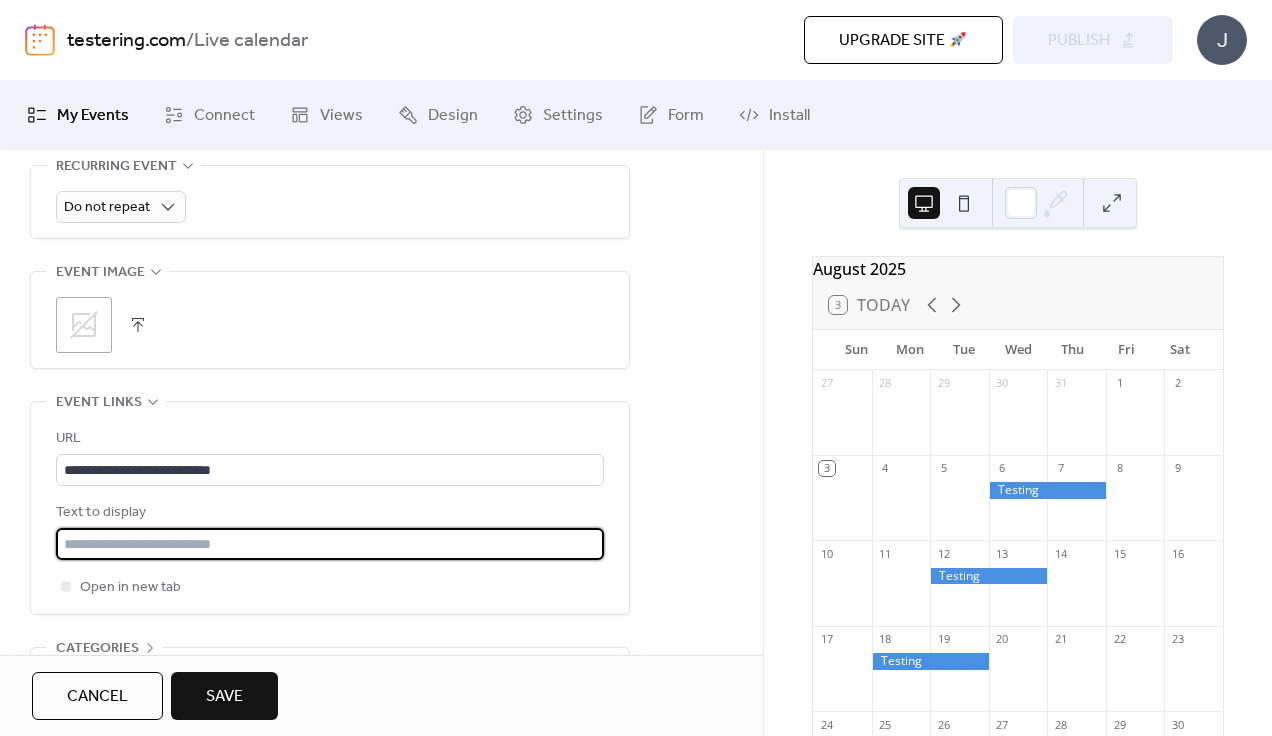 drag, startPoint x: 302, startPoint y: 546, endPoint x: 10, endPoint y: 562, distance: 292.43802 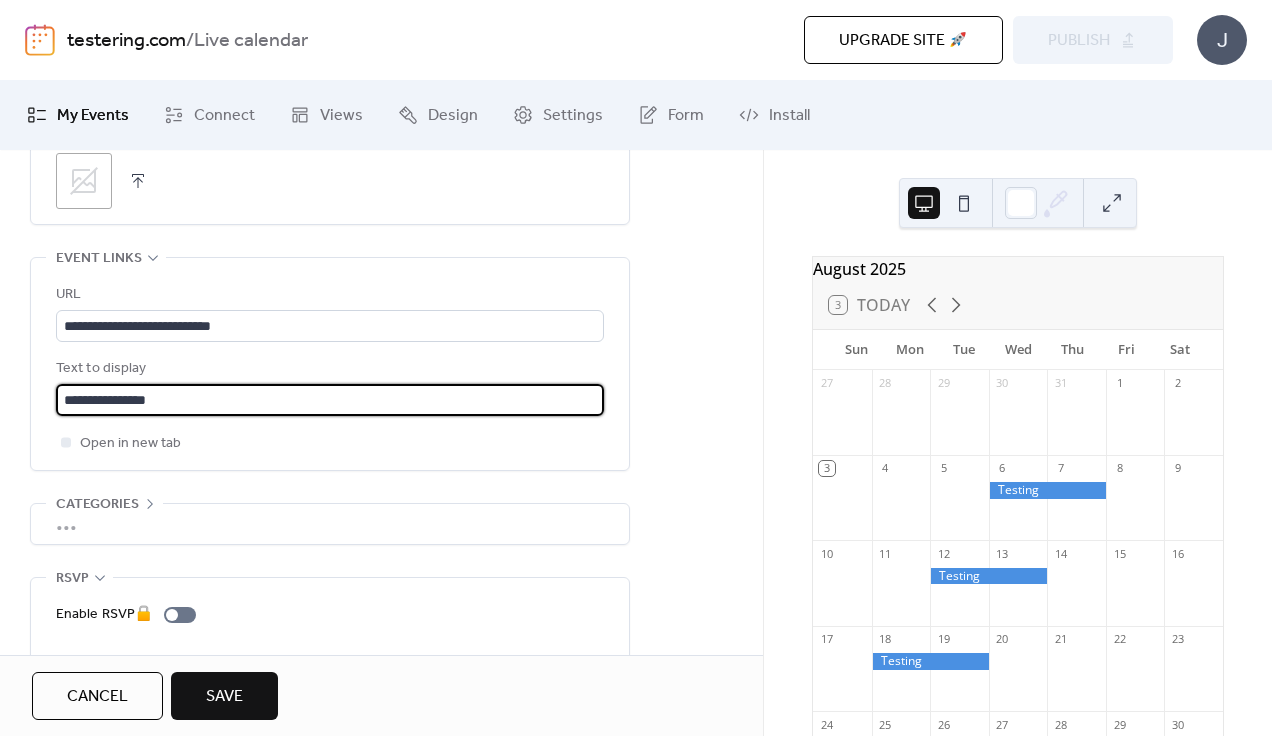 scroll, scrollTop: 1130, scrollLeft: 0, axis: vertical 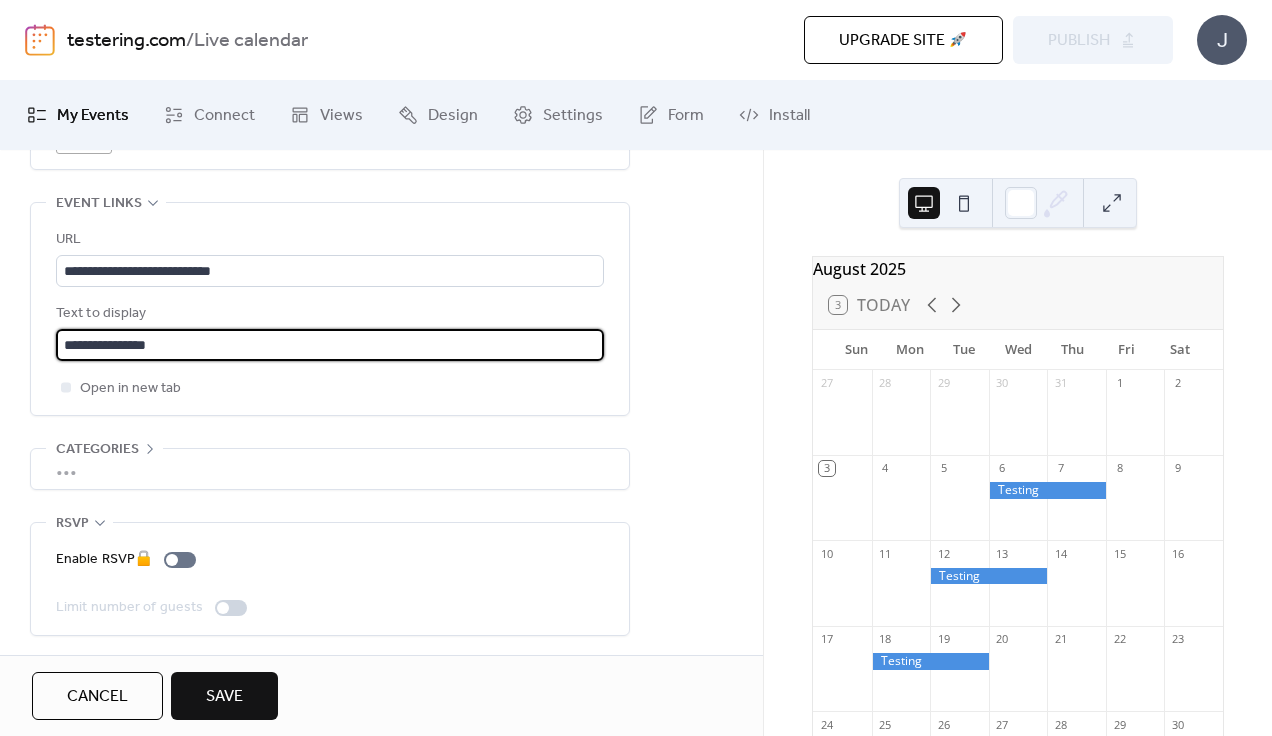 type on "**********" 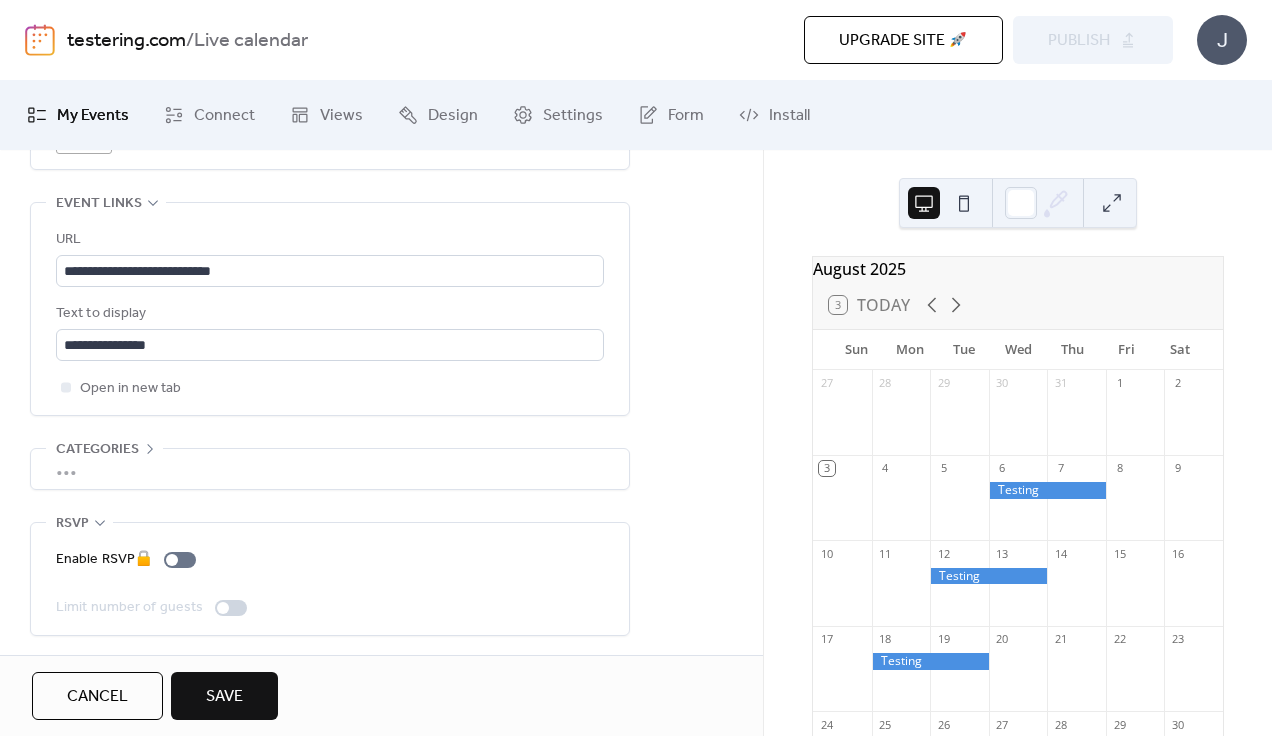 click on "Save" at bounding box center [224, 697] 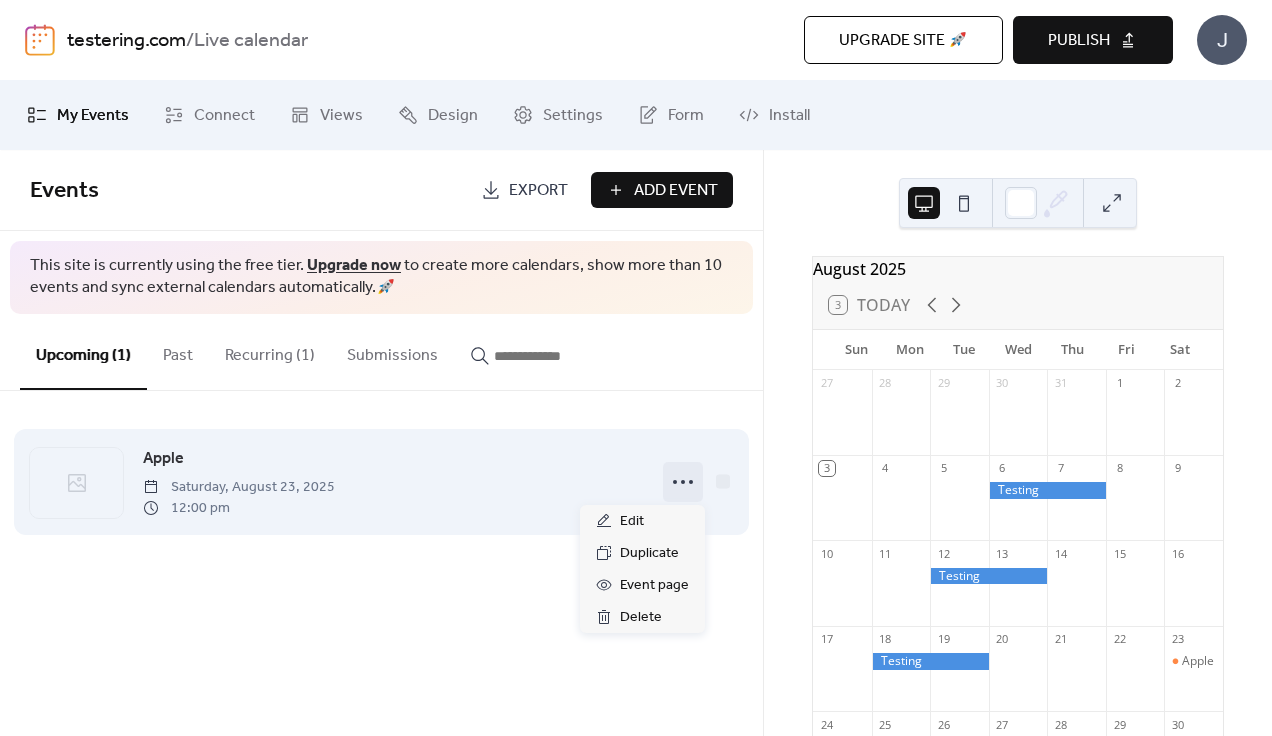 click 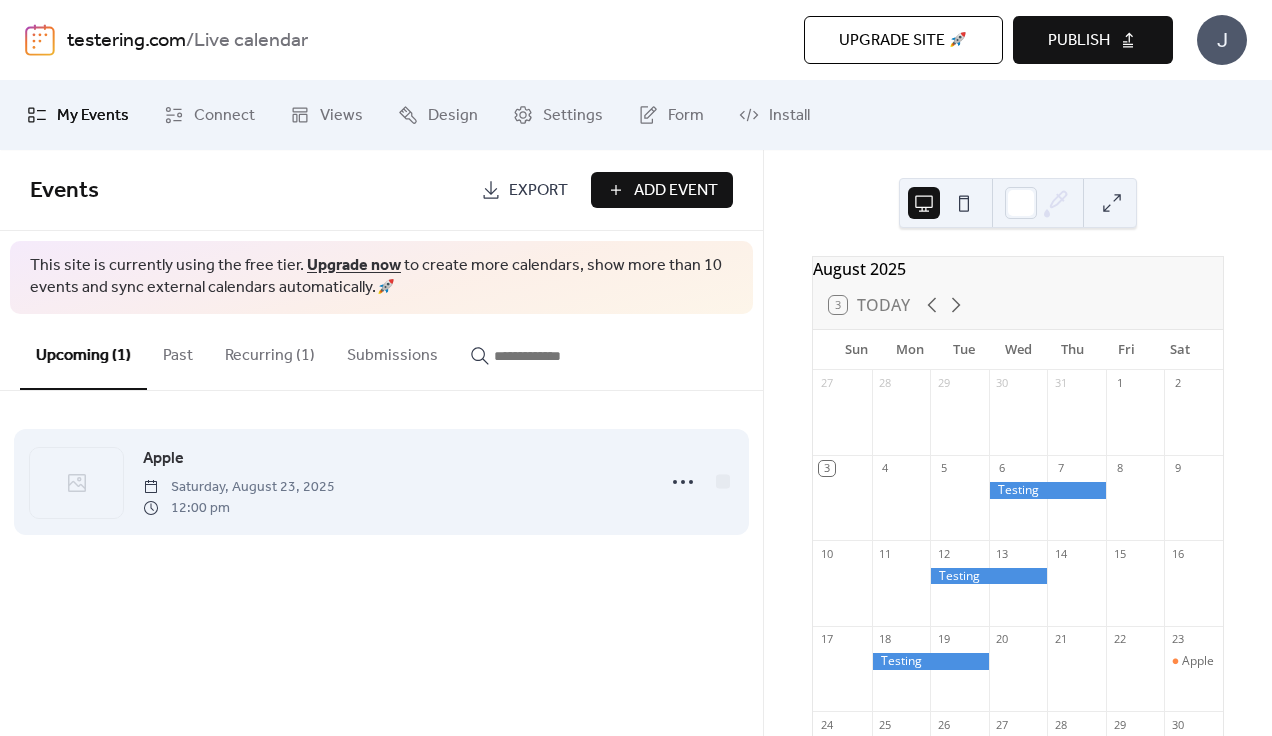 click on "Apple  Saturday, August 23, 2025 12:00 pm" at bounding box center [393, 482] 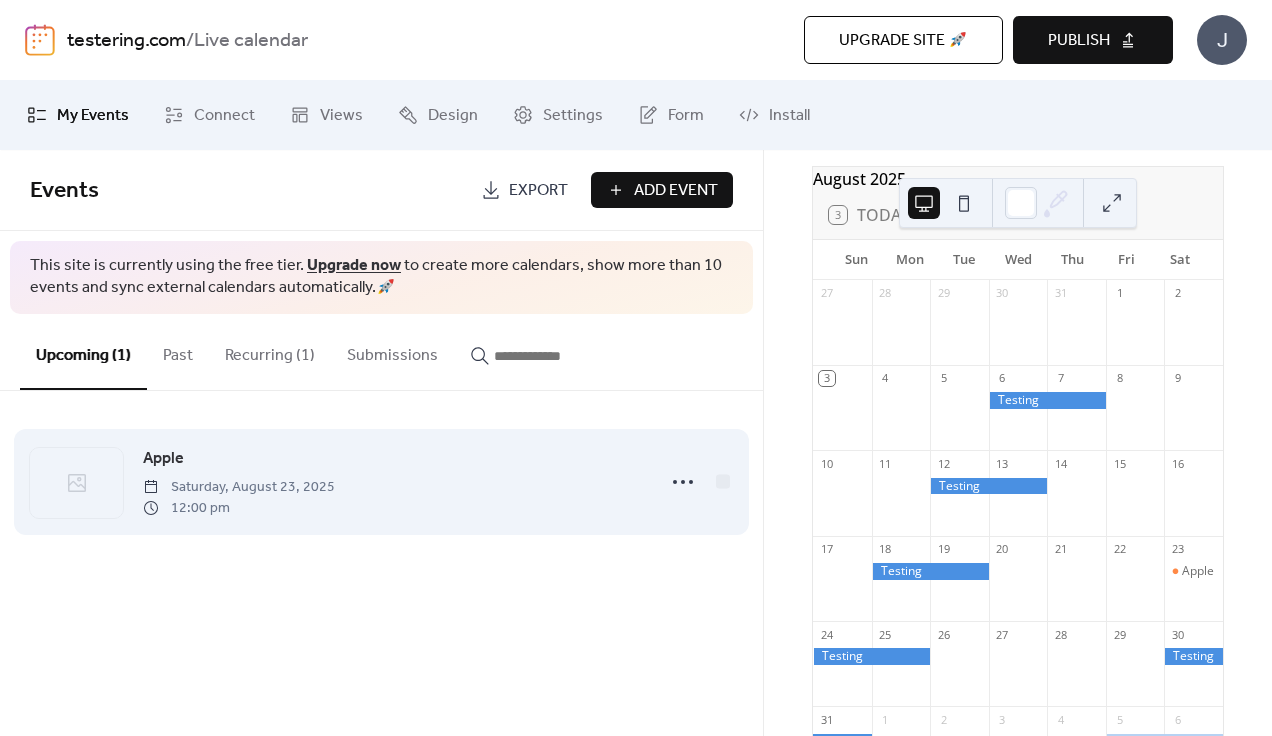 scroll, scrollTop: 203, scrollLeft: 0, axis: vertical 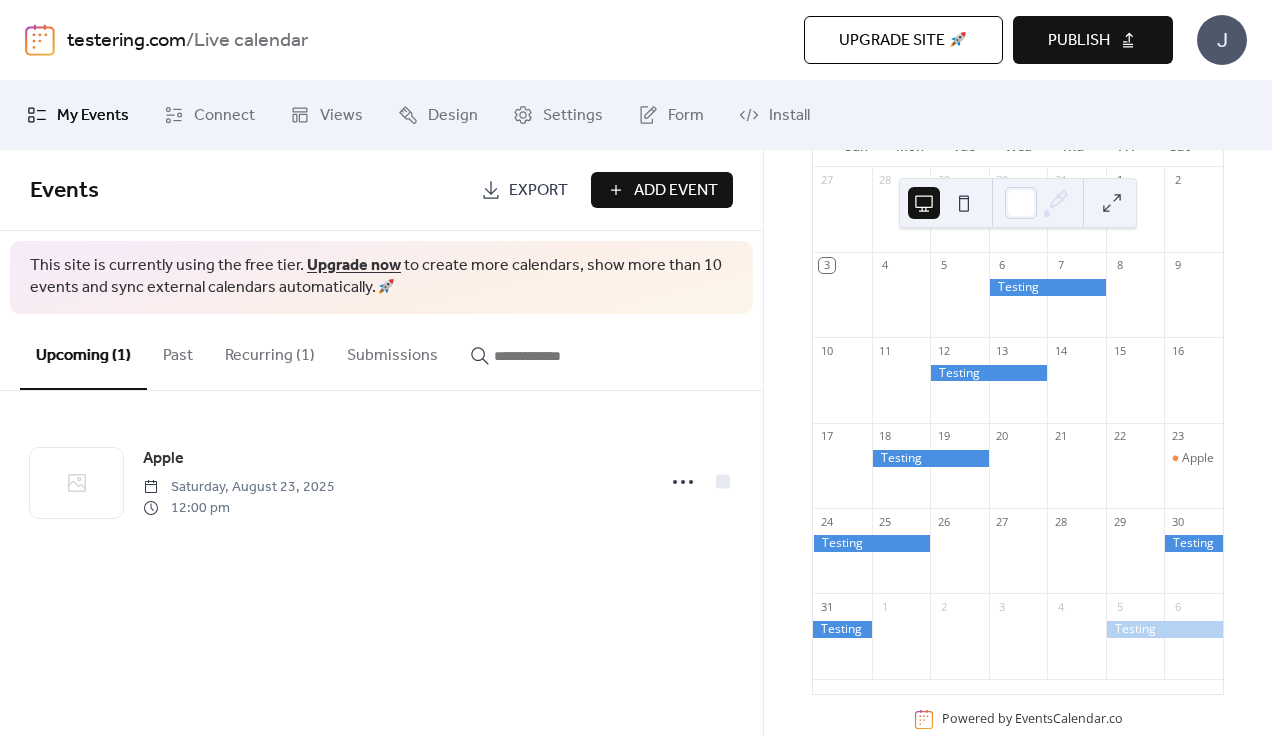 click on "Publish" at bounding box center (1079, 41) 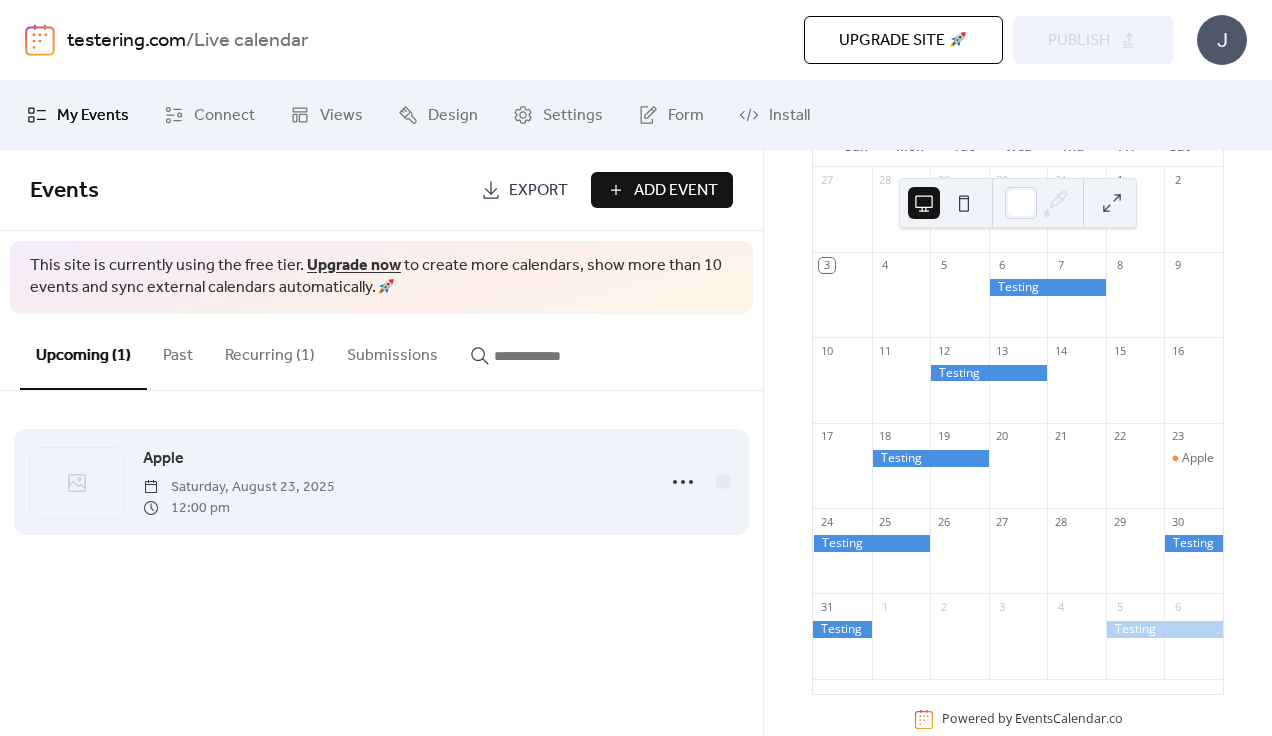 click on "Apple  Saturday, August 23, 2025 12:00 pm" at bounding box center (393, 482) 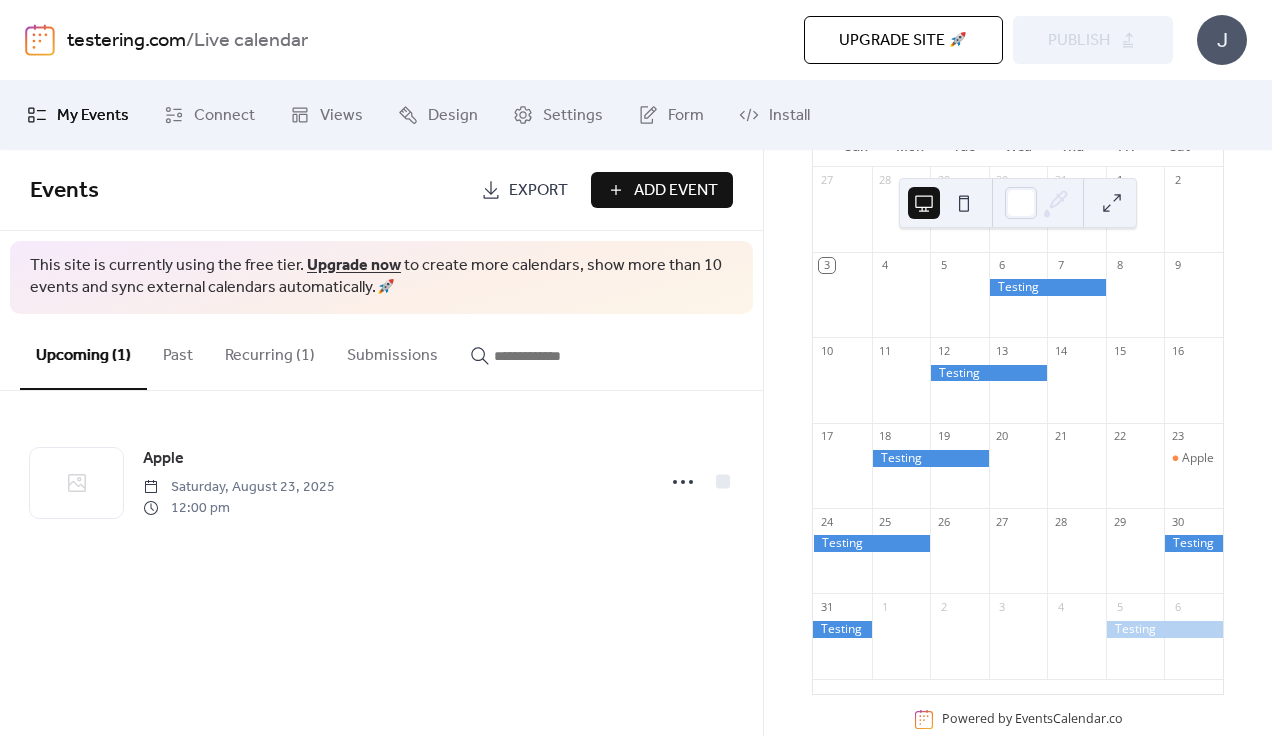 click on "Recurring (1)" at bounding box center [270, 351] 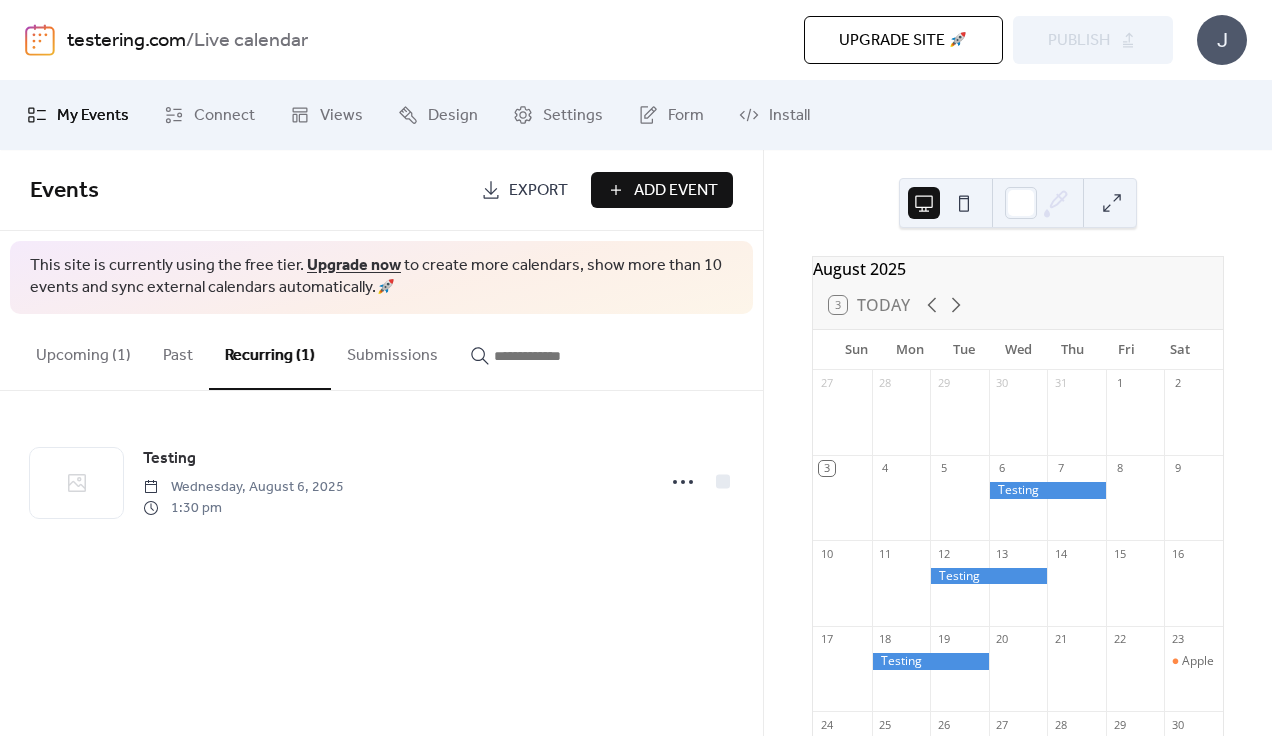 scroll, scrollTop: 0, scrollLeft: 0, axis: both 